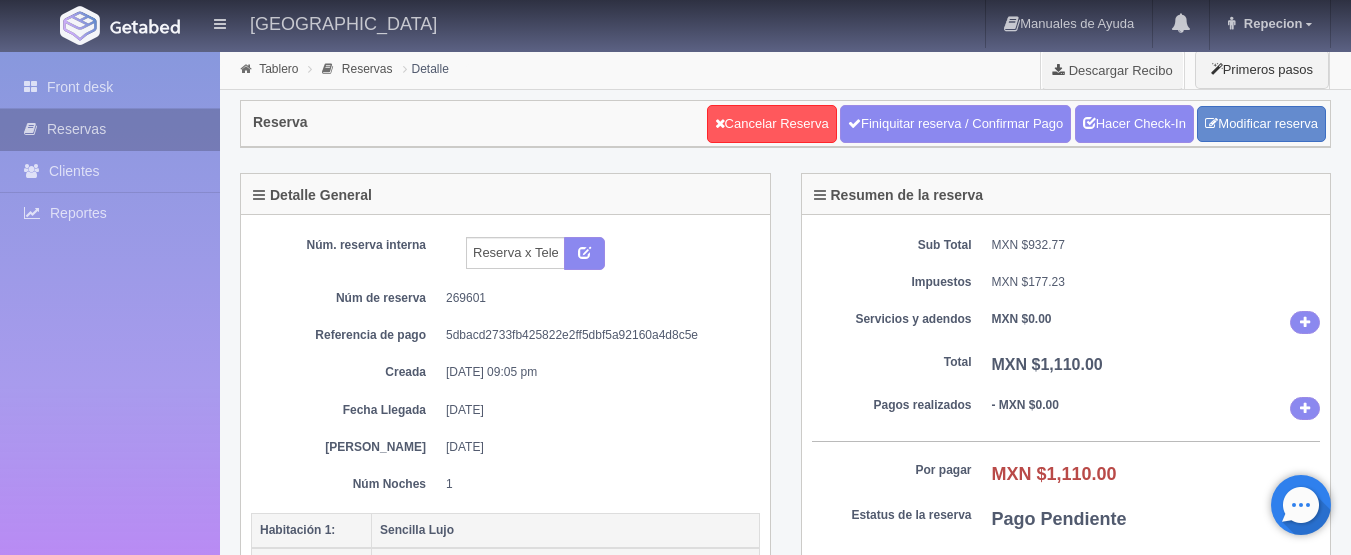 scroll, scrollTop: 200, scrollLeft: 0, axis: vertical 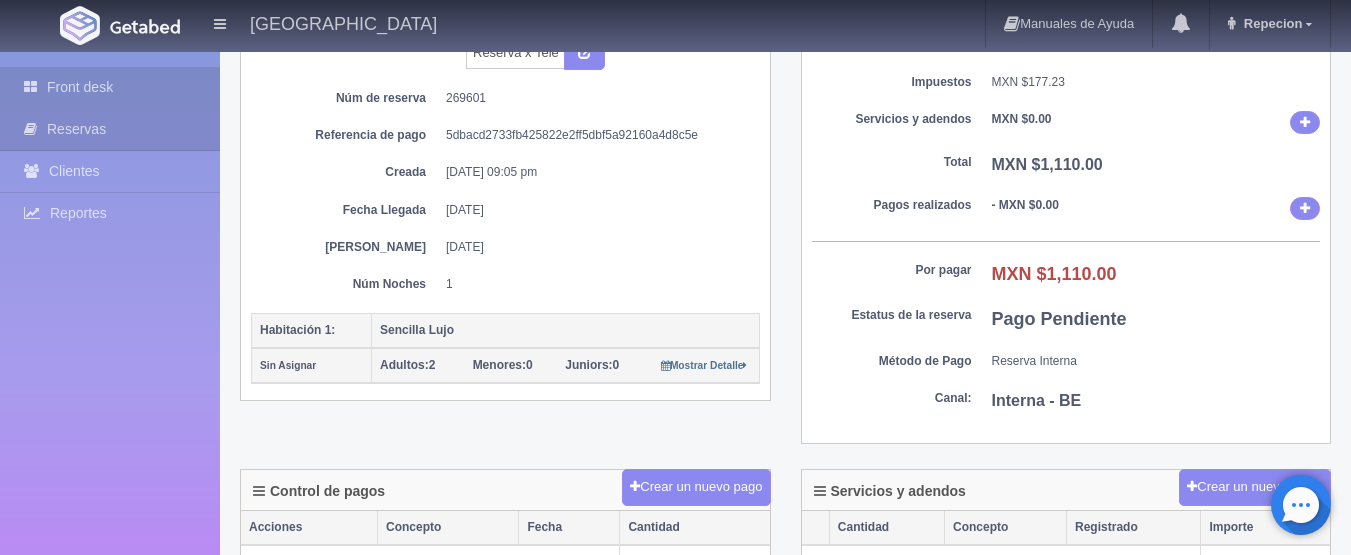 click on "Front desk" at bounding box center (110, 87) 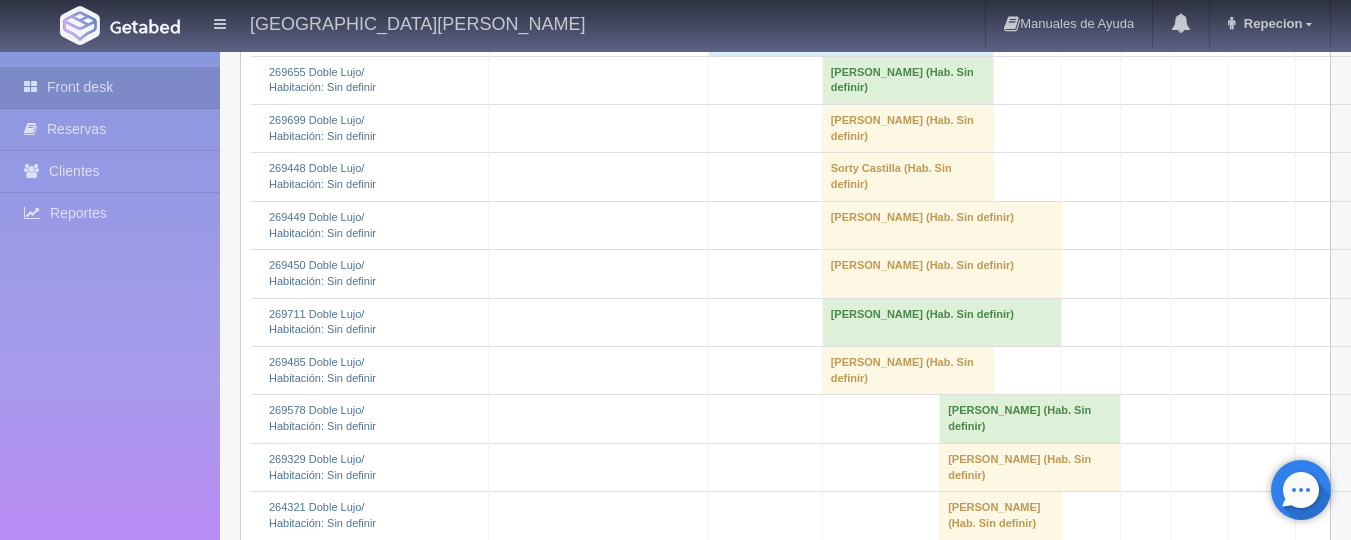 scroll, scrollTop: 1400, scrollLeft: 0, axis: vertical 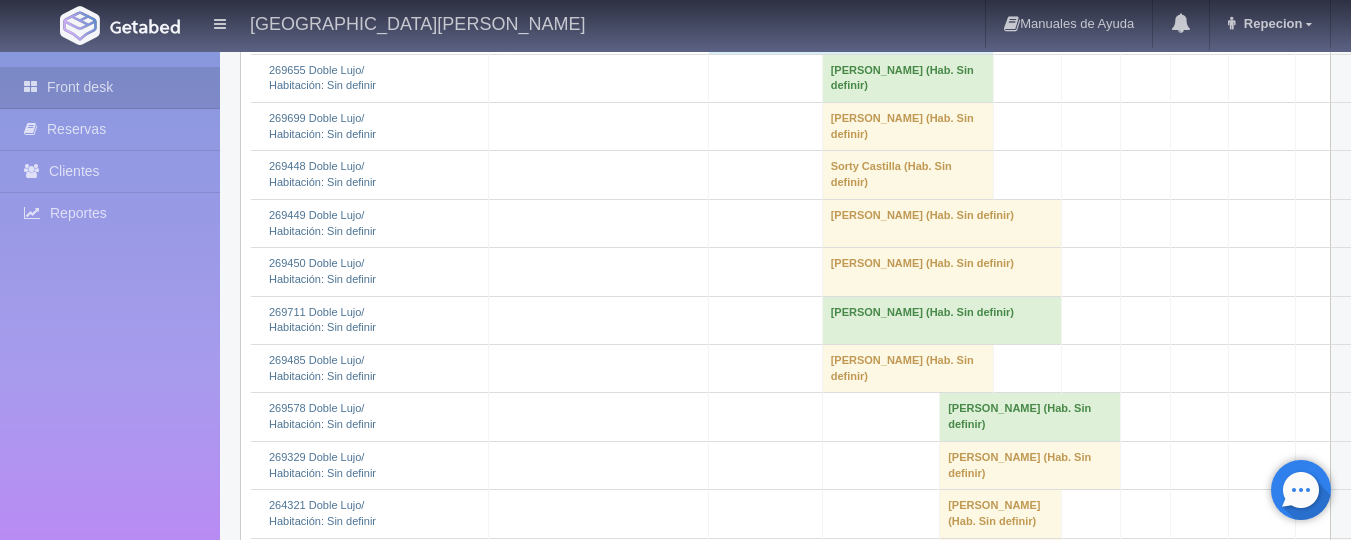click on "JULIAN CRISTOBAL HERNANDEZ ORTEGA 												(Hab. Sin definir)" at bounding box center [907, 78] 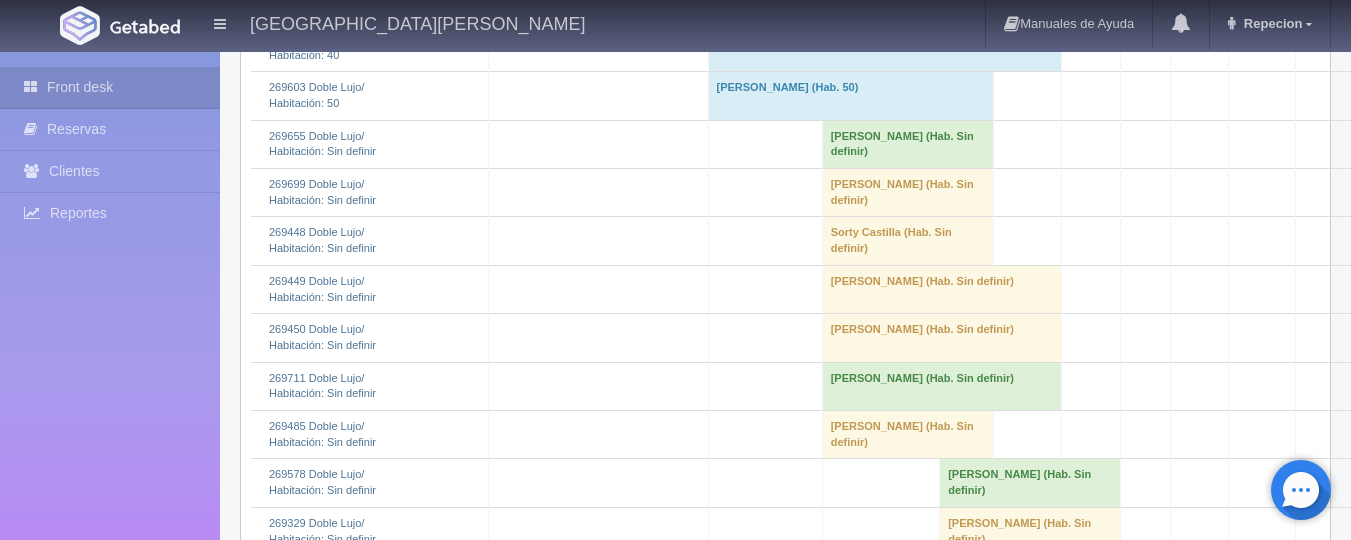scroll, scrollTop: 1300, scrollLeft: 0, axis: vertical 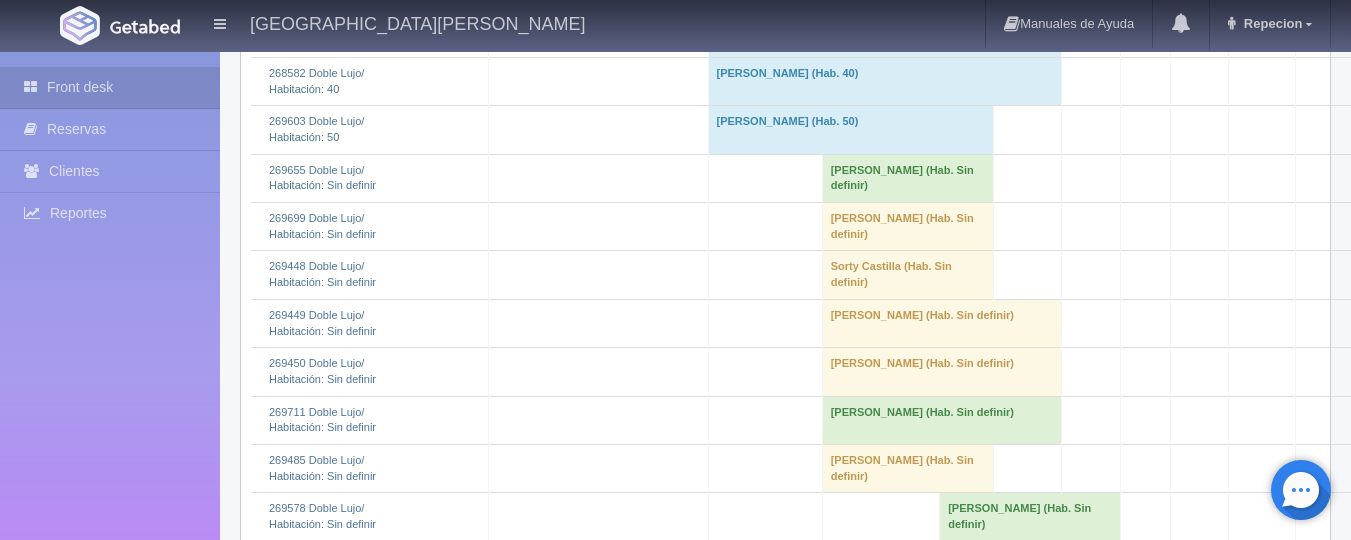 click on "[PERSON_NAME] 												(Hab. Sin definir)" at bounding box center [907, 178] 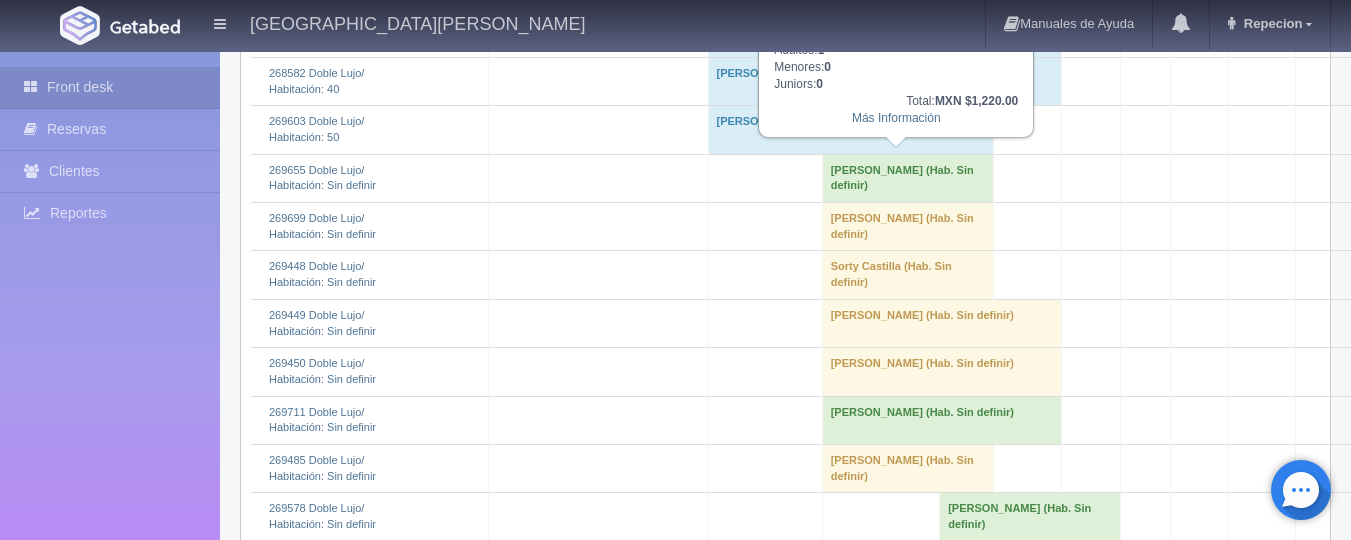 click on "[PERSON_NAME] 												(Hab. Sin definir)" at bounding box center [907, 178] 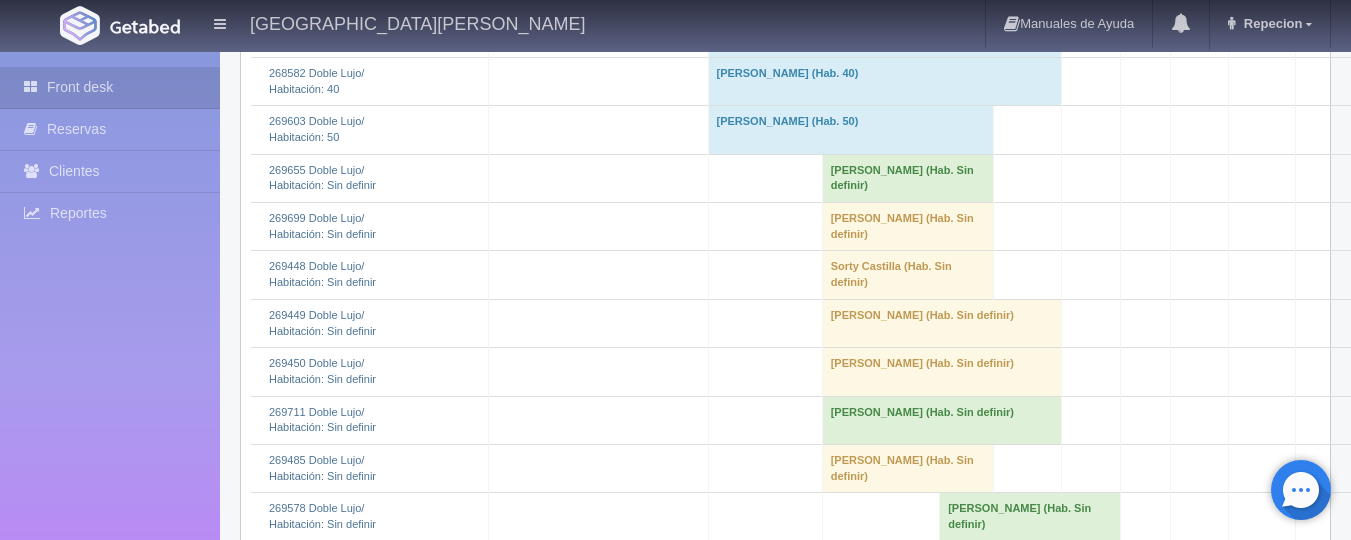 click on "JULIAN CRISTOBAL HERNANDEZ ORTEGA 												(Hab. Sin definir)" at bounding box center [907, 178] 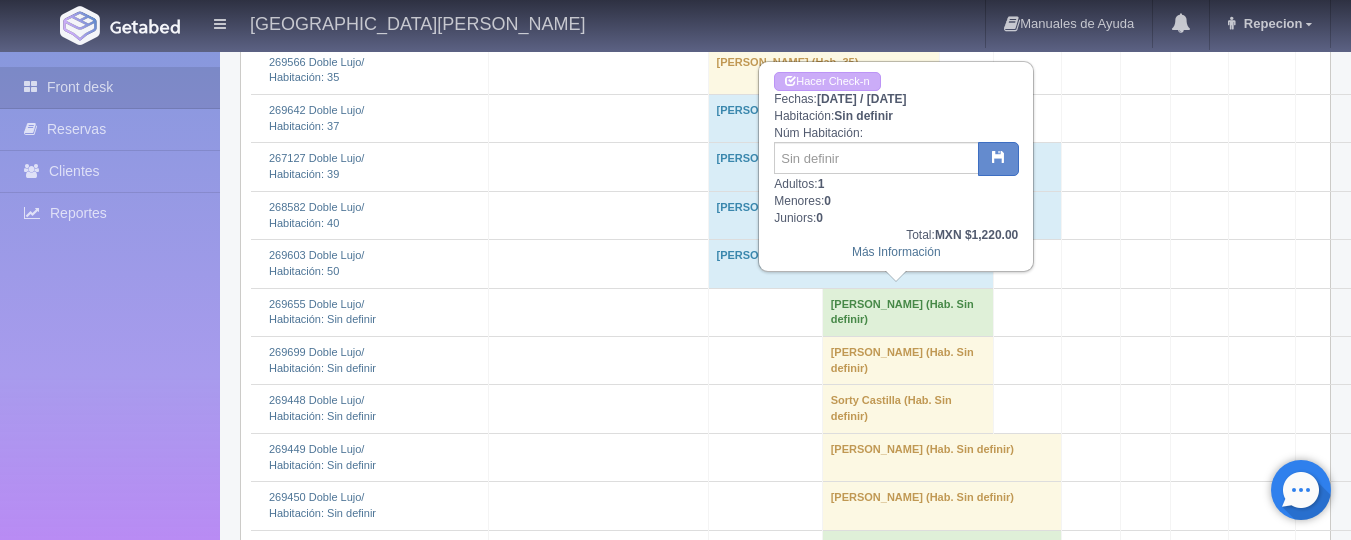 scroll, scrollTop: 1200, scrollLeft: 0, axis: vertical 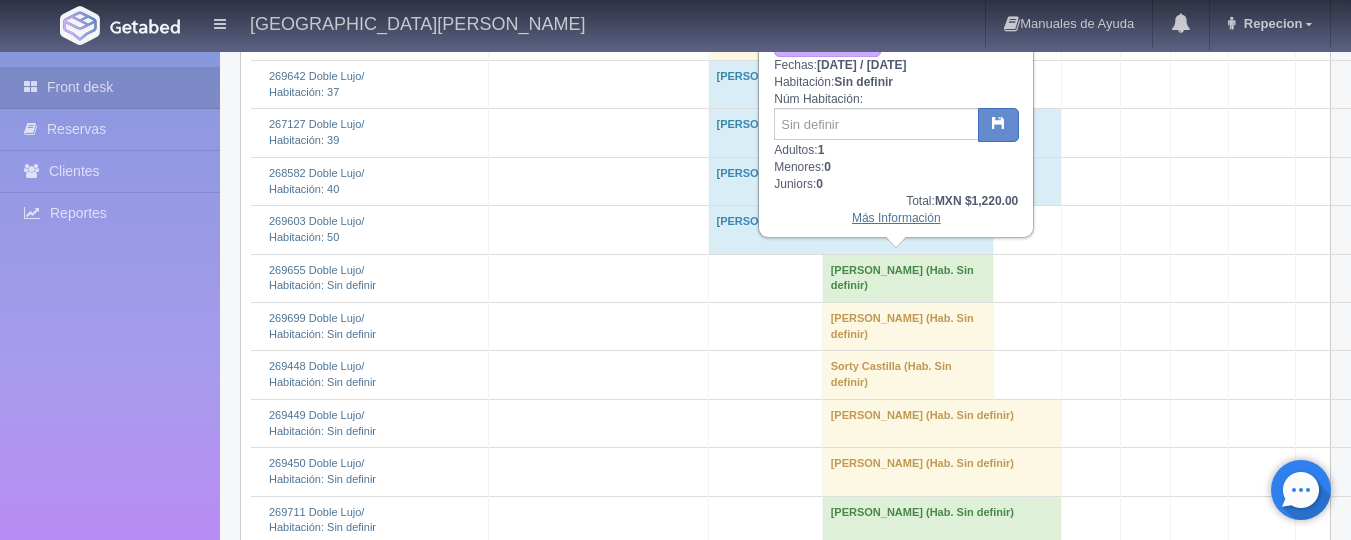 click on "Más Información" at bounding box center (896, 218) 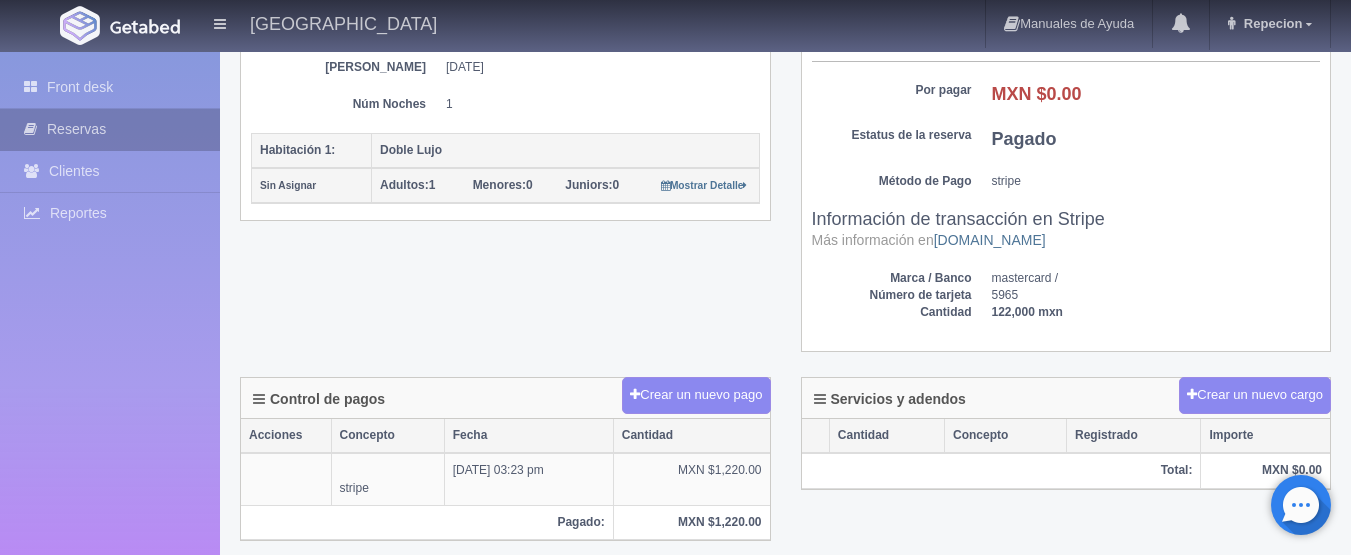 scroll, scrollTop: 400, scrollLeft: 0, axis: vertical 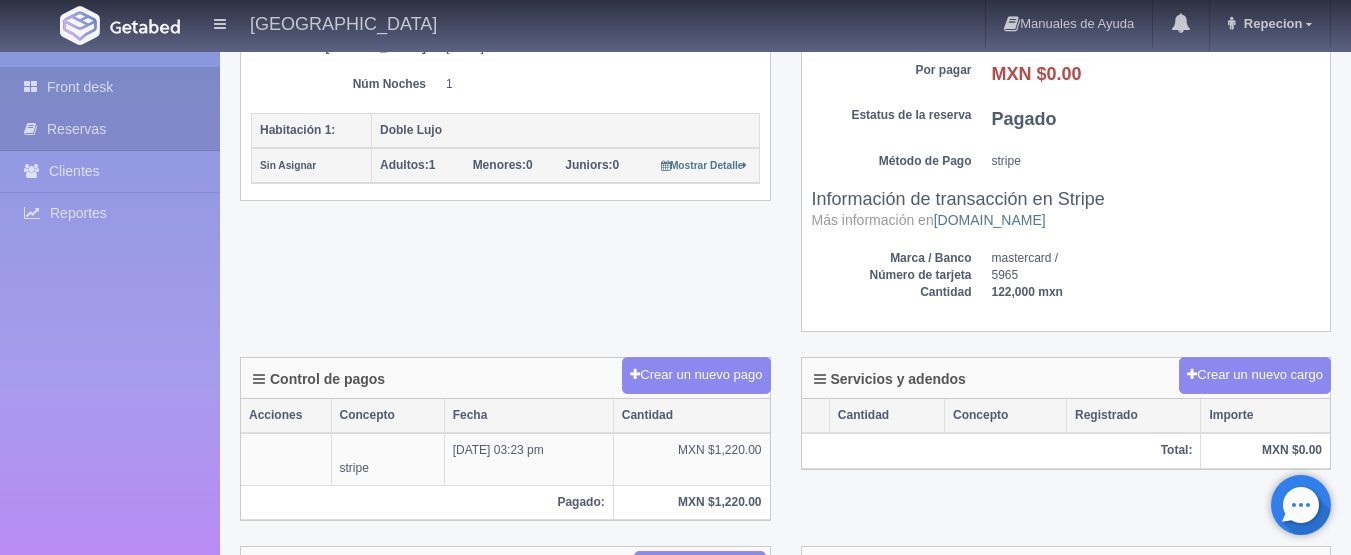 click on "Front desk" at bounding box center [110, 87] 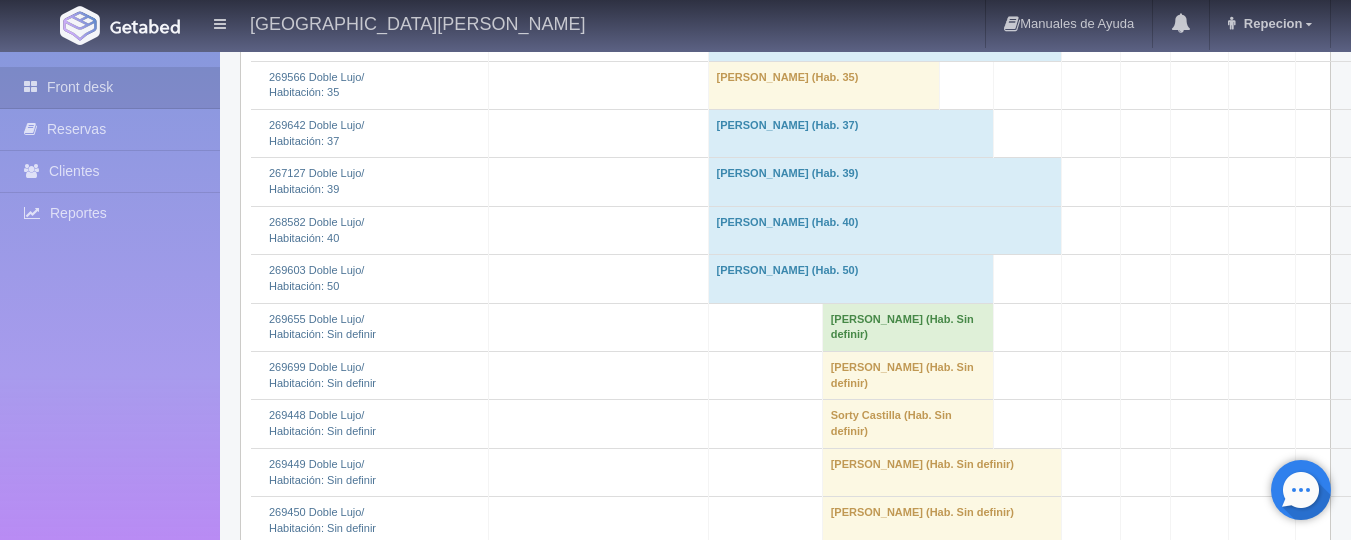 scroll, scrollTop: 1200, scrollLeft: 0, axis: vertical 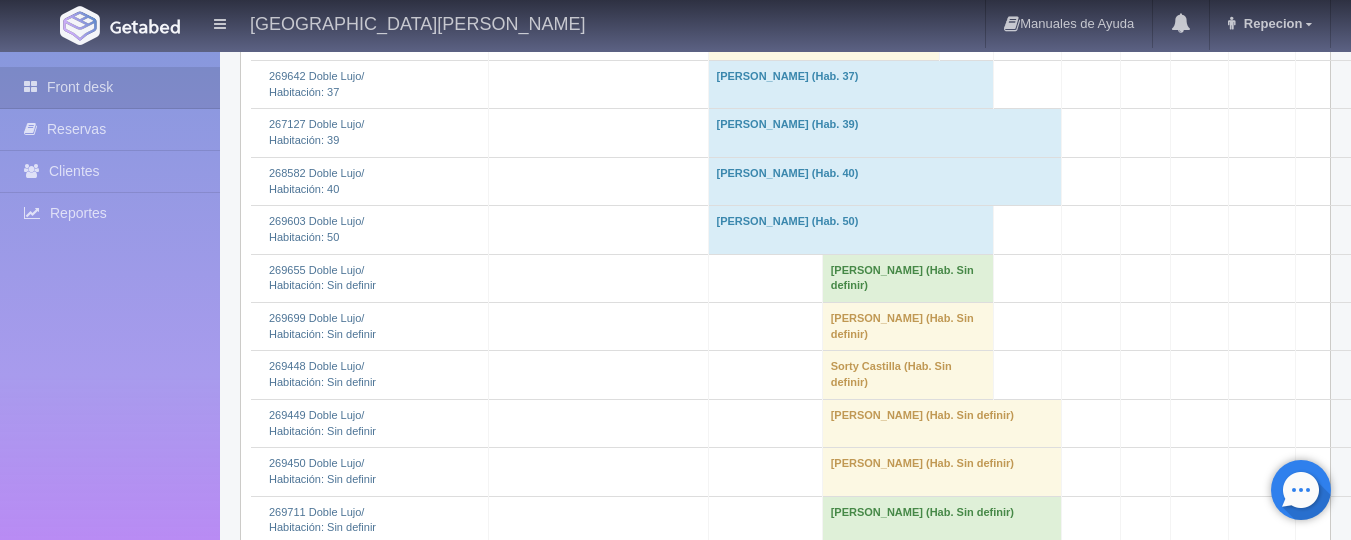 click on "JULIAN CRISTOBAL HERNANDEZ ORTEGA 												(Hab. Sin definir)" at bounding box center (907, 278) 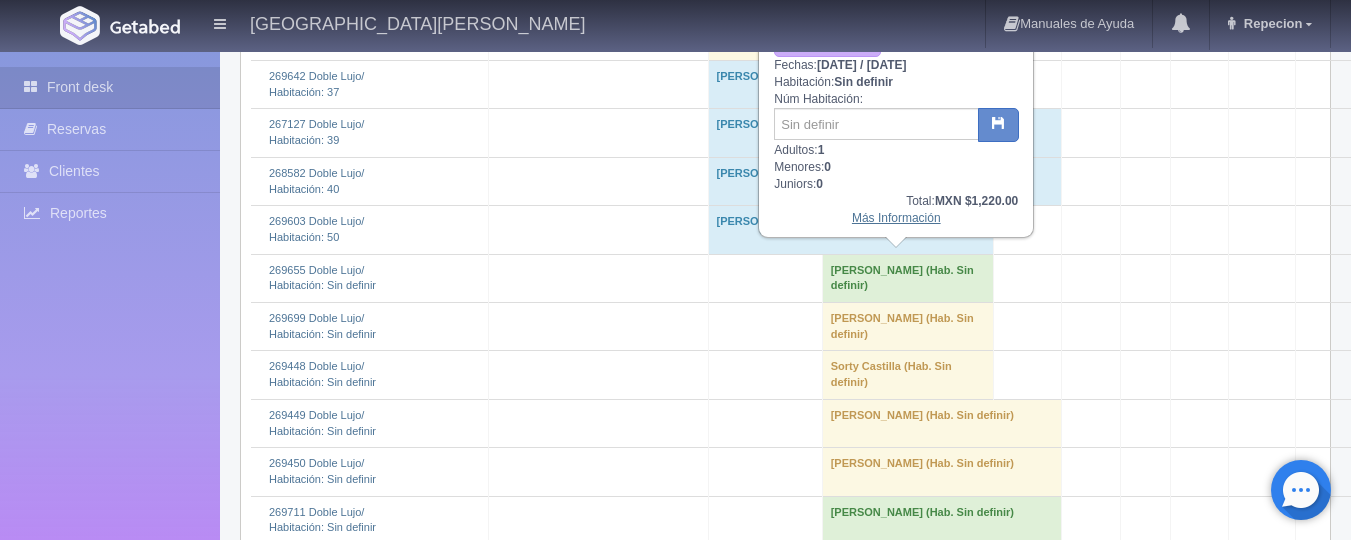 click on "Más Información" at bounding box center [896, 218] 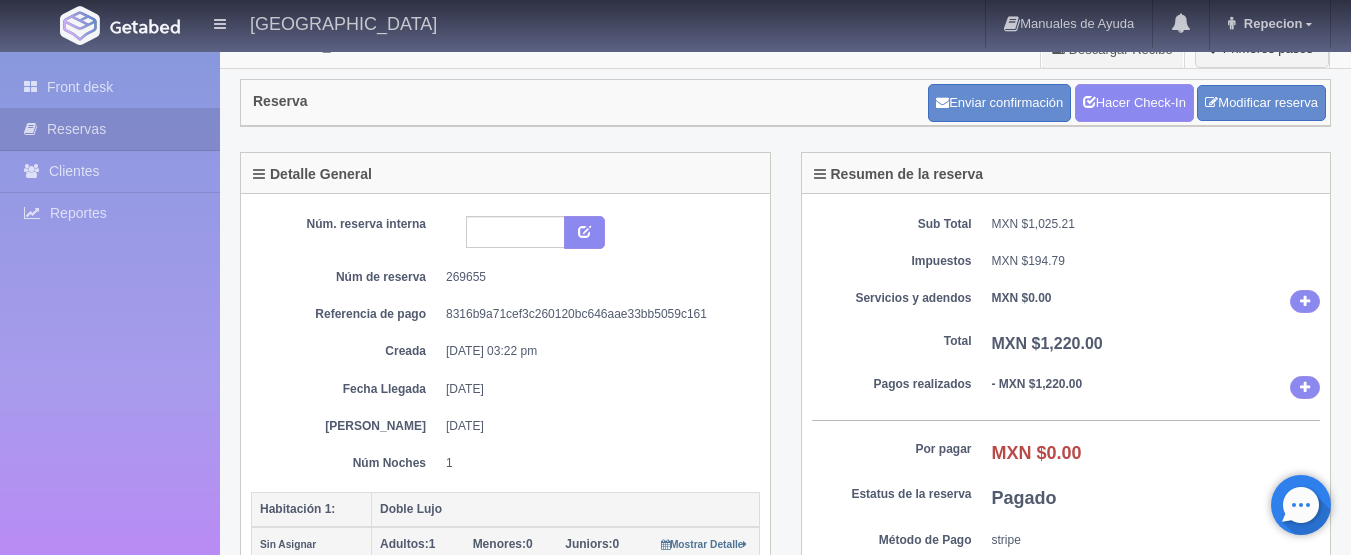 scroll, scrollTop: 0, scrollLeft: 0, axis: both 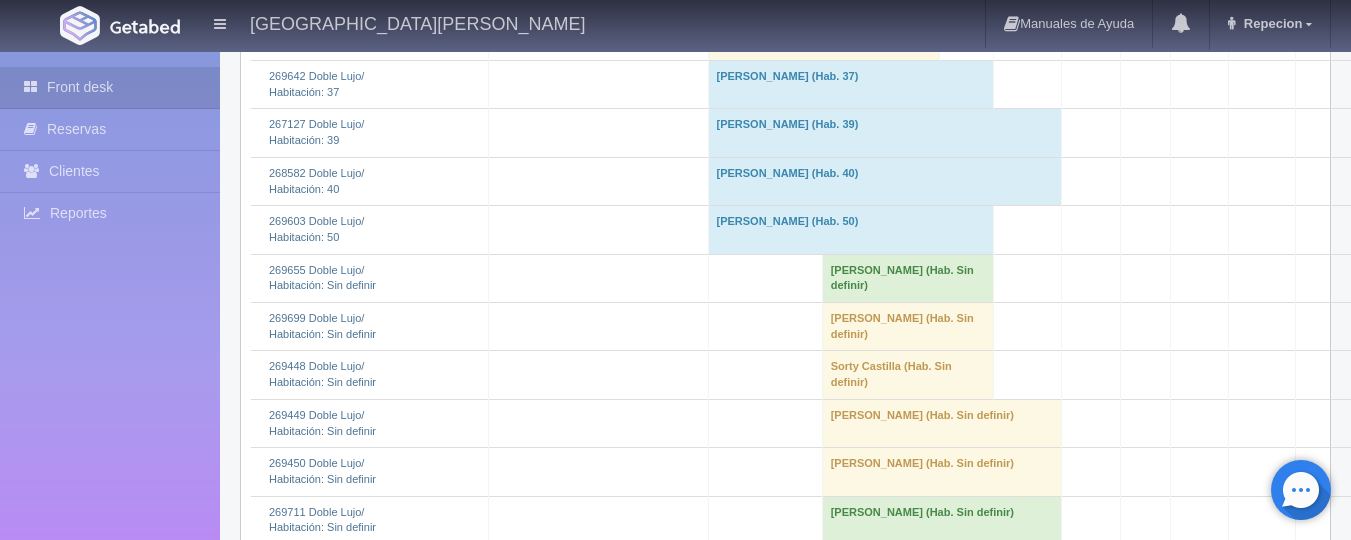 click on "JULIAN CRISTOBAL HERNANDEZ ORTEGA 												(Hab. Sin definir)" at bounding box center (907, 278) 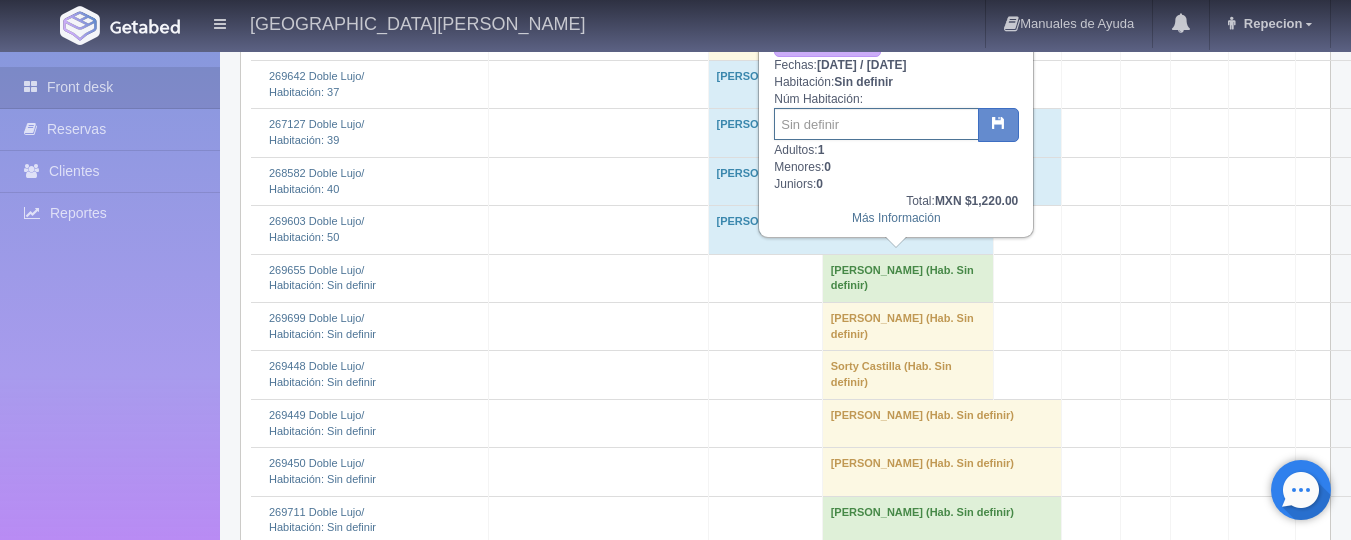 click at bounding box center (876, 124) 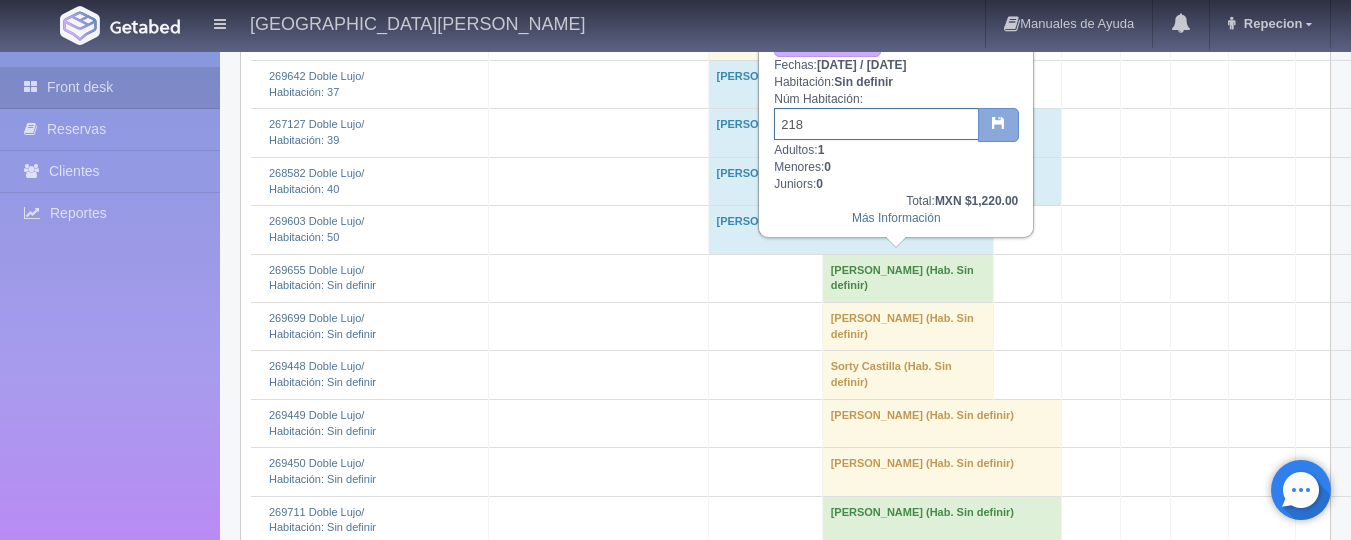 type on "218" 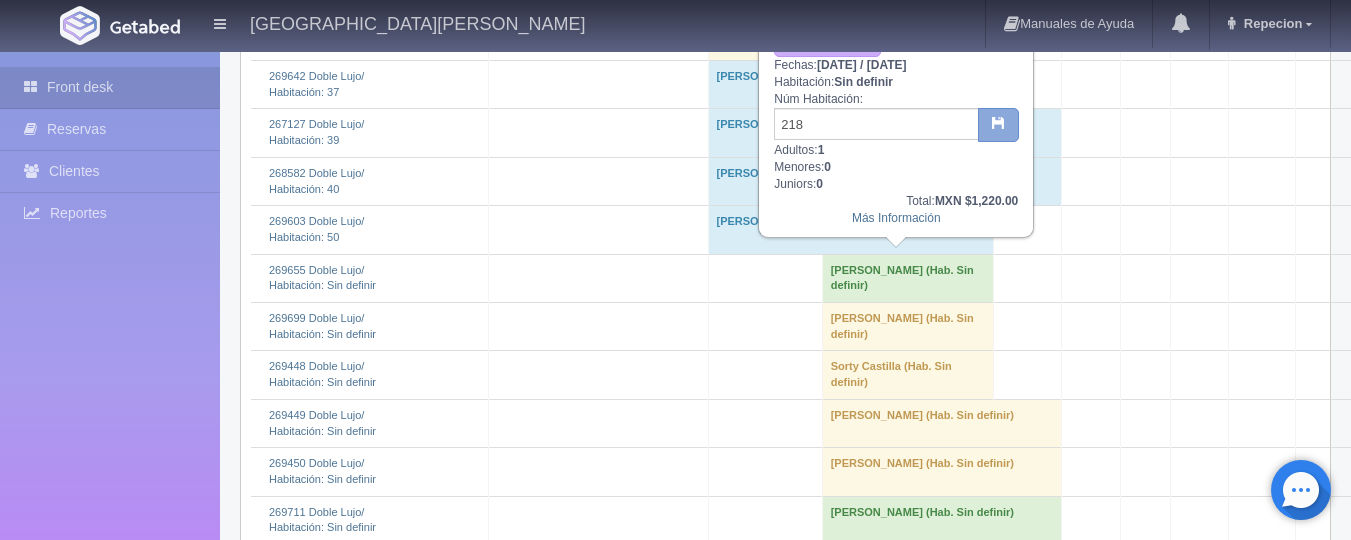 click at bounding box center (998, 122) 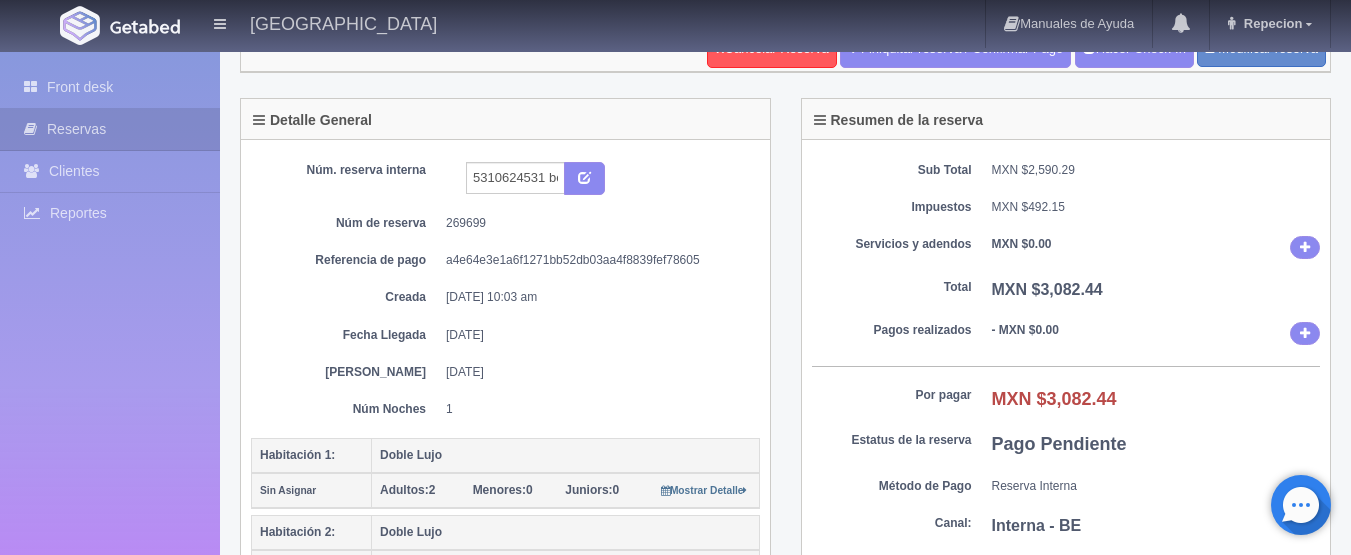 scroll, scrollTop: 0, scrollLeft: 0, axis: both 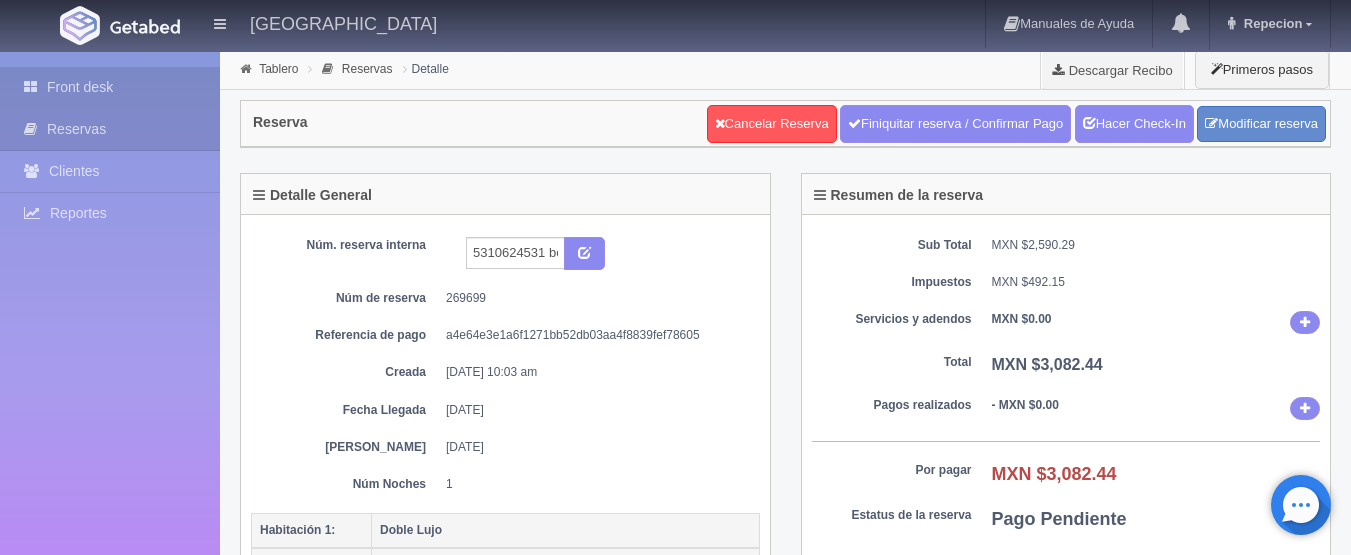 click on "Front desk" at bounding box center (110, 87) 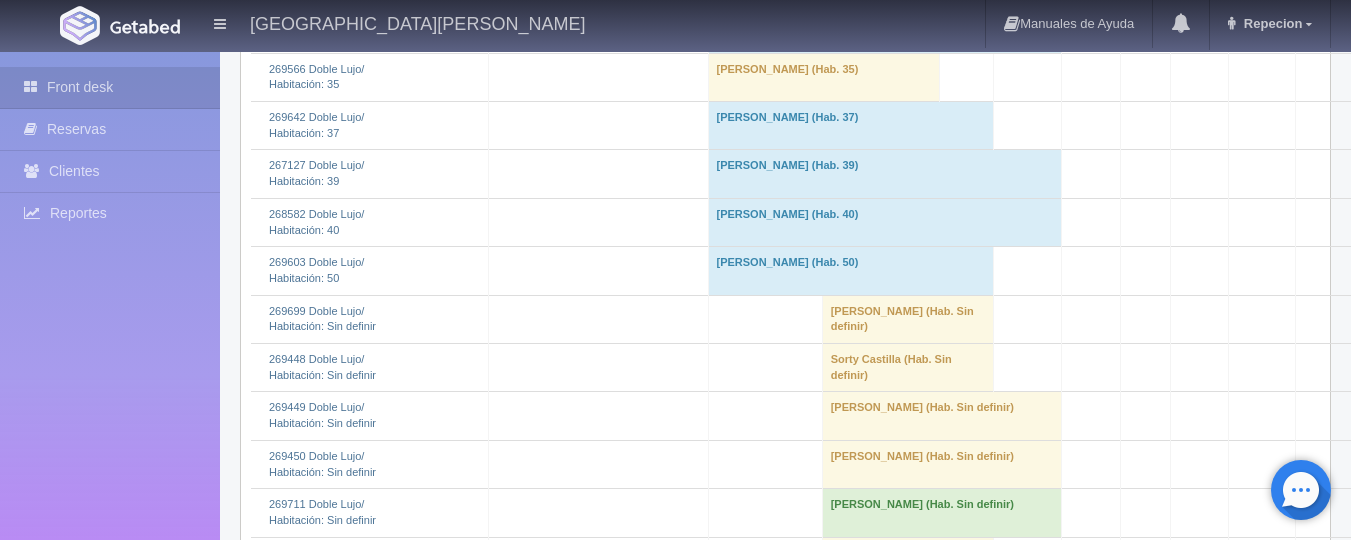 scroll, scrollTop: 1300, scrollLeft: 0, axis: vertical 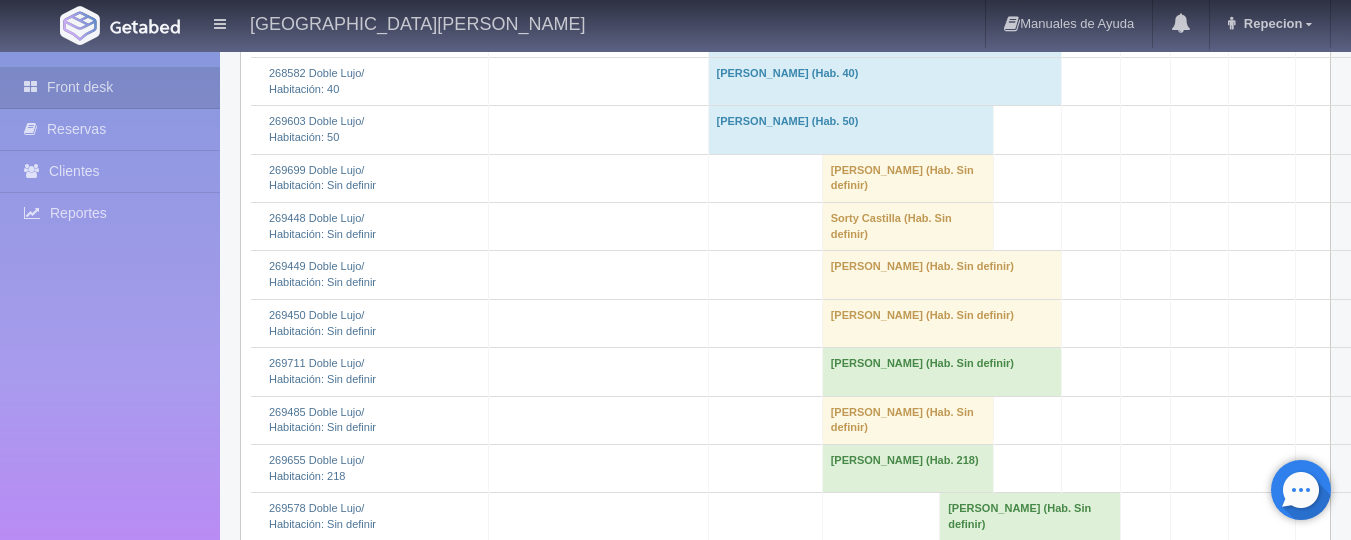 click on "María Fernanda Arias Montecillo 												(Hab. Sin definir)" at bounding box center (907, 178) 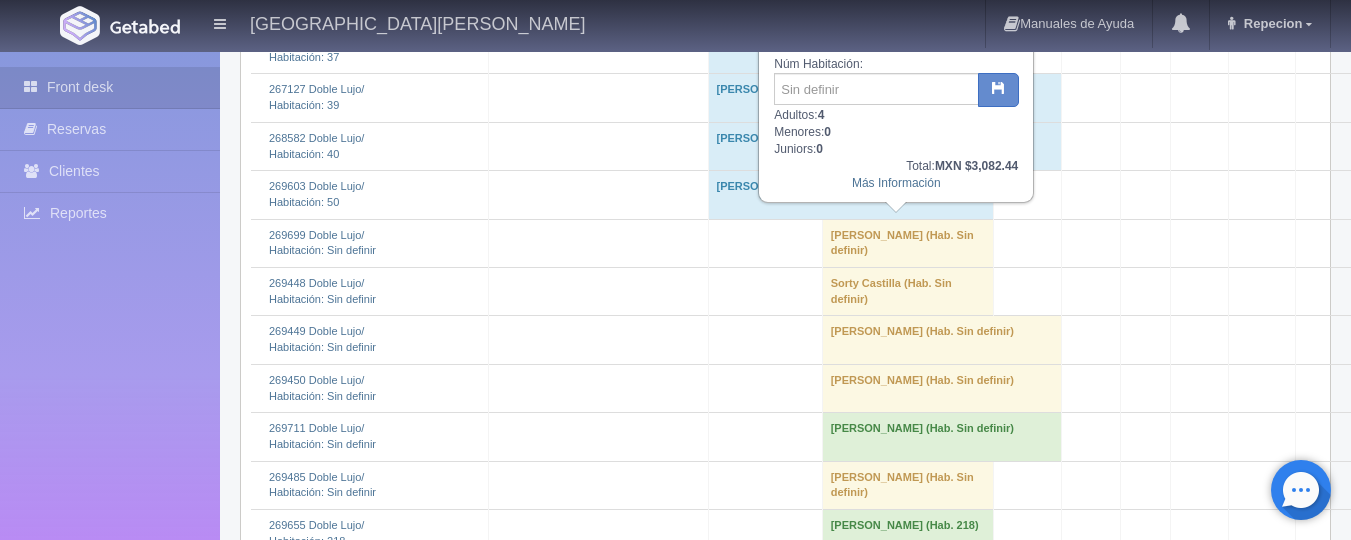 scroll, scrollTop: 1200, scrollLeft: 0, axis: vertical 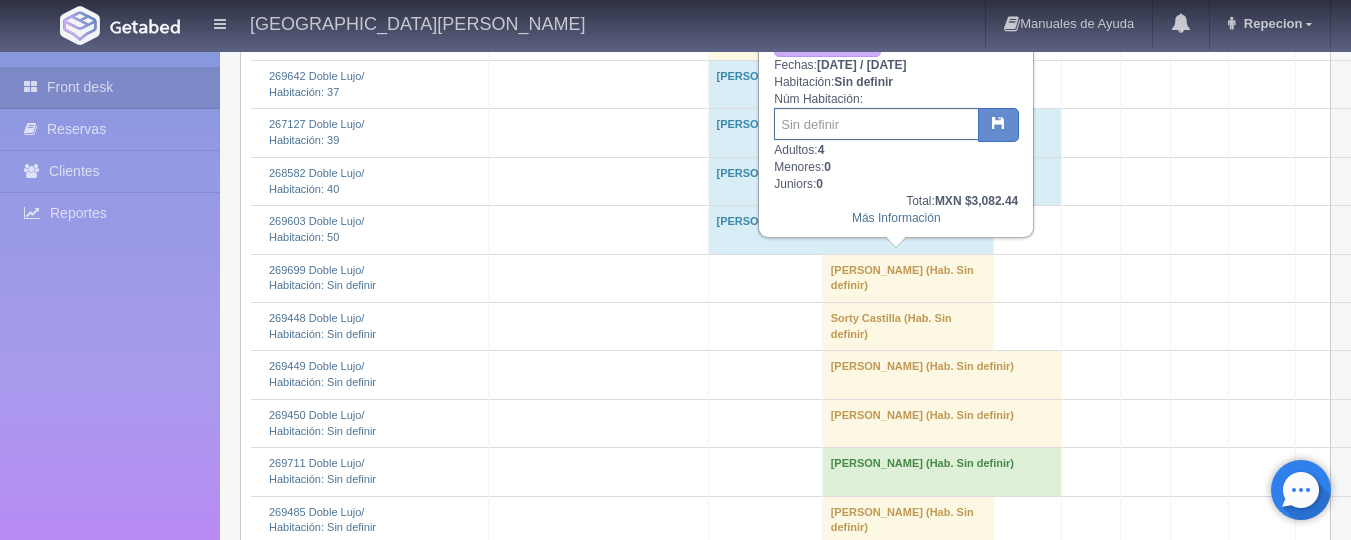 click at bounding box center (876, 124) 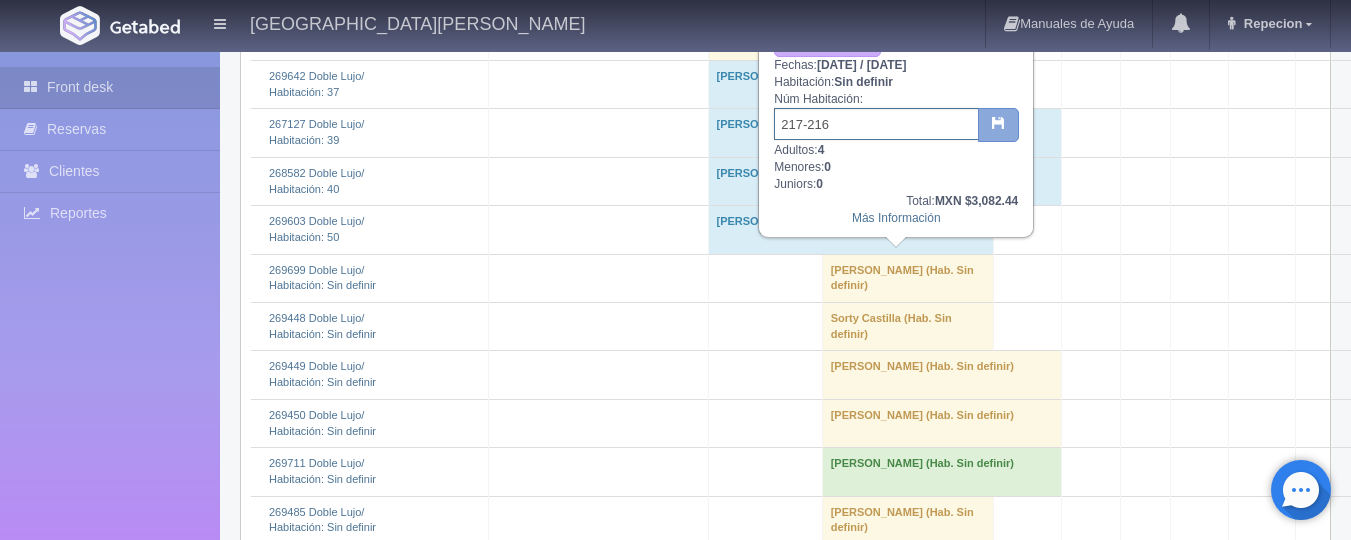 type on "217-216" 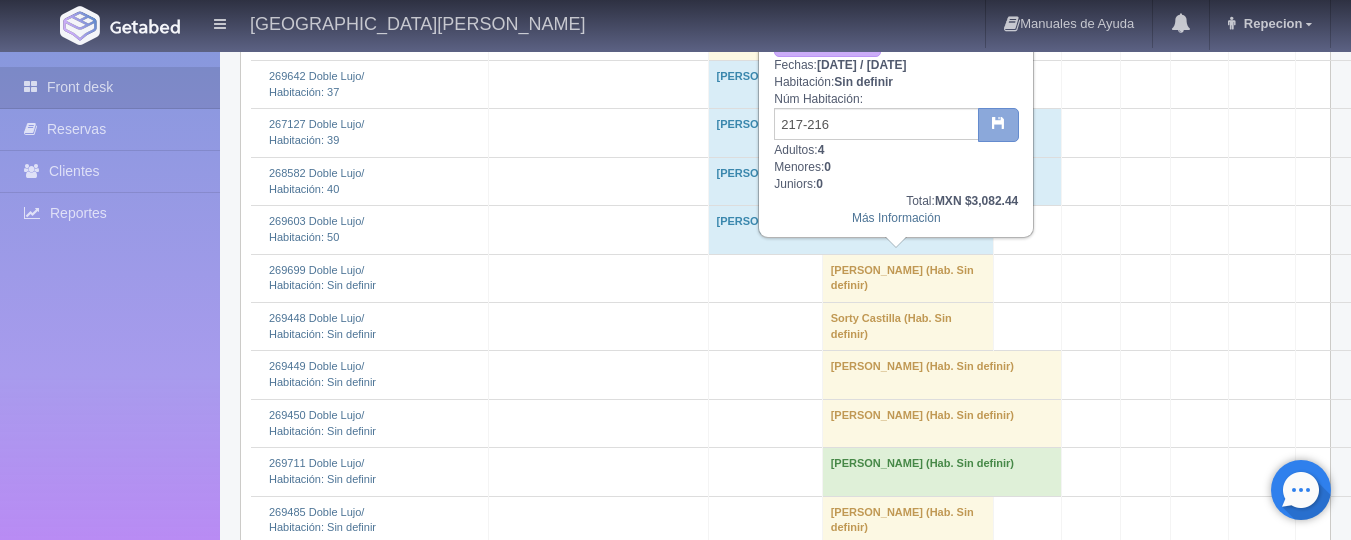 click at bounding box center [998, 125] 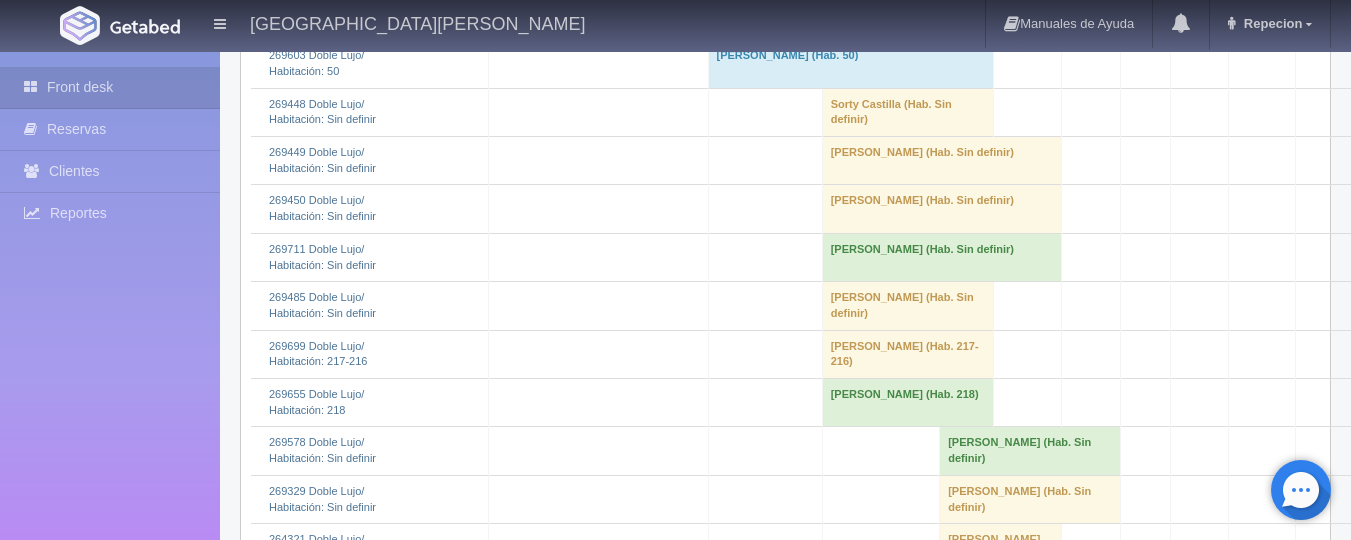 scroll, scrollTop: 1400, scrollLeft: 0, axis: vertical 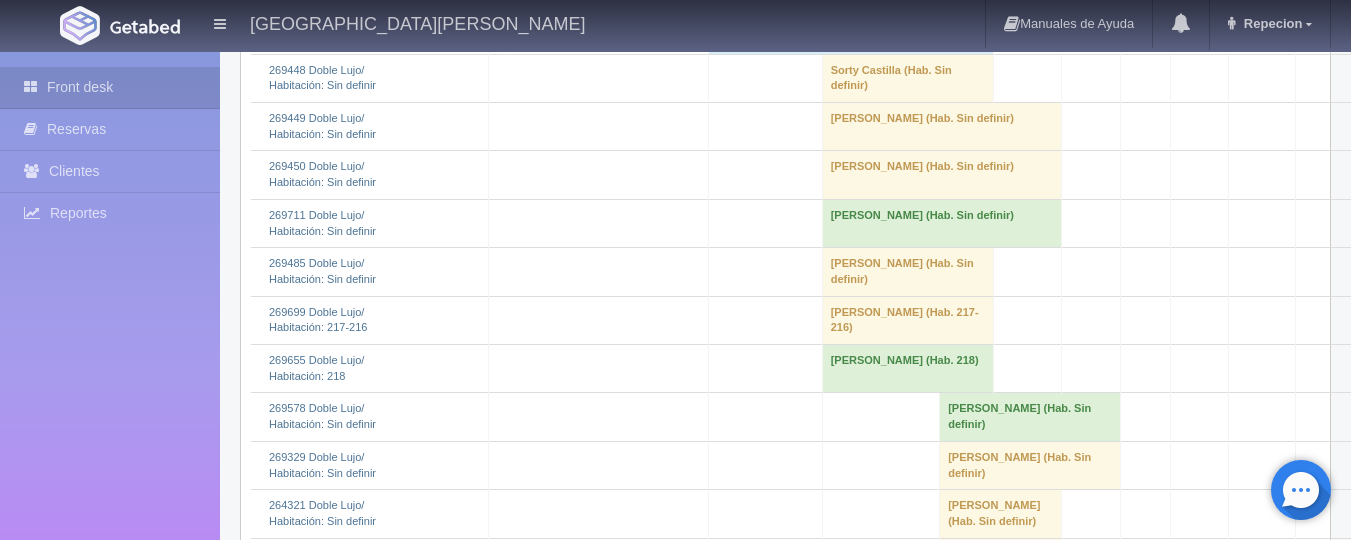 click on "[PERSON_NAME] 												(Hab. Sin definir)" at bounding box center [907, 272] 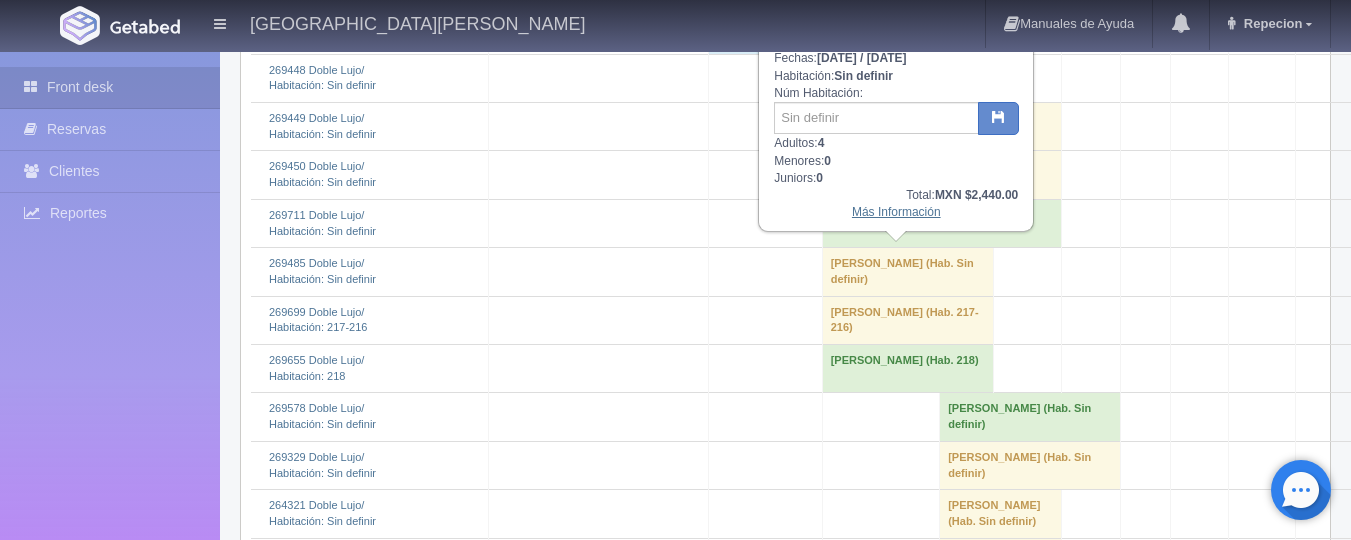 click on "Más Información" at bounding box center [896, 212] 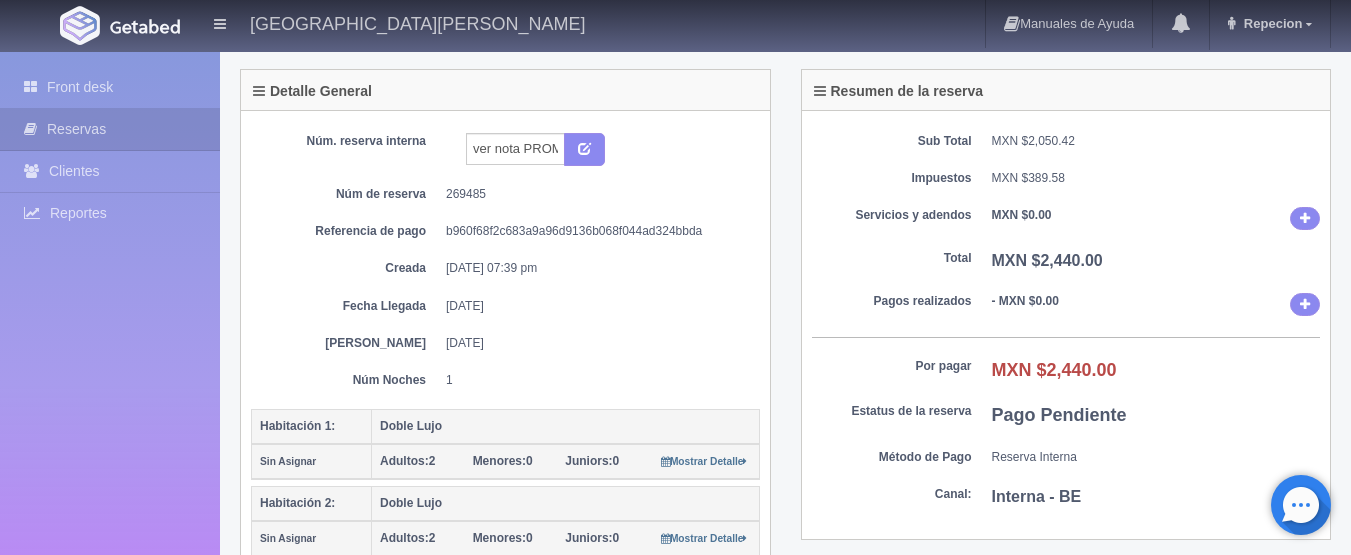 scroll, scrollTop: 100, scrollLeft: 0, axis: vertical 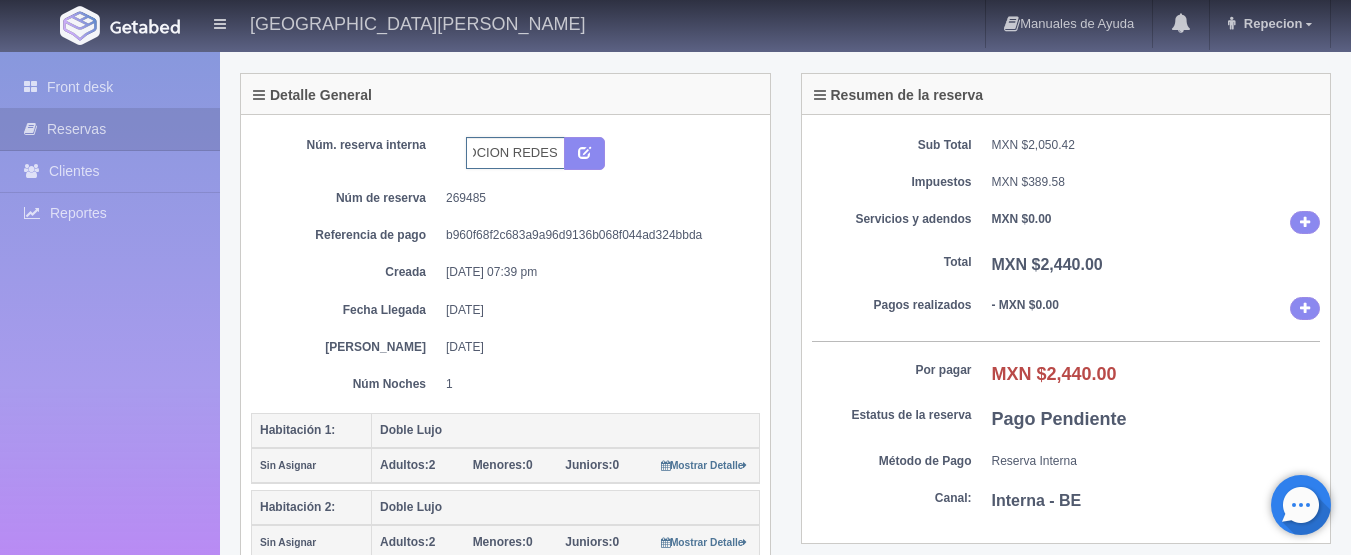 drag, startPoint x: 494, startPoint y: 154, endPoint x: 577, endPoint y: 237, distance: 117.37972 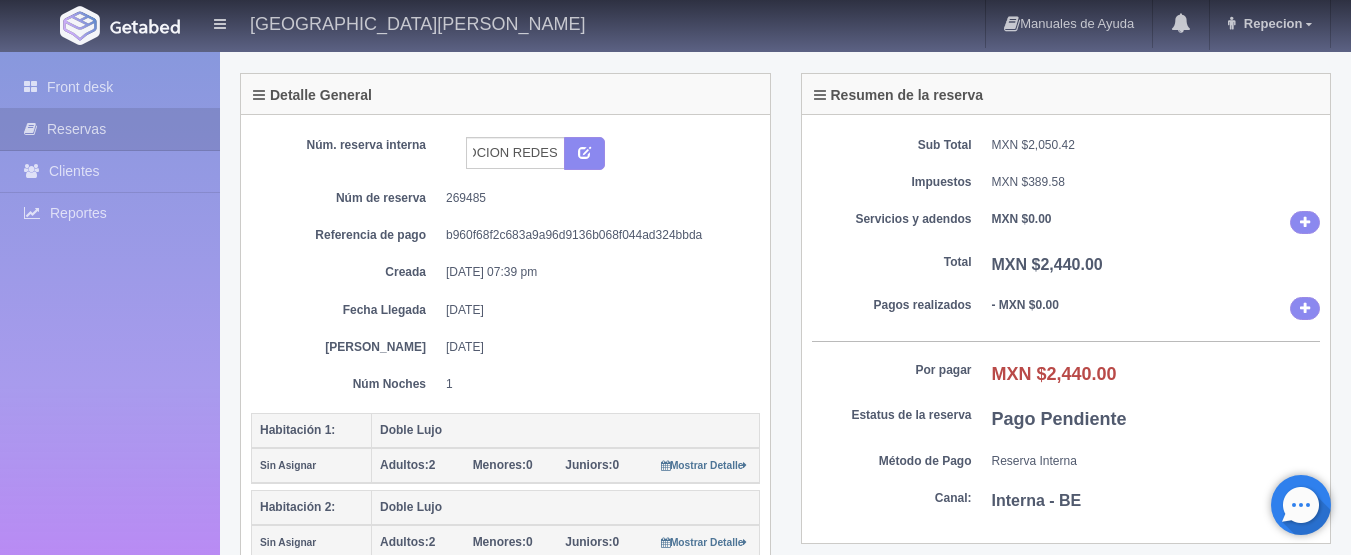 click on "Núm. reserva interna     ver nota PROMOCION REDES     Núm de reserva   269485   Referencia de pago   b960f68f2c683a9a96d9136b068f044ad324bbda   Creada   16-07-25 07:39 pm   Núm. Habitación         Fecha Llegada   19-07-2025   Fecha Salida   20-07-2025   Núm Noches   1" at bounding box center [505, 265] 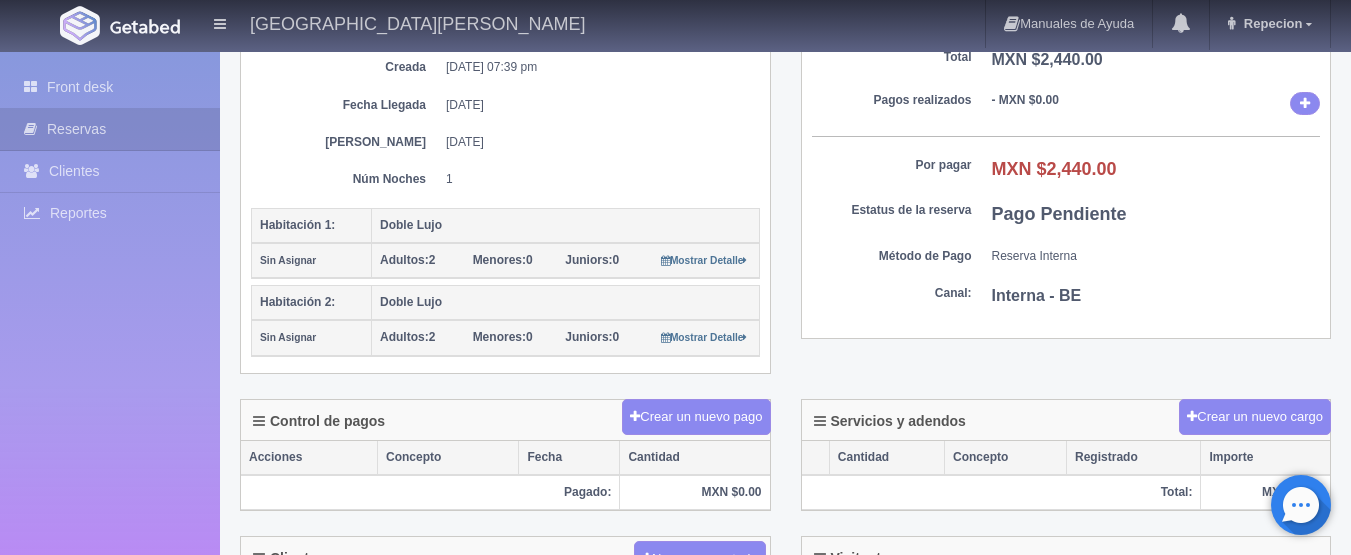 scroll, scrollTop: 500, scrollLeft: 0, axis: vertical 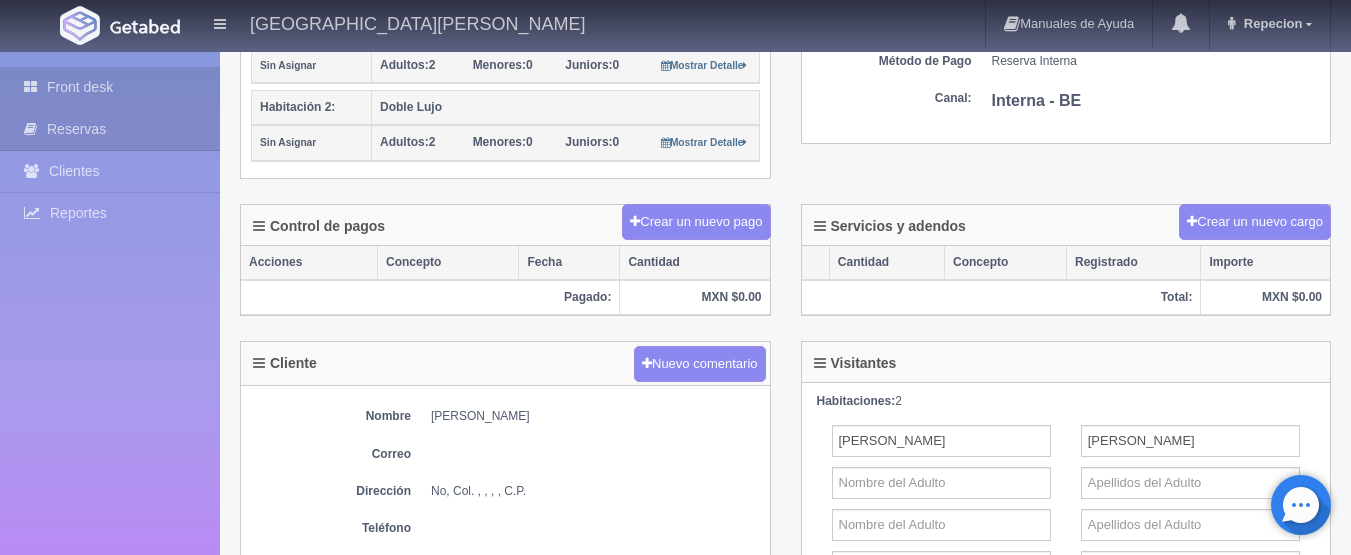 click on "Front desk" at bounding box center [110, 87] 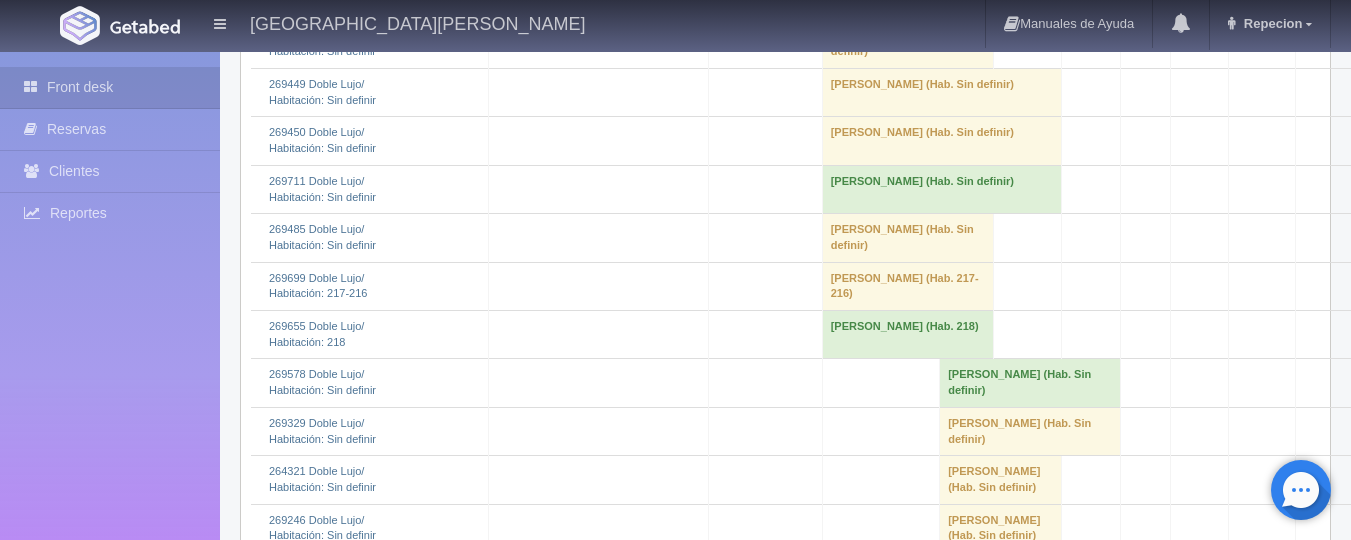 scroll, scrollTop: 1400, scrollLeft: 0, axis: vertical 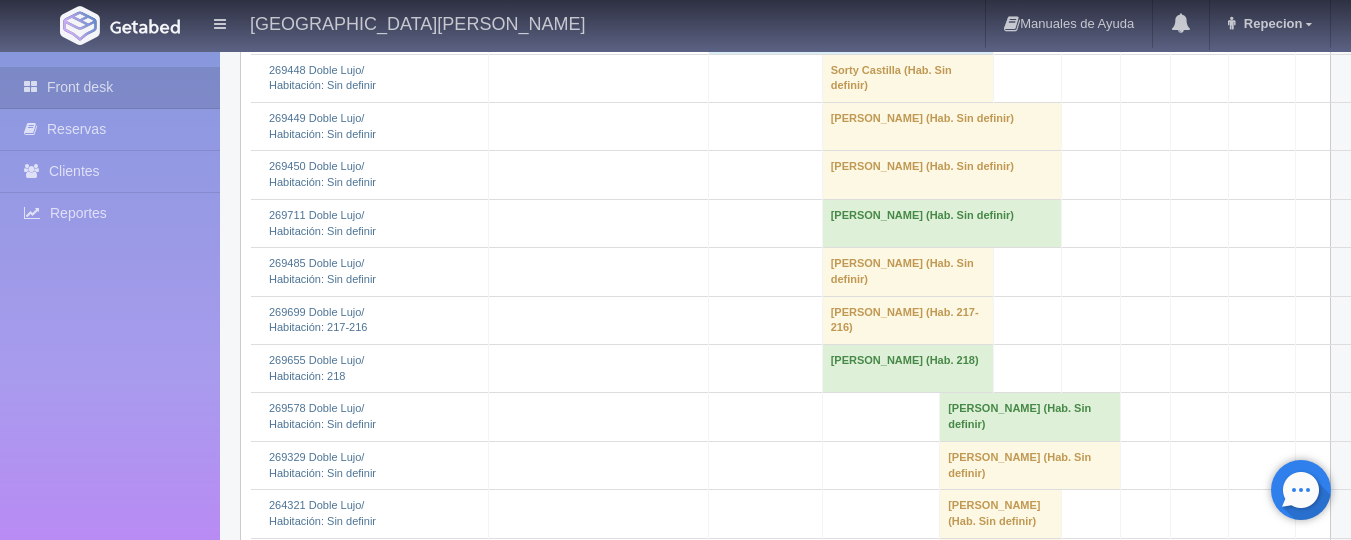 click on "ricardo mendoza castillo 												(Hab. Sin definir)" at bounding box center [907, 272] 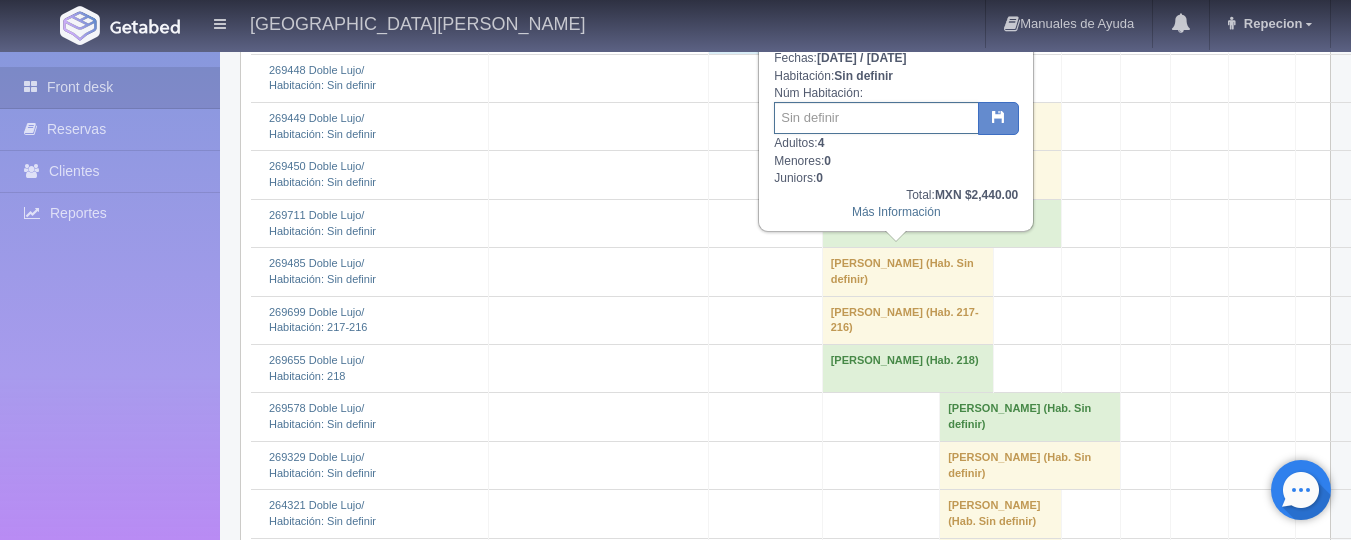 click at bounding box center (876, 118) 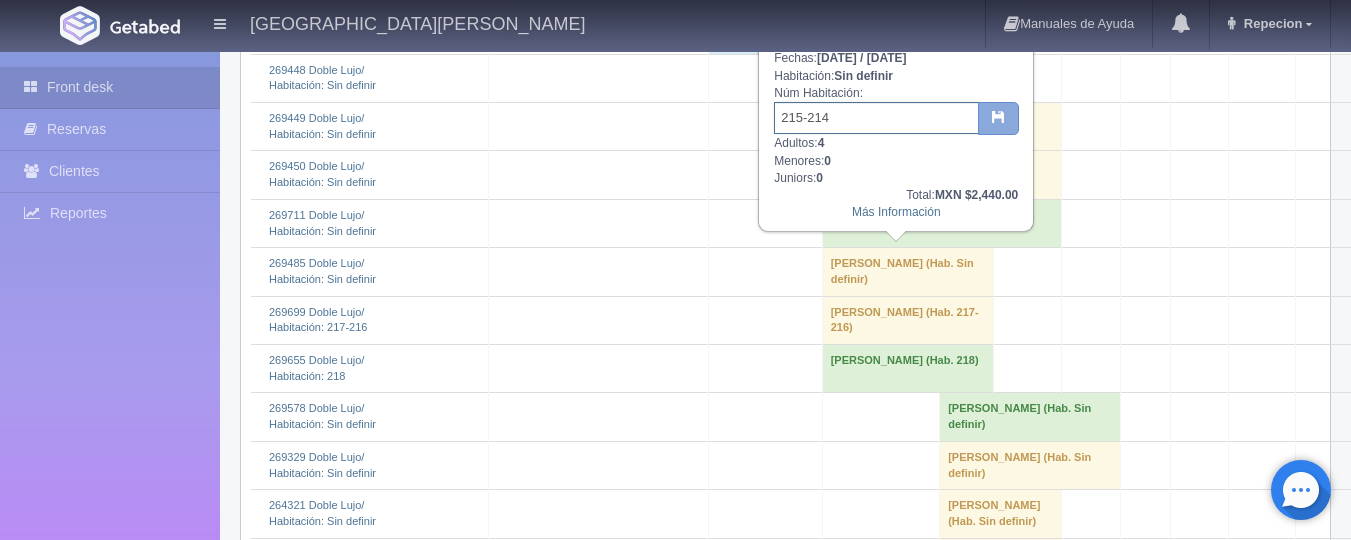 type on "215-214" 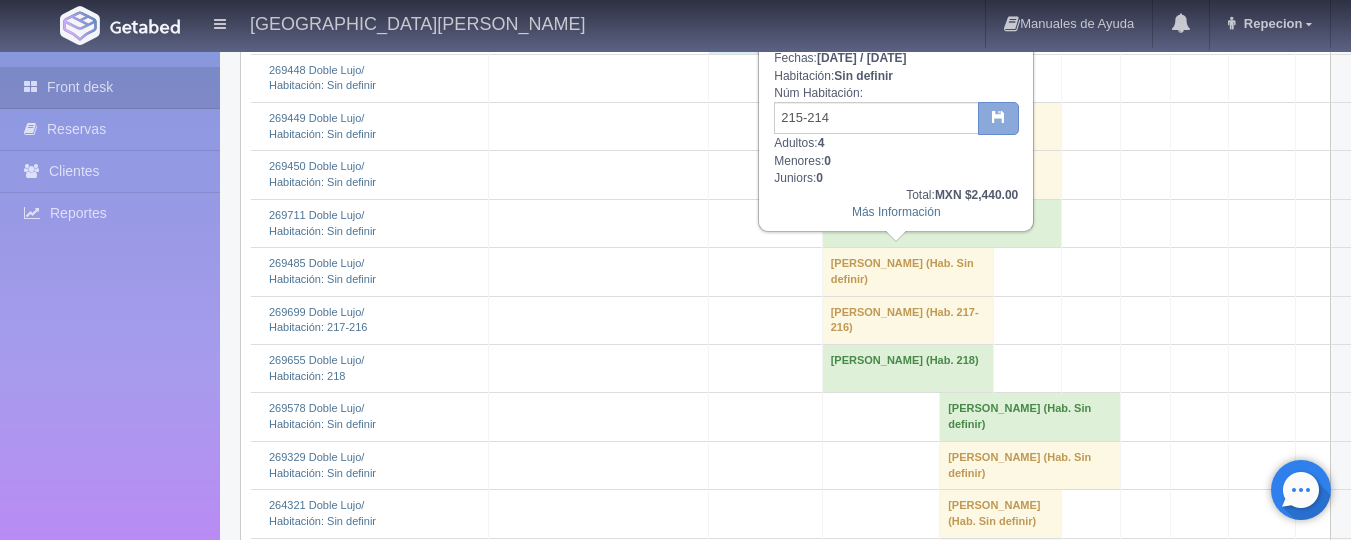 click at bounding box center [998, 119] 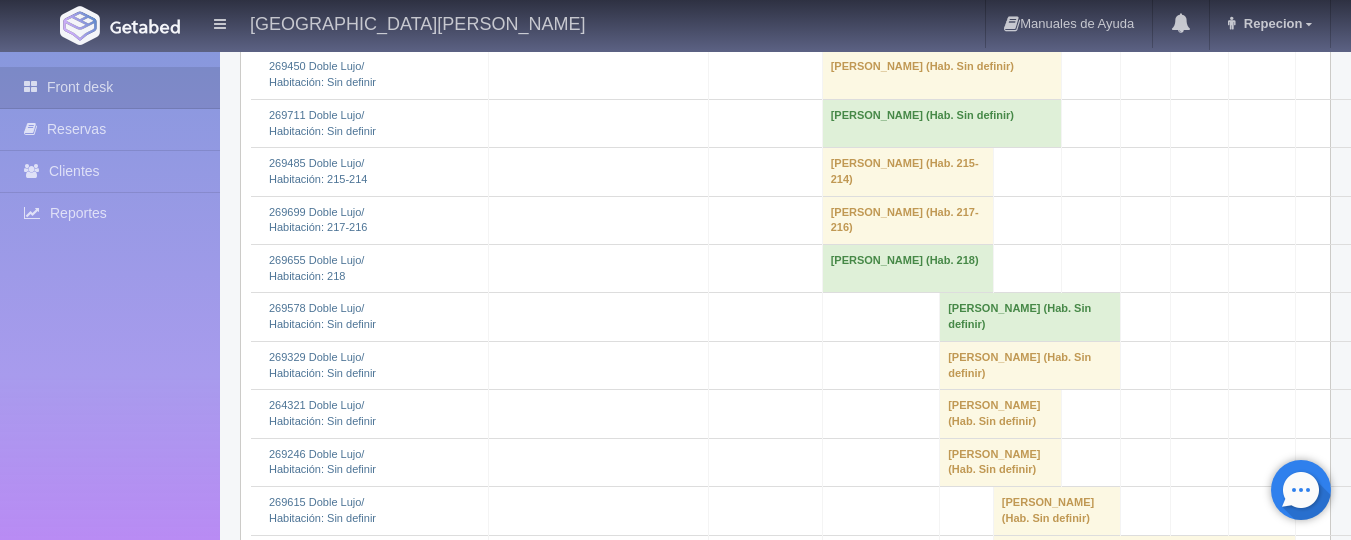 scroll, scrollTop: 1400, scrollLeft: 0, axis: vertical 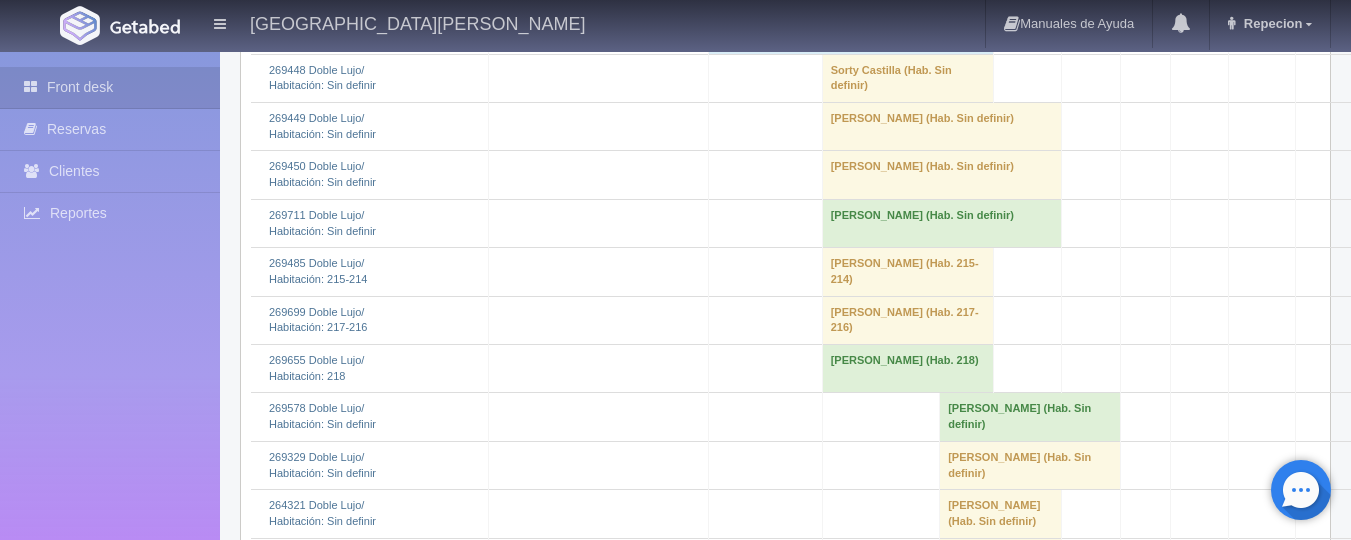 click on "[PERSON_NAME] 												(Hab. Sin definir)" at bounding box center [941, 223] 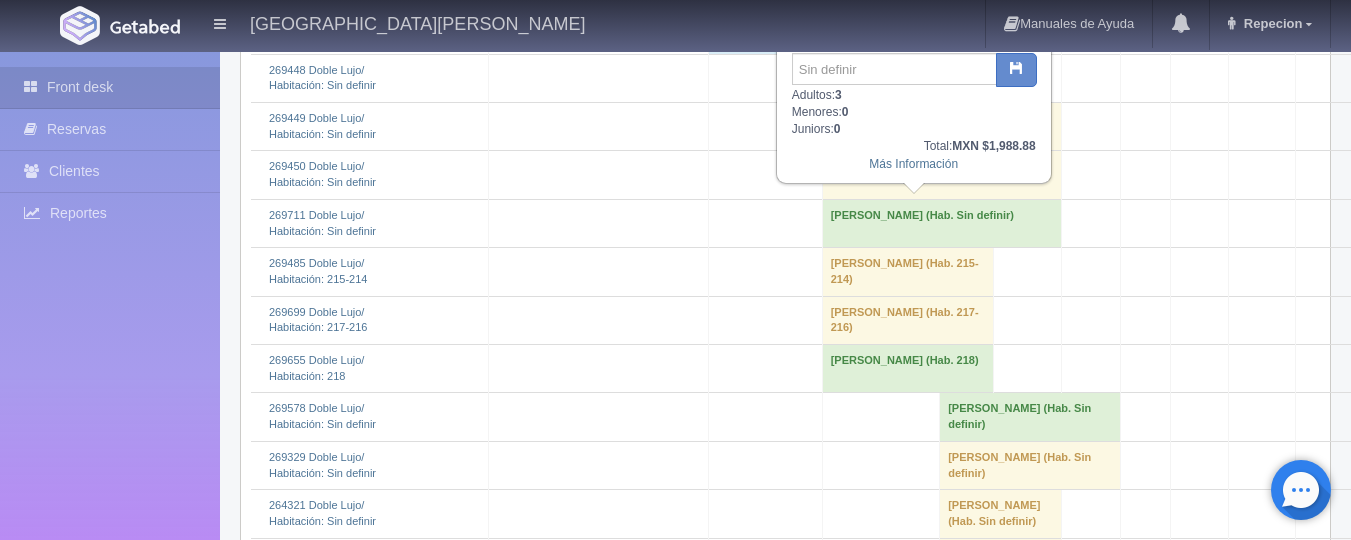 click at bounding box center [1262, 272] 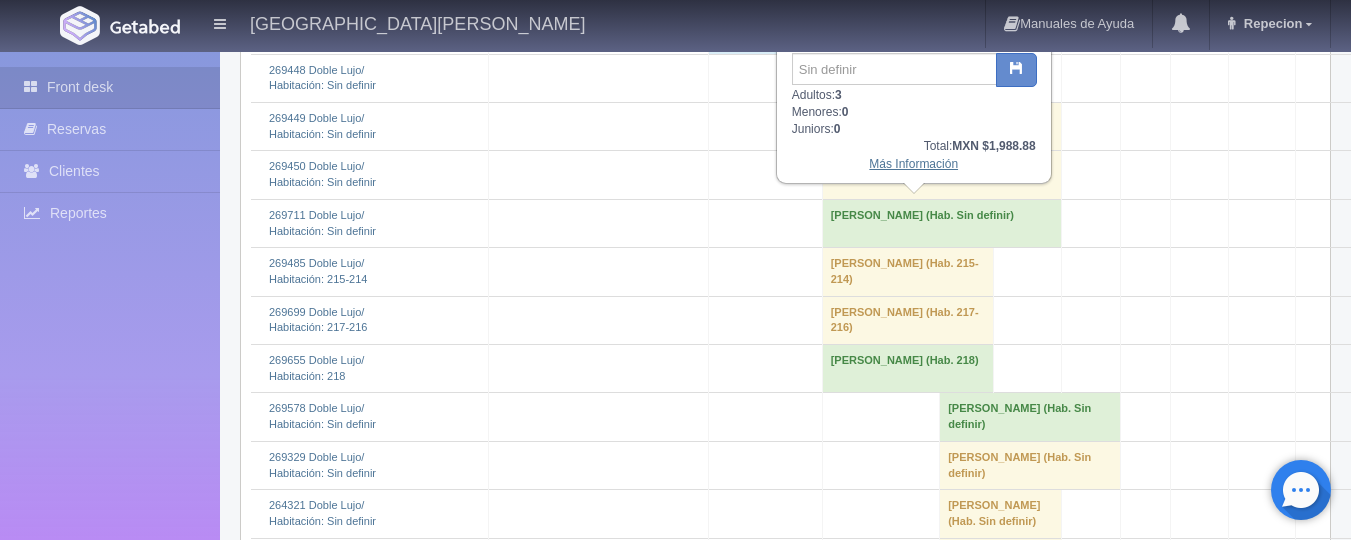 click on "Más Información" at bounding box center (913, 164) 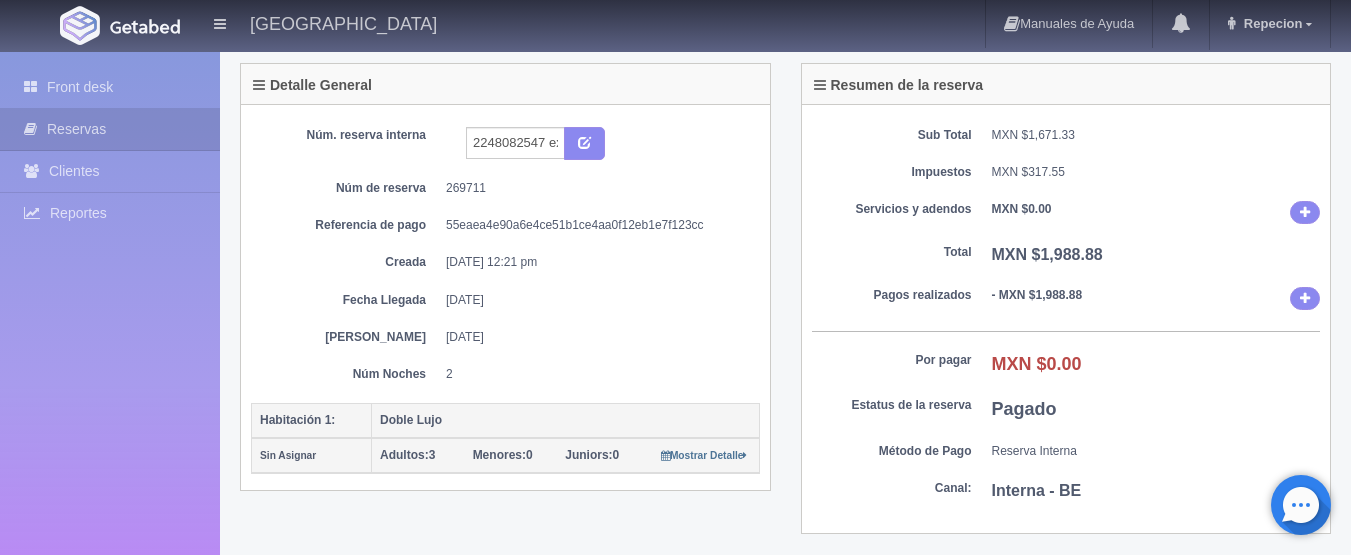 scroll, scrollTop: 300, scrollLeft: 0, axis: vertical 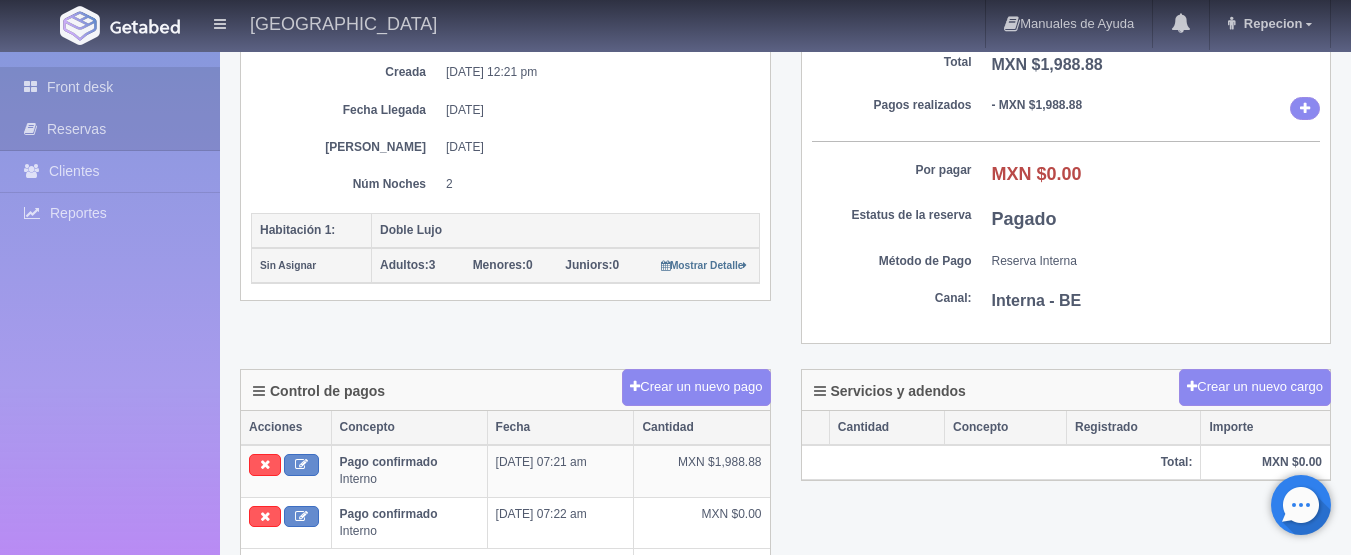 click on "Front desk" at bounding box center (110, 87) 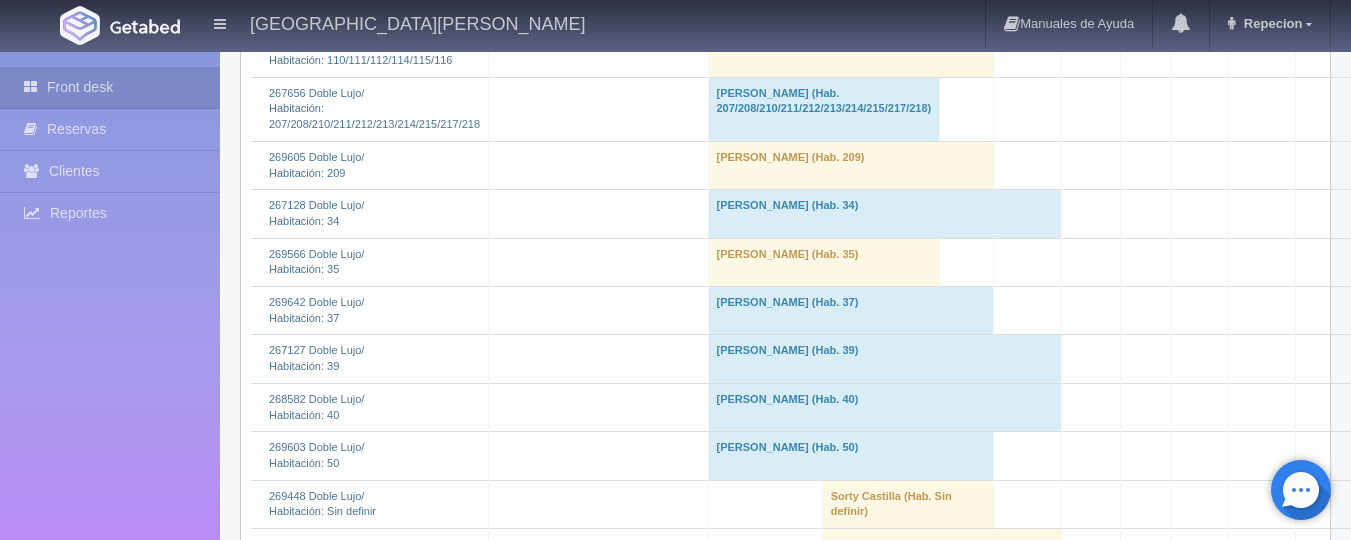 scroll, scrollTop: 1200, scrollLeft: 0, axis: vertical 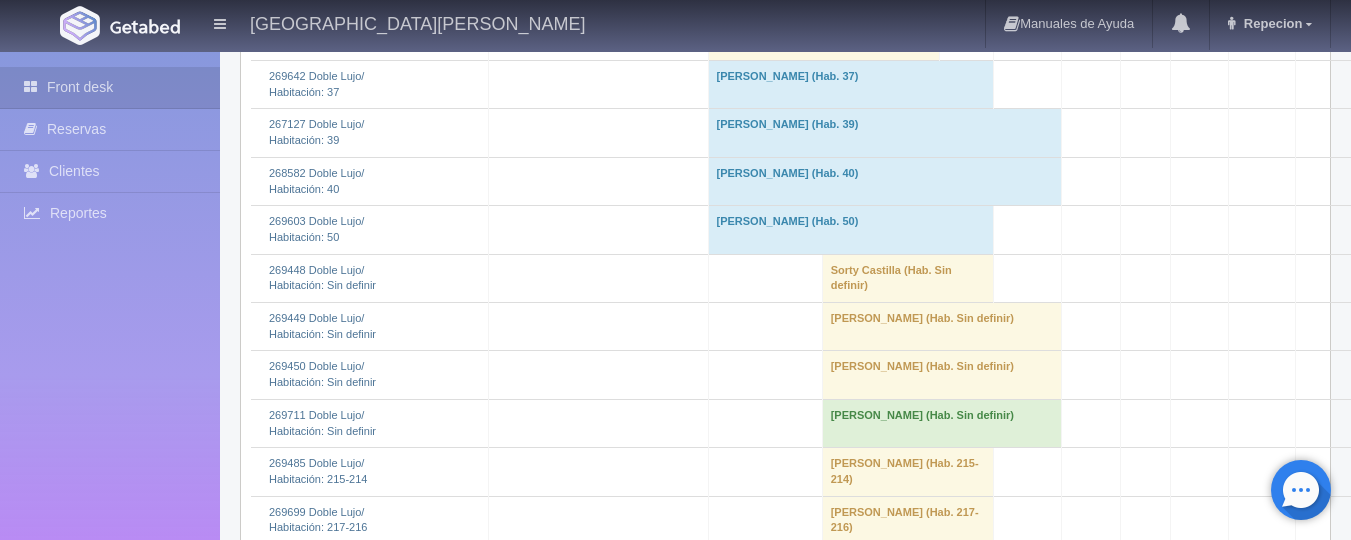 click on "[PERSON_NAME] 												(Hab. Sin definir)" at bounding box center (941, 423) 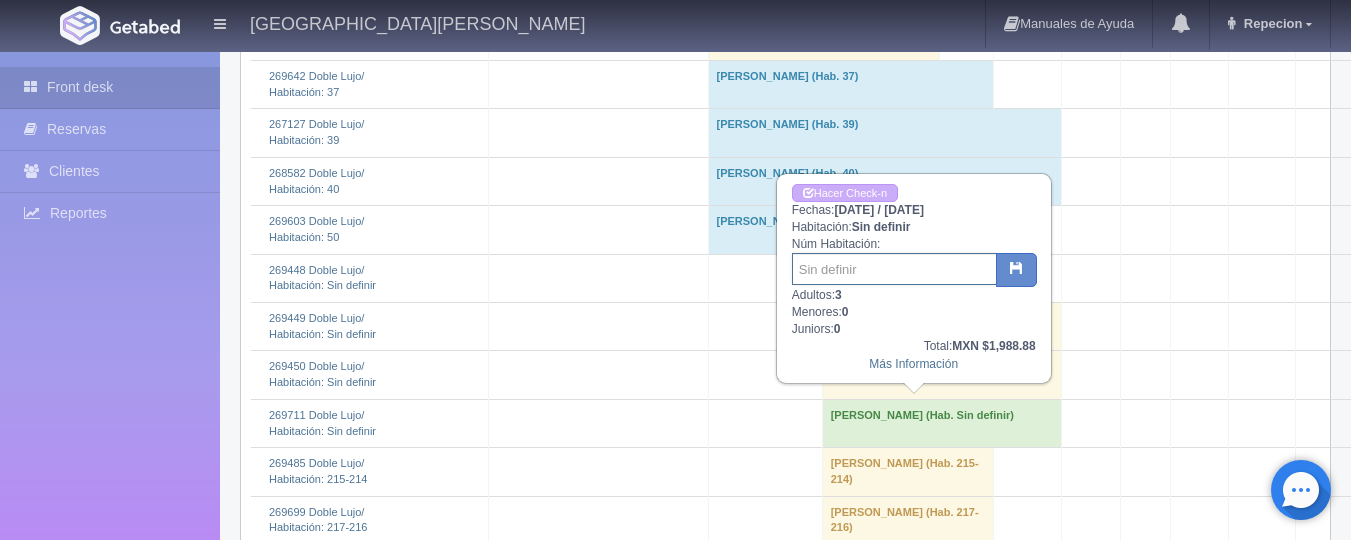 click at bounding box center (894, 269) 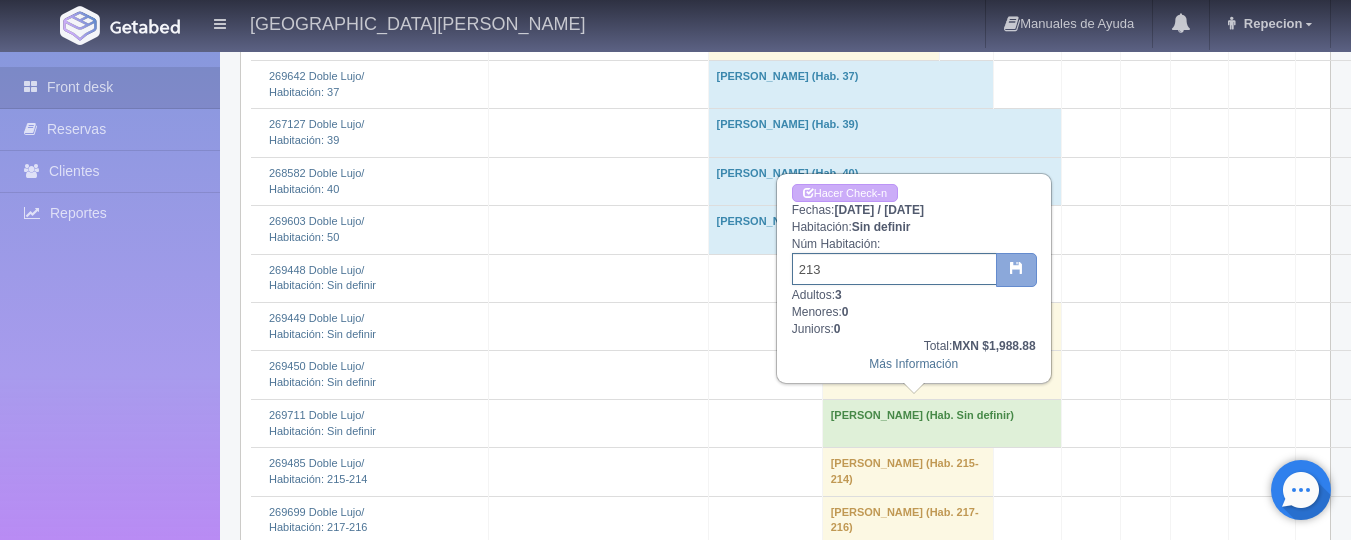 type on "213" 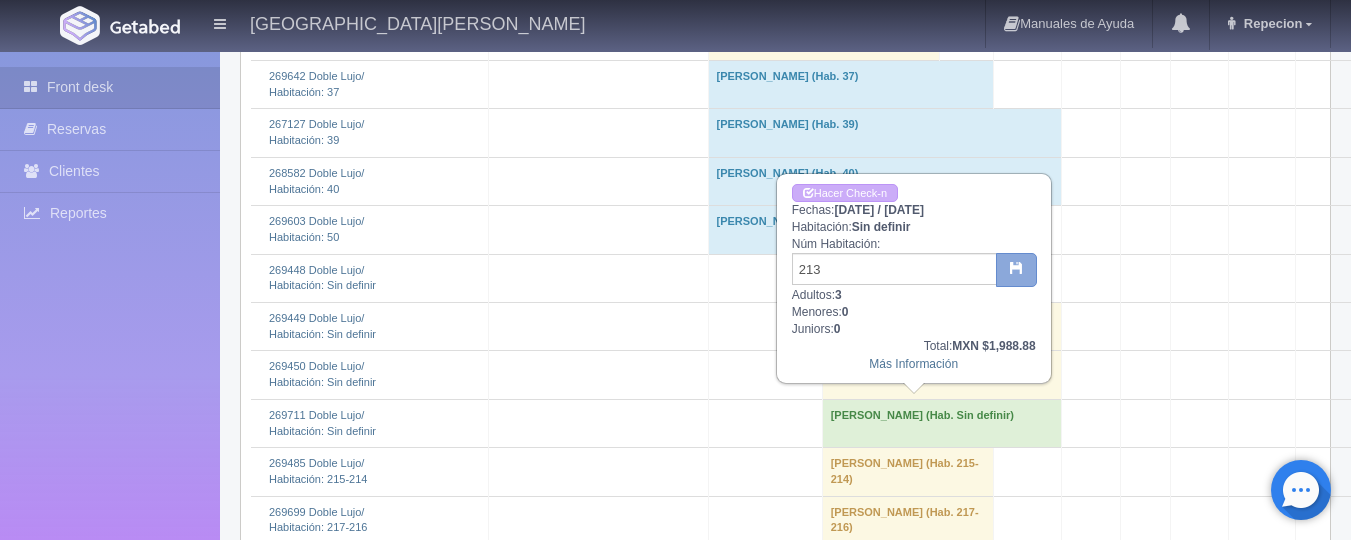 click at bounding box center [1016, 267] 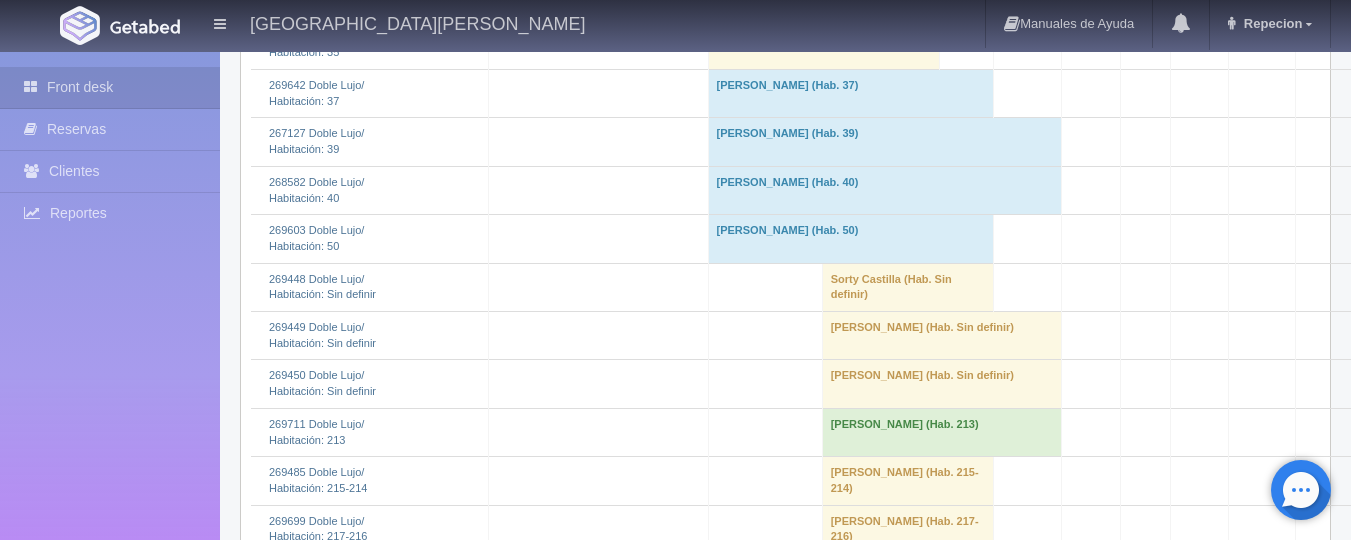 scroll, scrollTop: 1300, scrollLeft: 0, axis: vertical 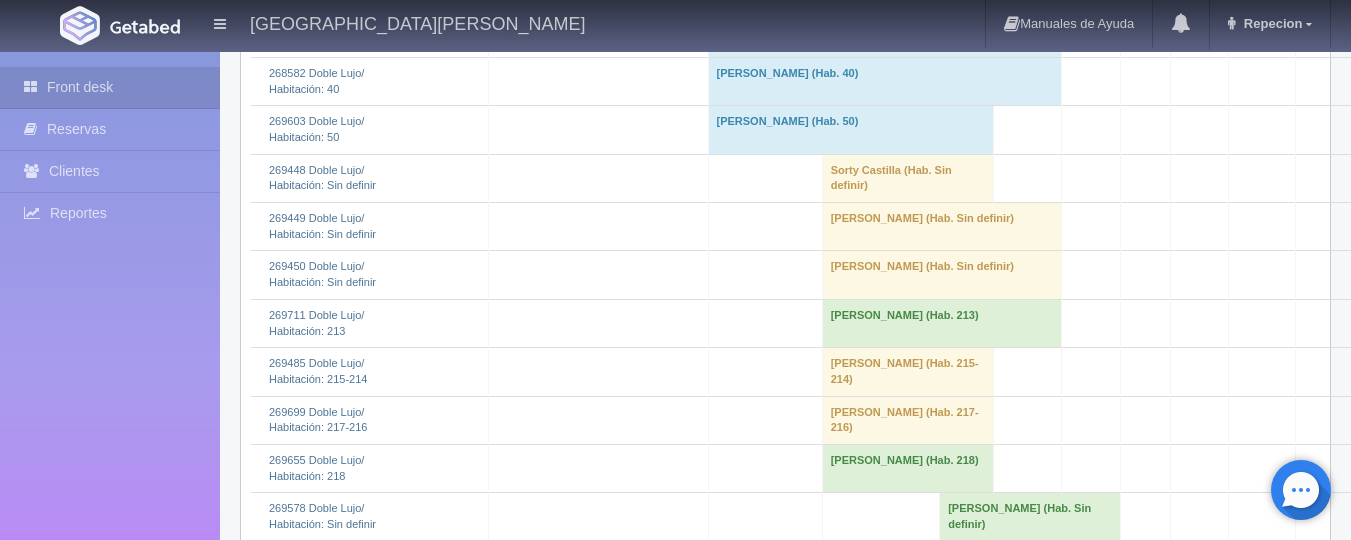 click on "[PERSON_NAME] 												(Hab. Sin definir)" at bounding box center (941, 275) 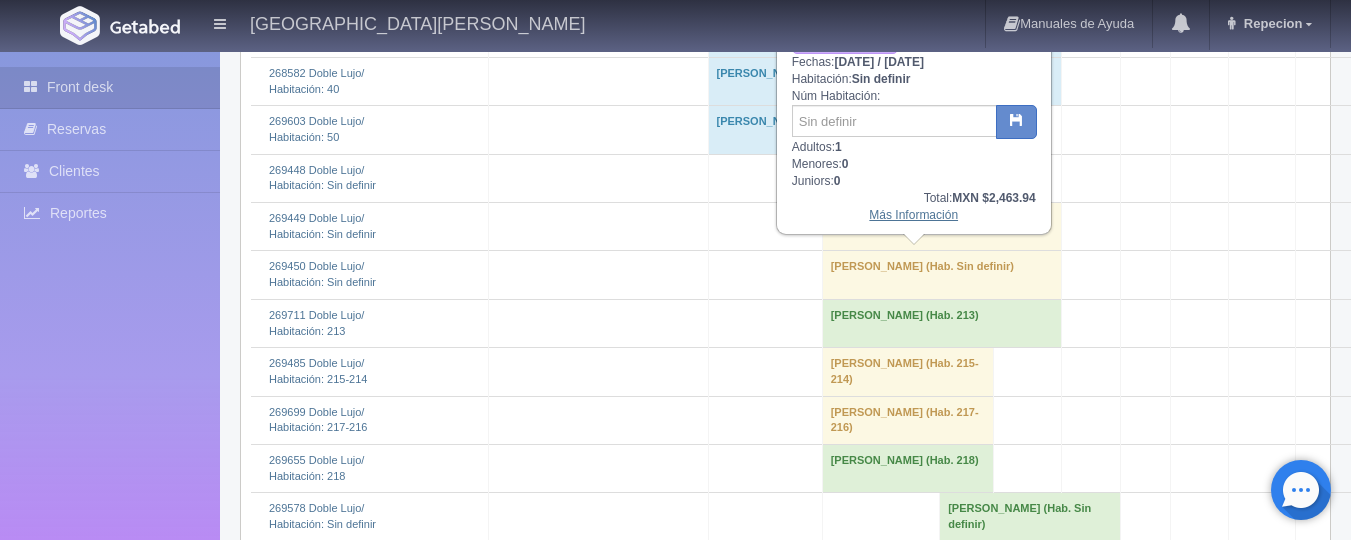click on "Más Información" at bounding box center (913, 215) 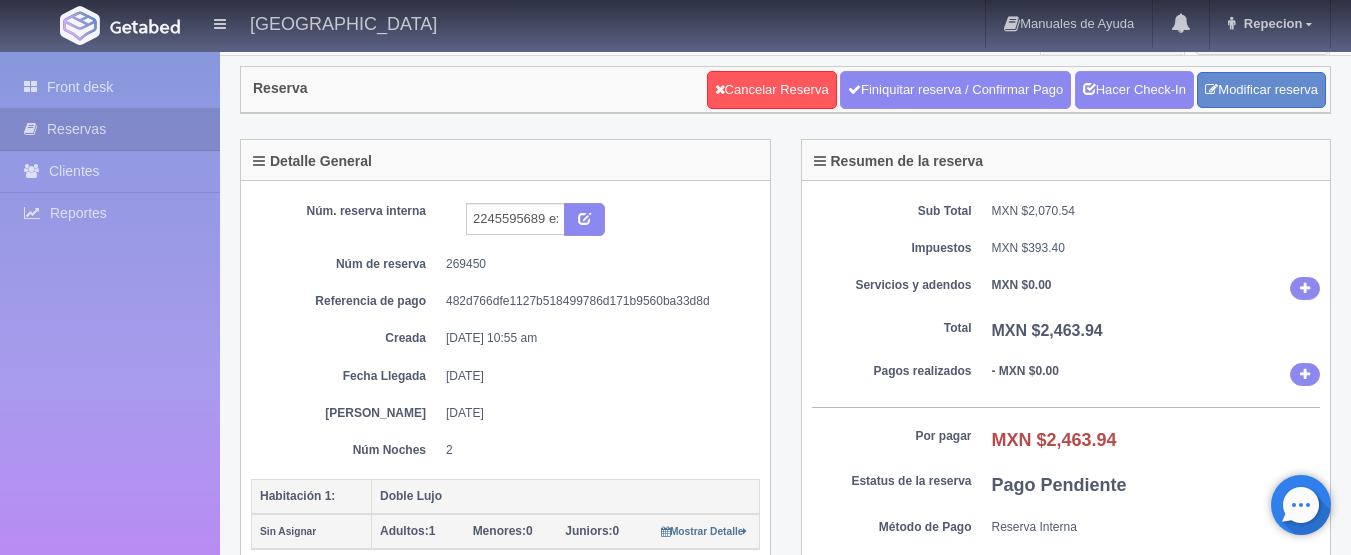 scroll, scrollTop: 0, scrollLeft: 0, axis: both 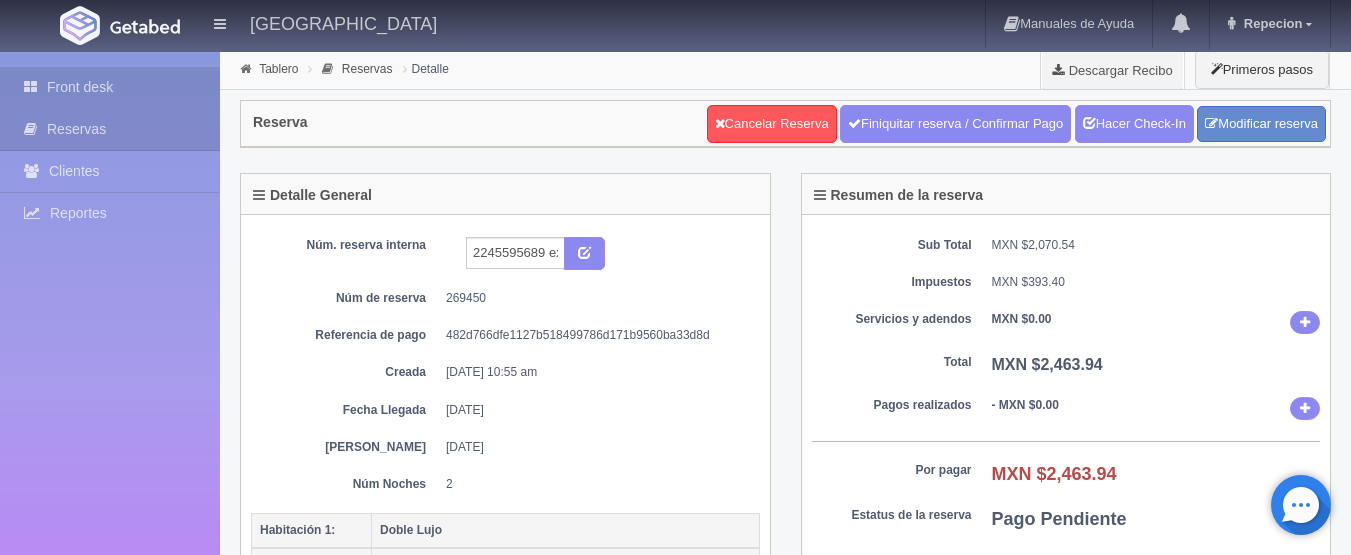 click on "Front desk" at bounding box center [110, 87] 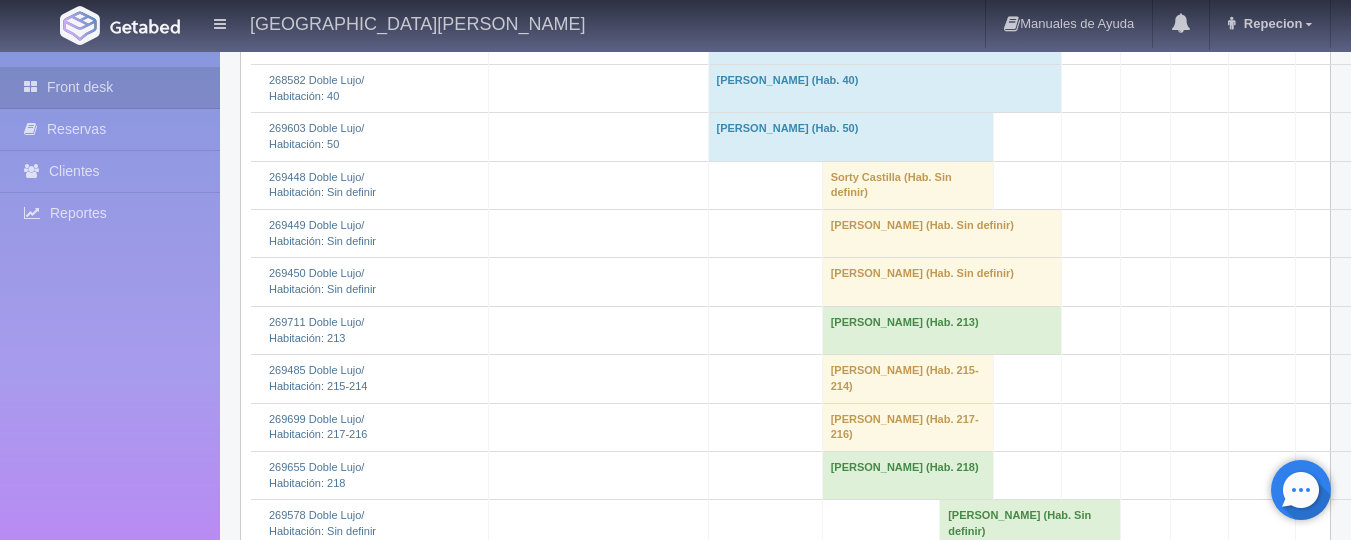 scroll, scrollTop: 1300, scrollLeft: 0, axis: vertical 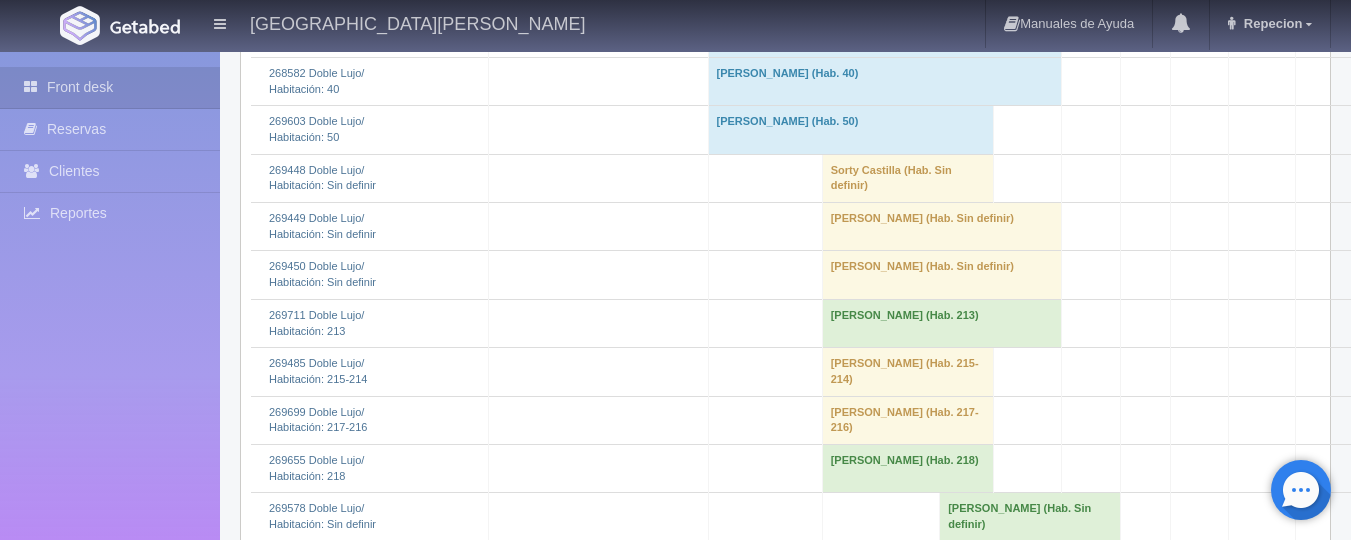 click on "Sorty Castilla 												(Hab. Sin definir)" at bounding box center (907, 178) 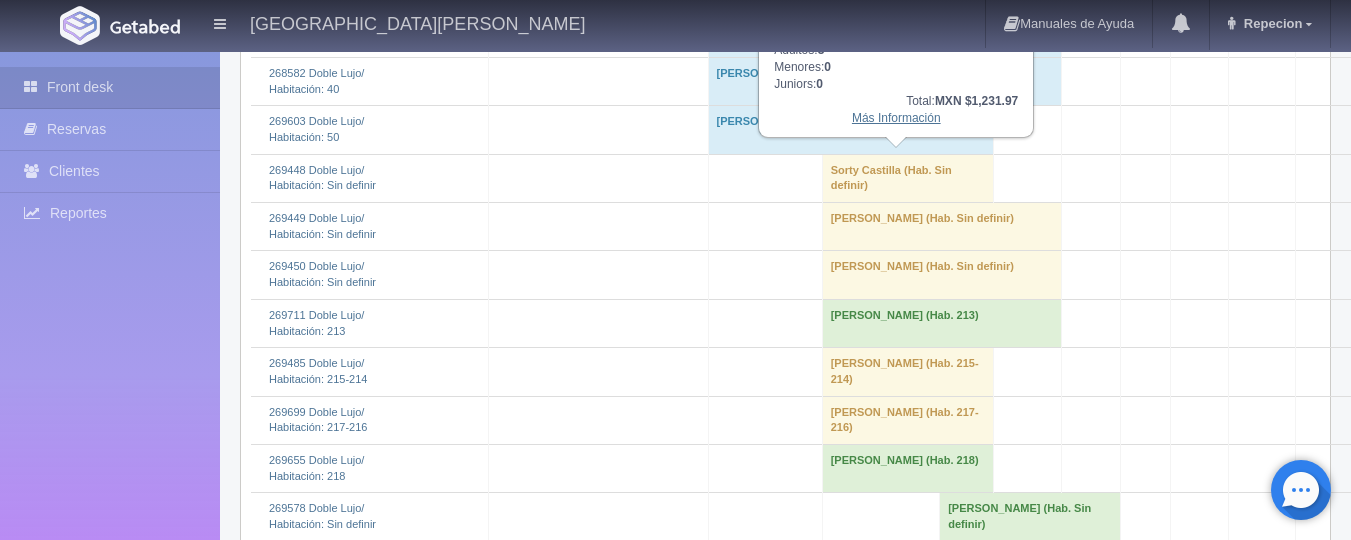 click on "Más Información" at bounding box center (896, 118) 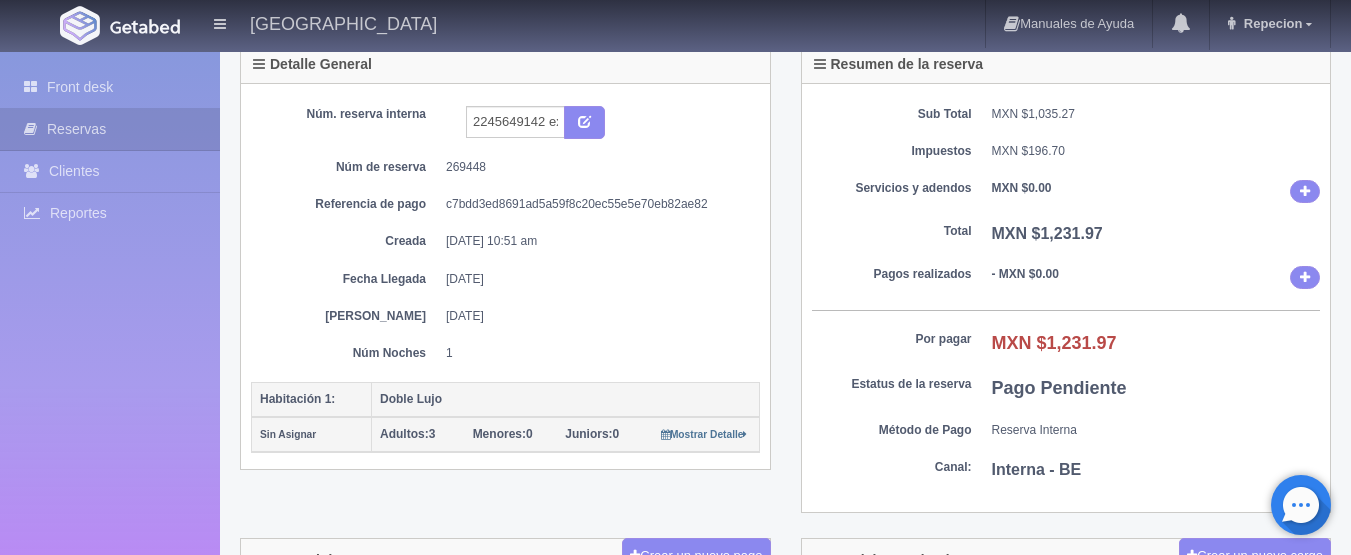 scroll, scrollTop: 400, scrollLeft: 0, axis: vertical 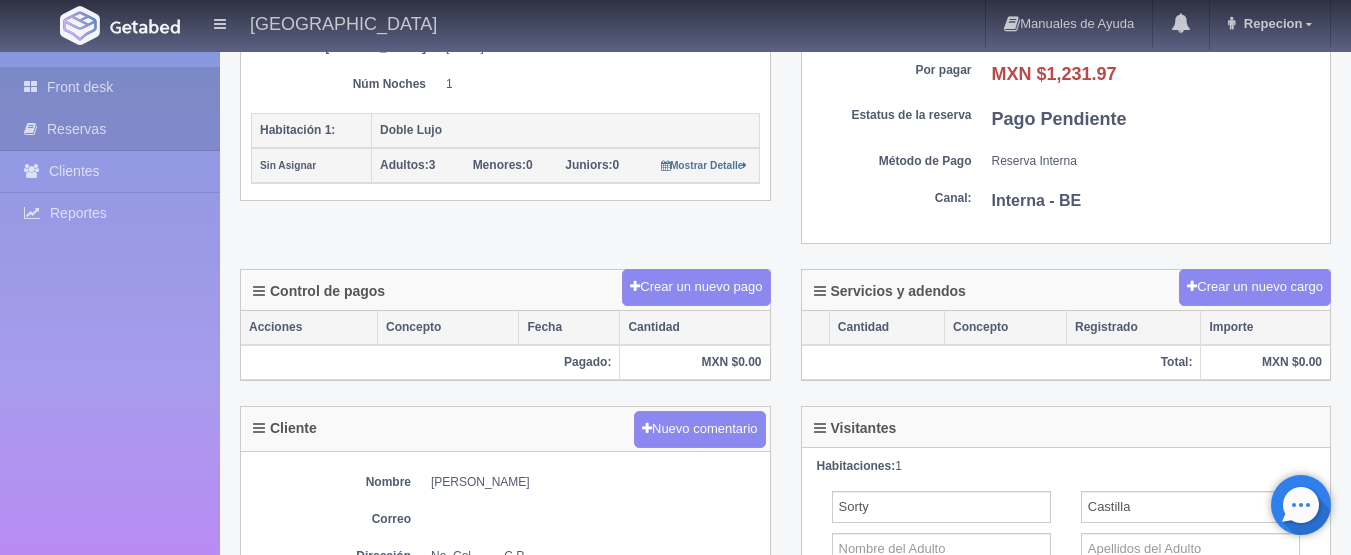 click on "Front desk" at bounding box center (110, 87) 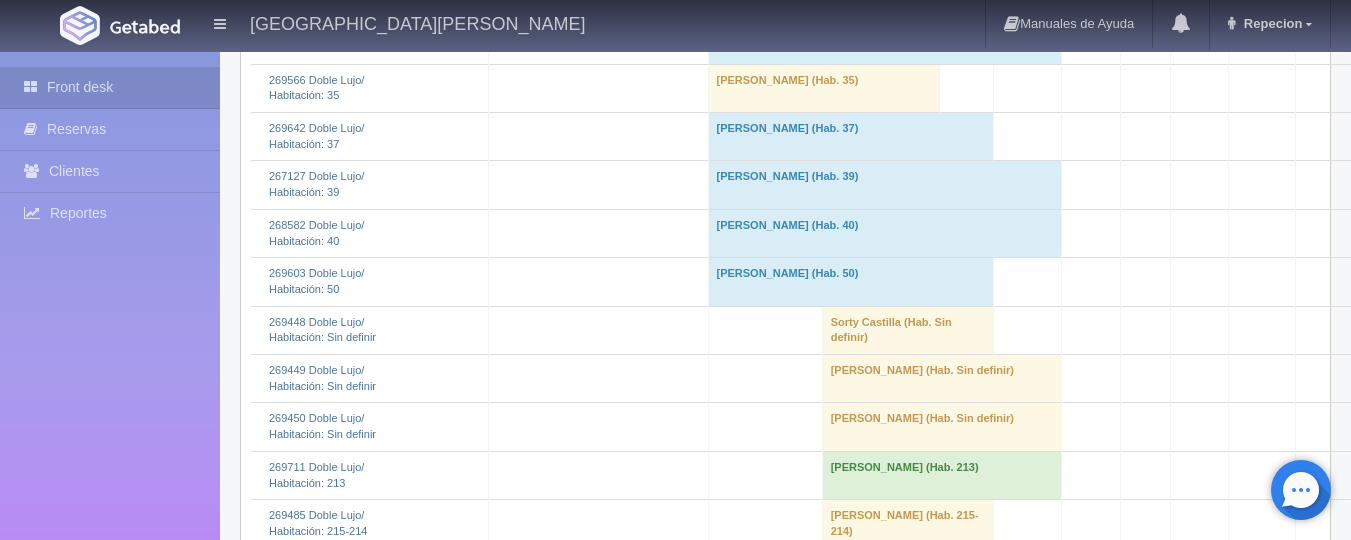 scroll, scrollTop: 1200, scrollLeft: 0, axis: vertical 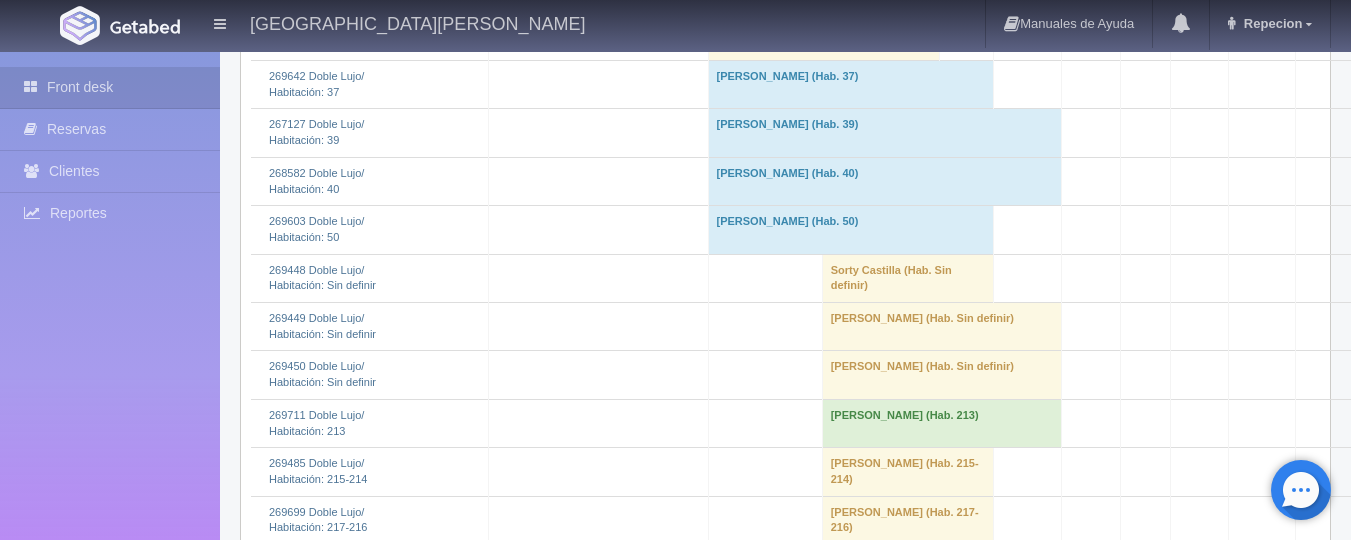 click on "Sorty Castilla 												(Hab. Sin definir)" at bounding box center [907, 278] 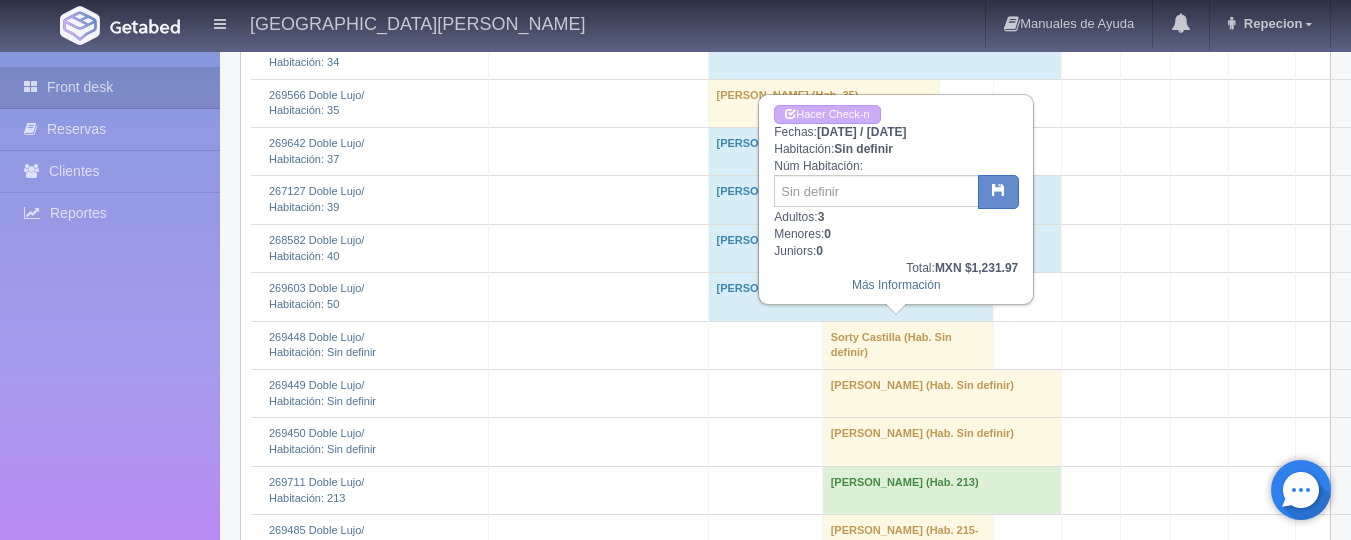 scroll, scrollTop: 1100, scrollLeft: 0, axis: vertical 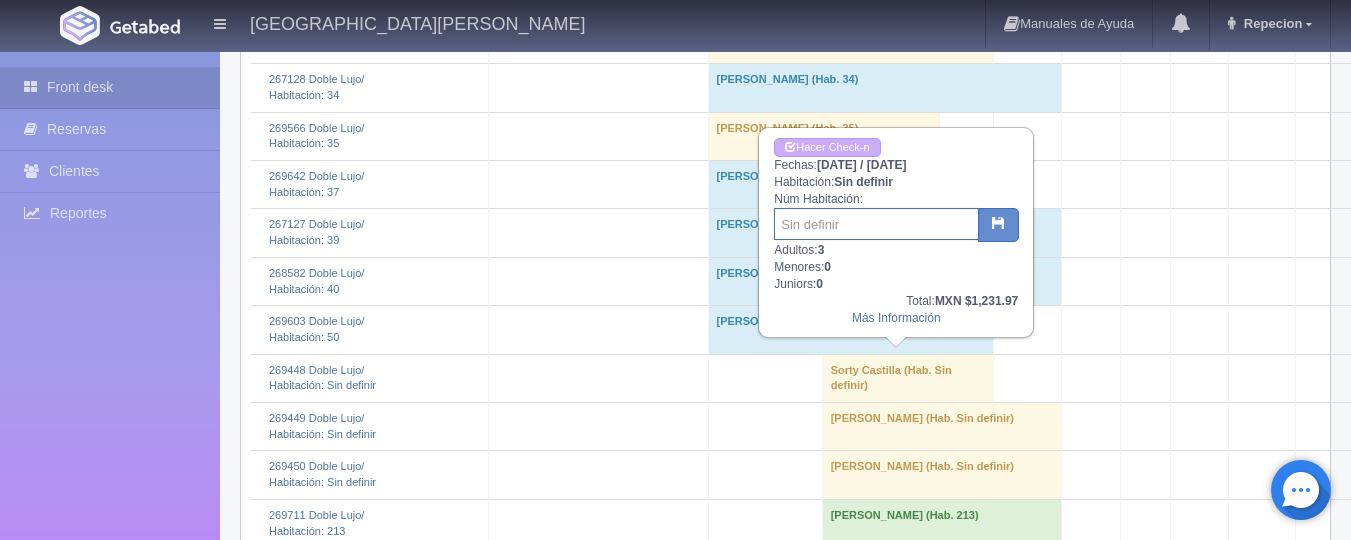 click at bounding box center (876, 224) 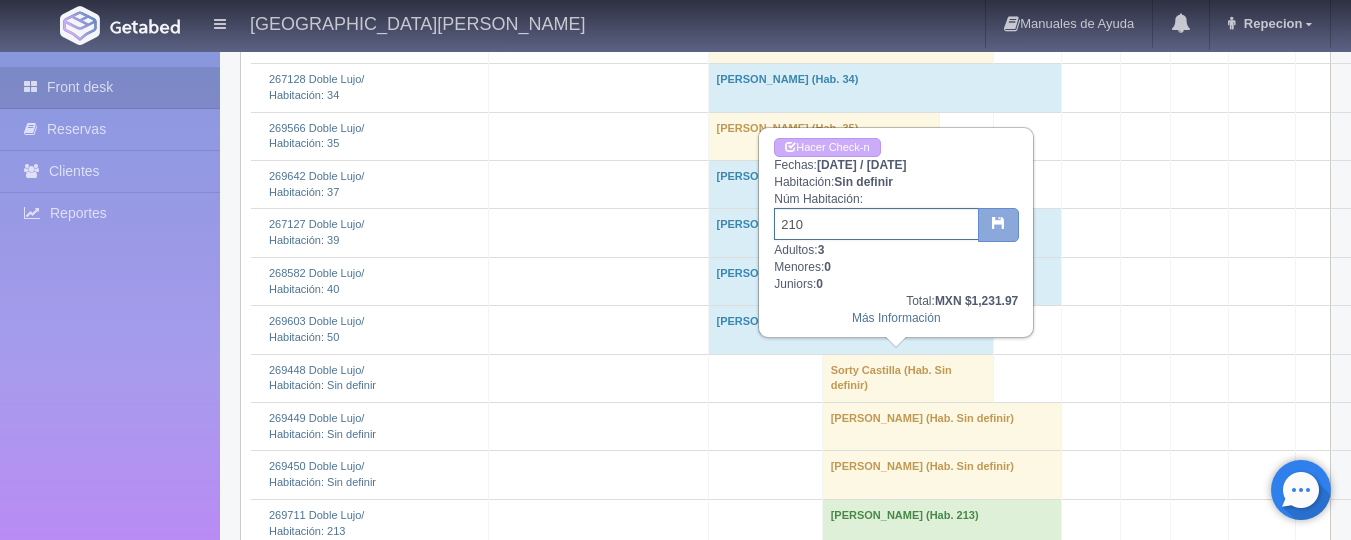 type on "210" 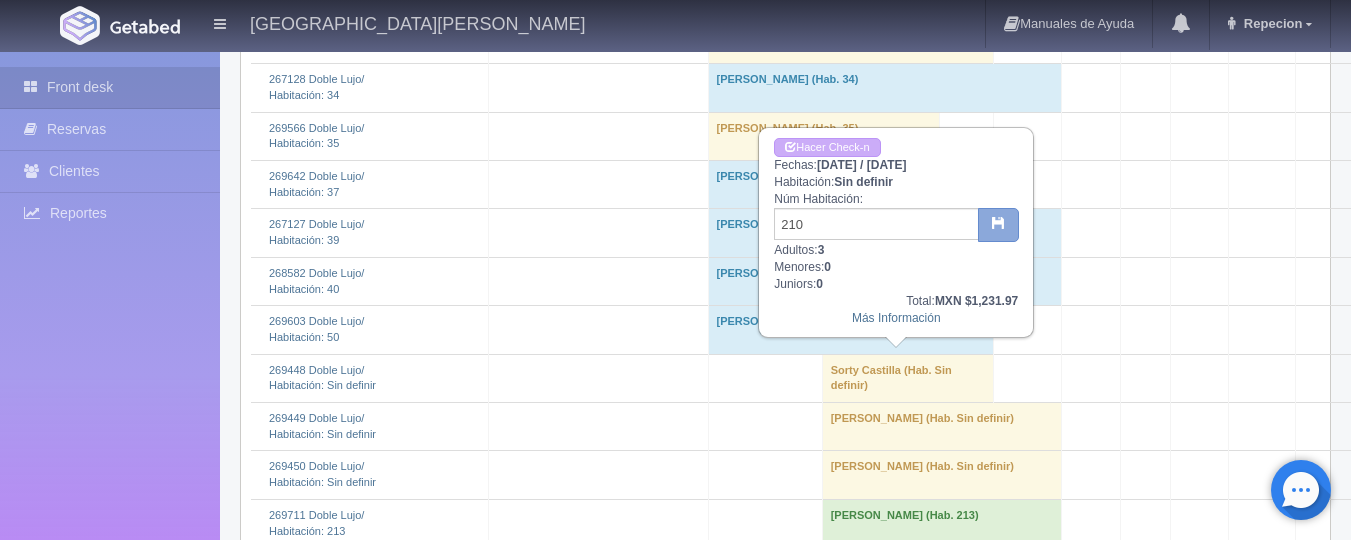 click at bounding box center (998, 222) 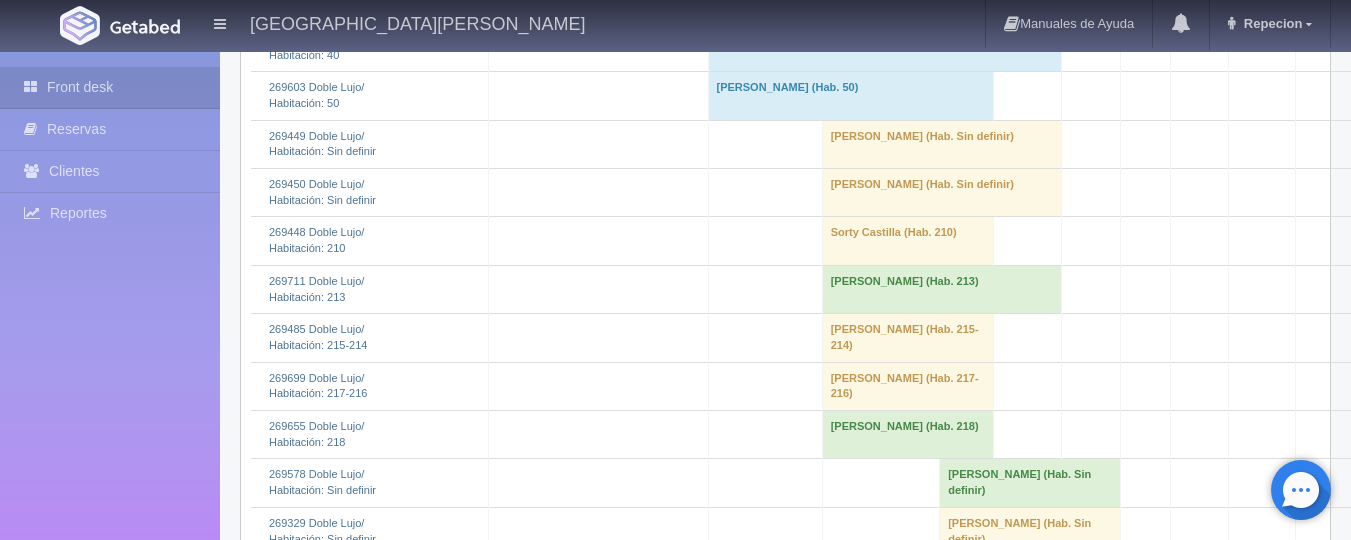 scroll, scrollTop: 1300, scrollLeft: 0, axis: vertical 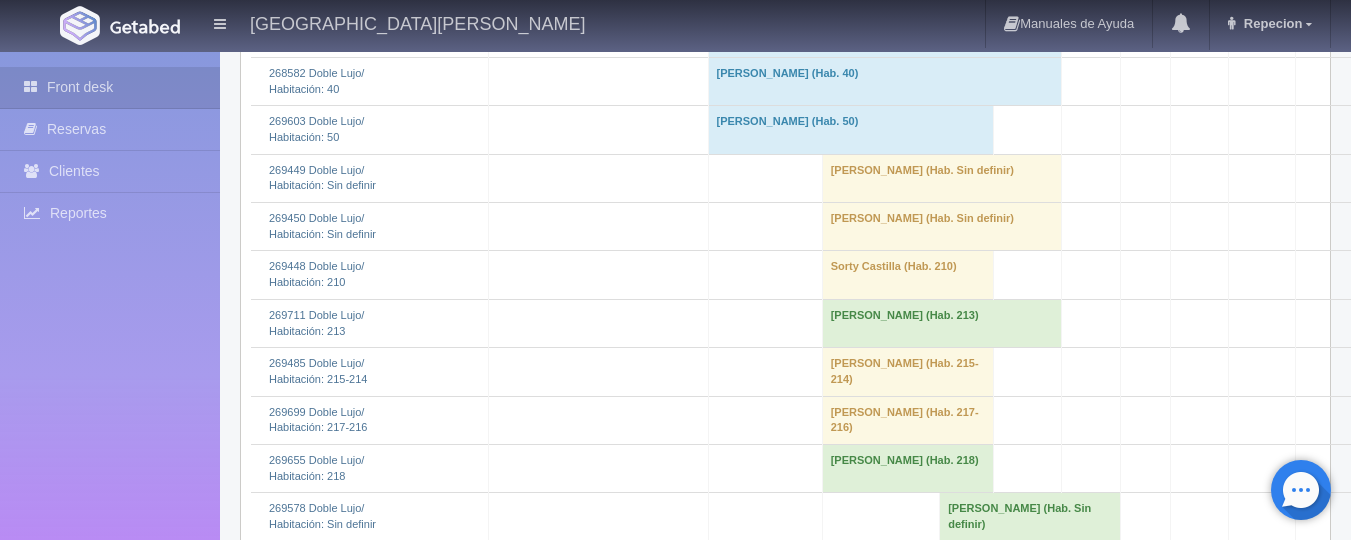 click on "[PERSON_NAME] 												(Hab. Sin definir)" at bounding box center [941, 227] 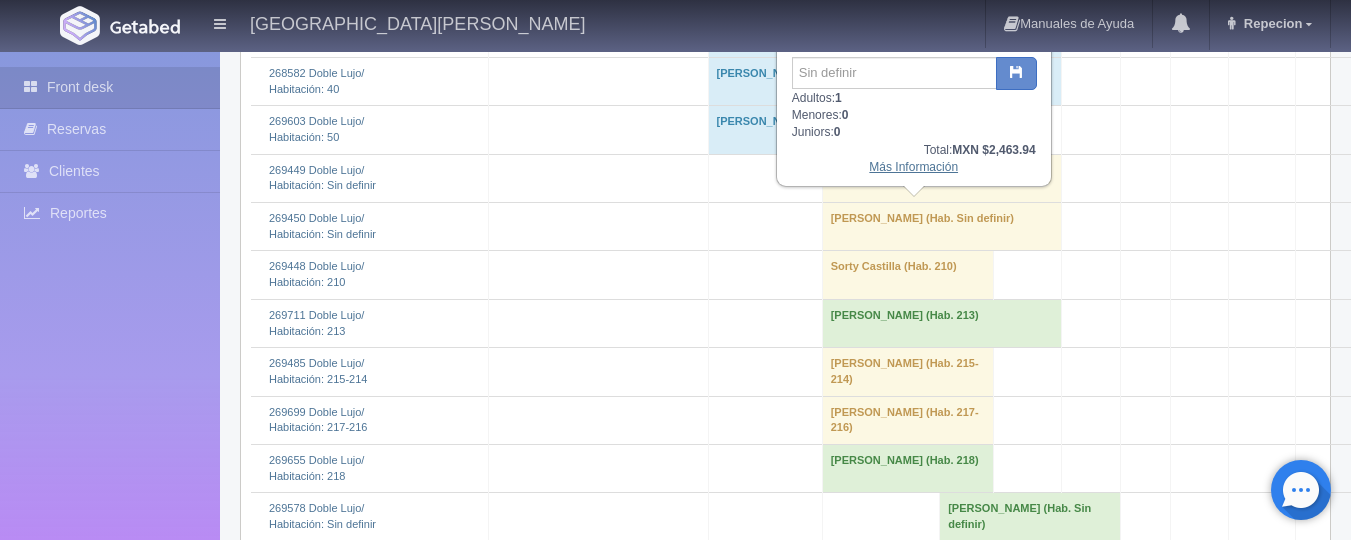 click on "Más Información" at bounding box center [913, 167] 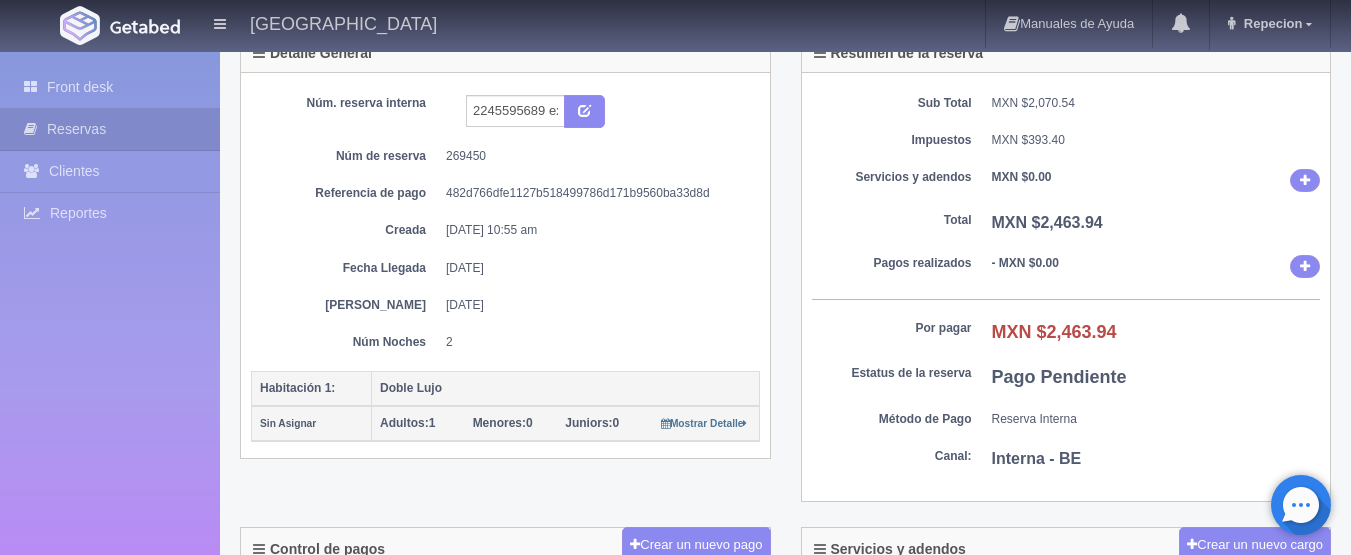 scroll, scrollTop: 0, scrollLeft: 0, axis: both 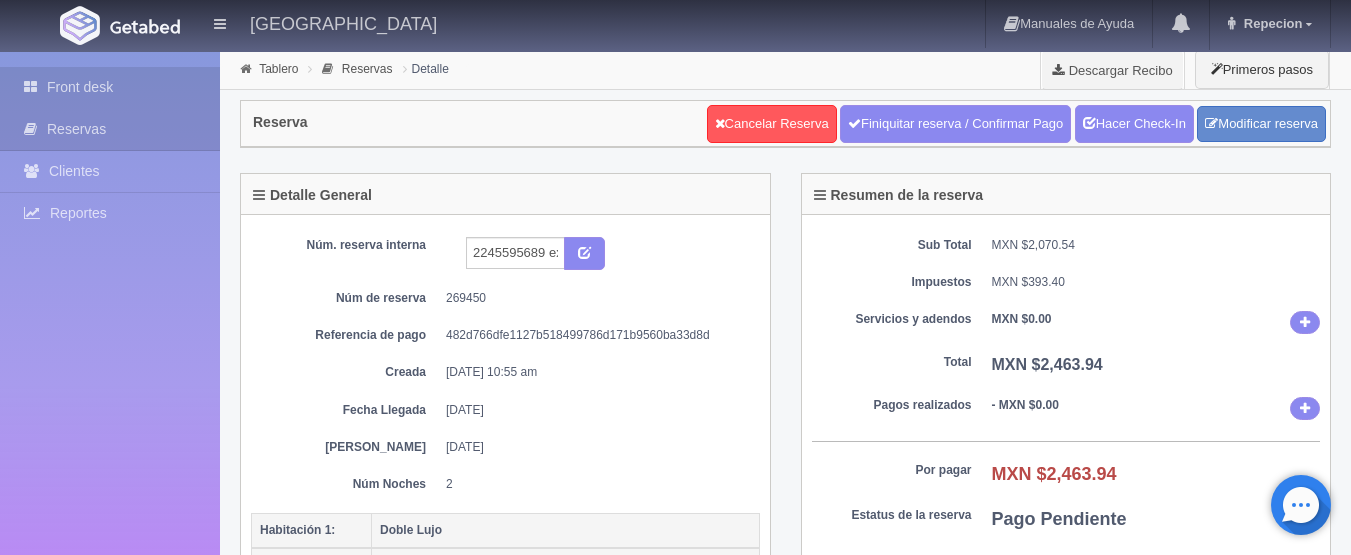 click on "Front desk" at bounding box center (110, 87) 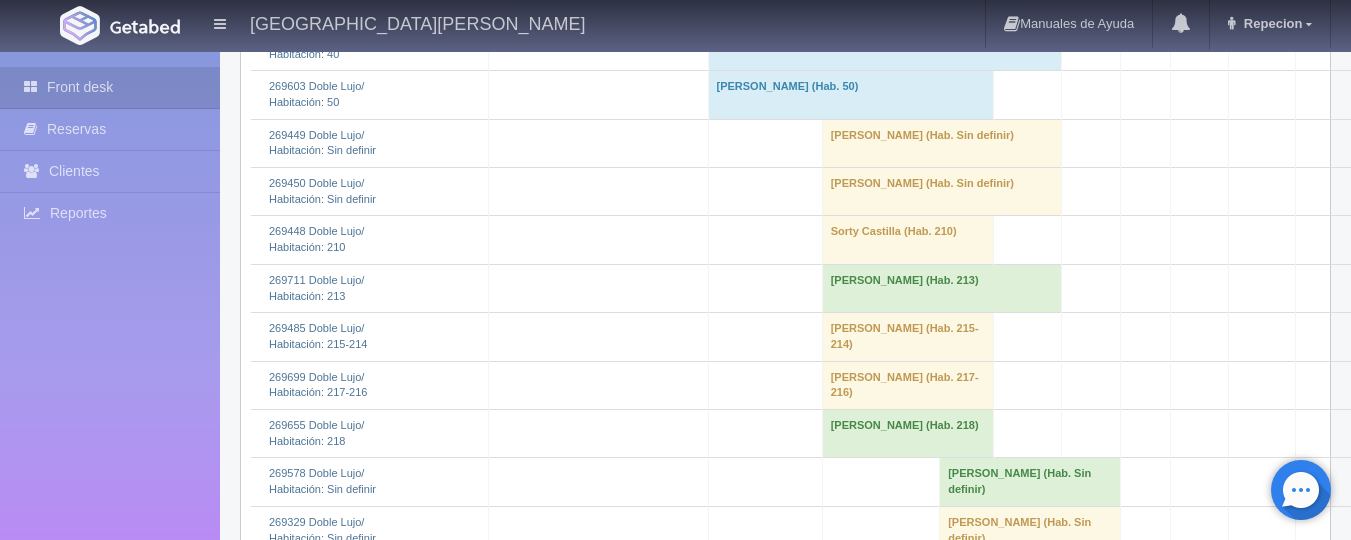 scroll, scrollTop: 1300, scrollLeft: 0, axis: vertical 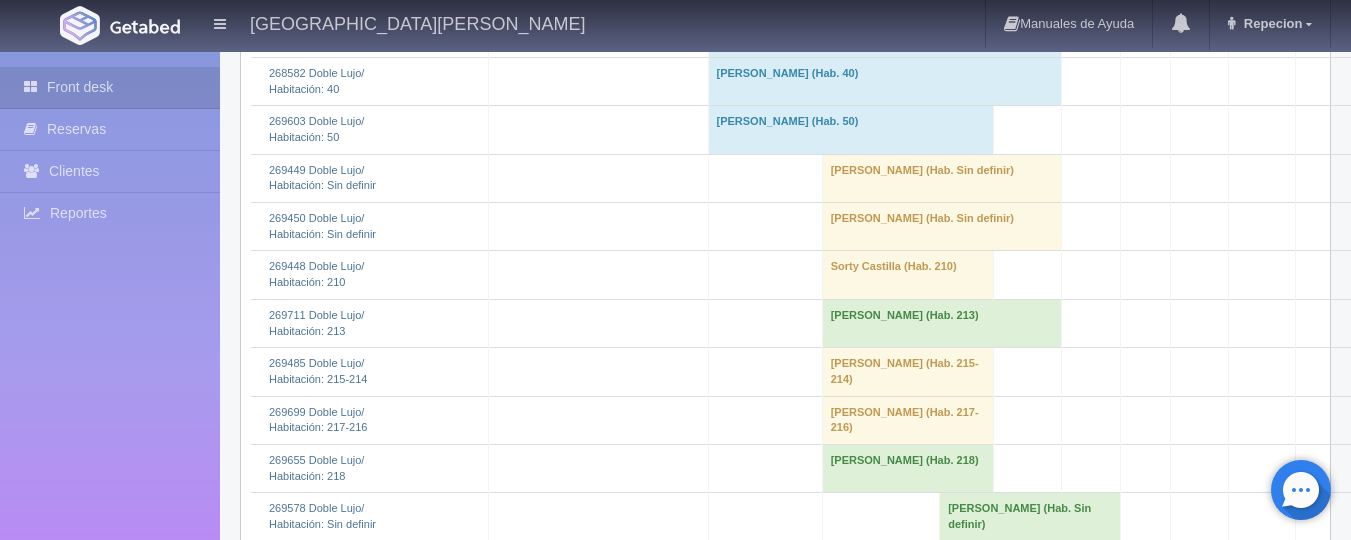 click on "Mauricio Jacobo Ibarra Flores 												(Hab. Sin definir)" at bounding box center (941, 178) 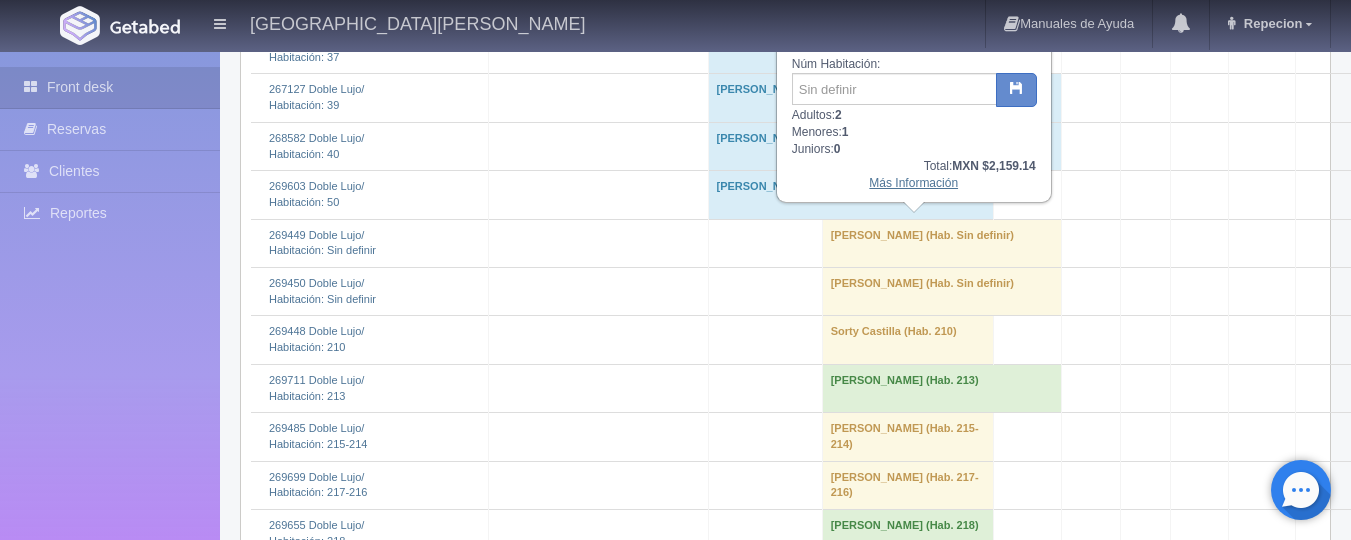 scroll, scrollTop: 1200, scrollLeft: 0, axis: vertical 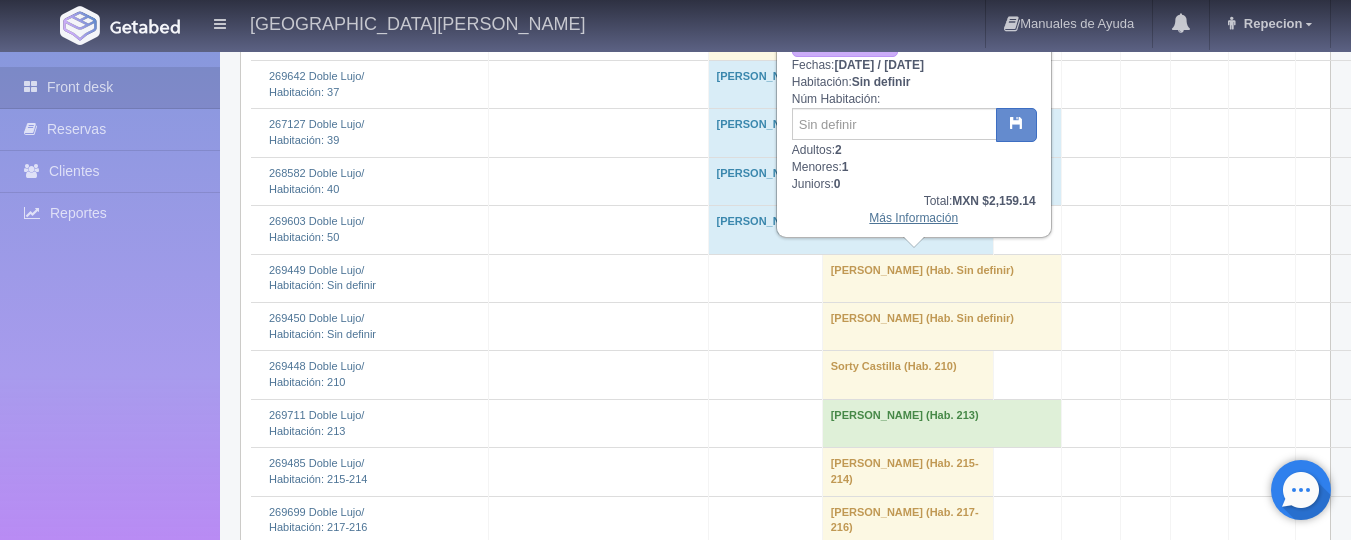 click on "Más Información" at bounding box center (913, 218) 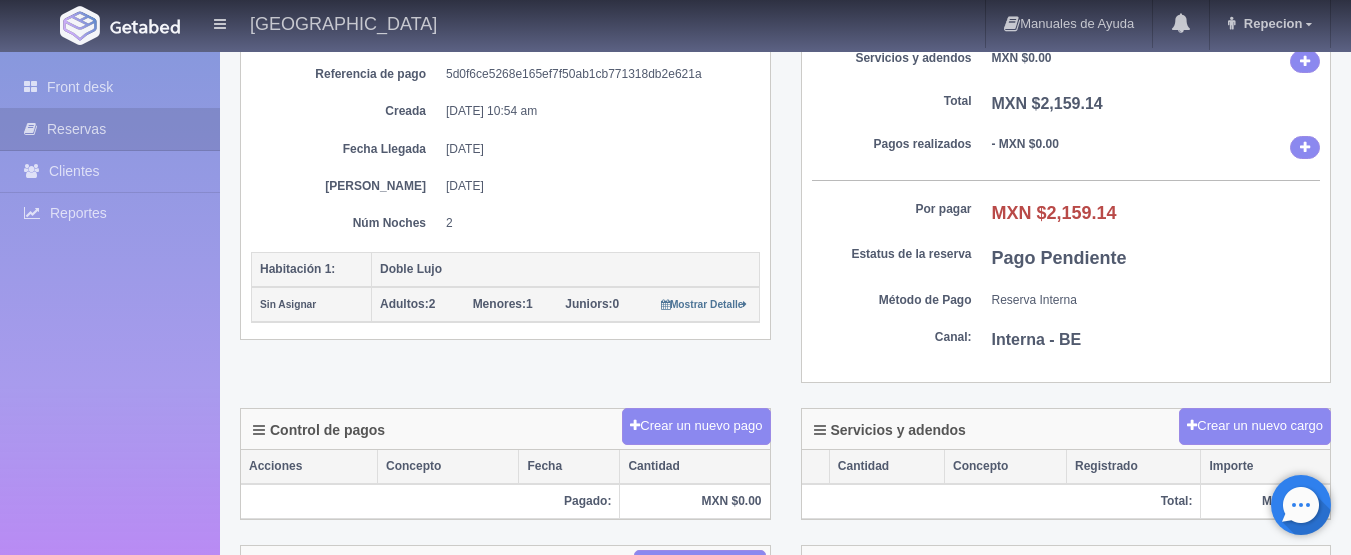 scroll, scrollTop: 0, scrollLeft: 0, axis: both 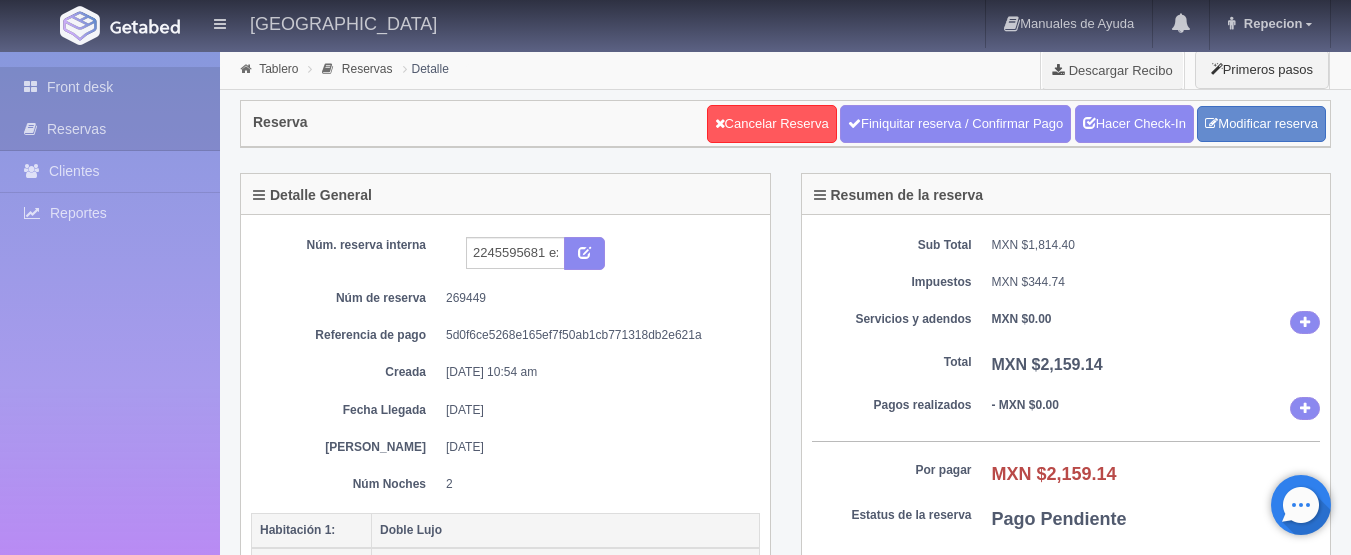 click on "Front desk" at bounding box center [110, 87] 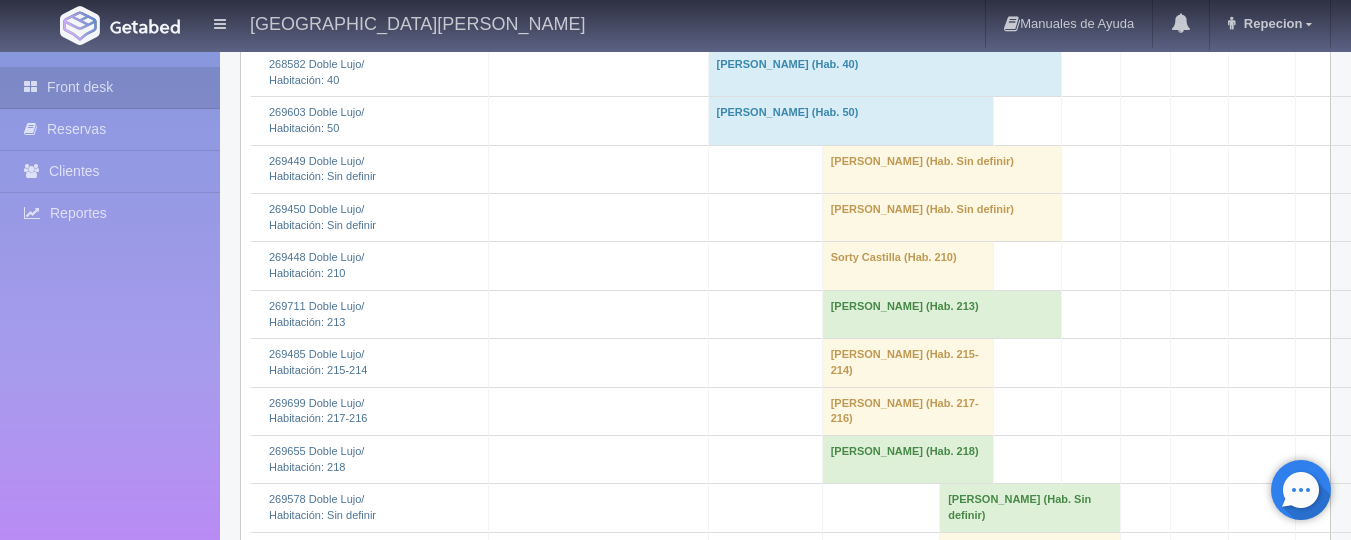 scroll, scrollTop: 1300, scrollLeft: 0, axis: vertical 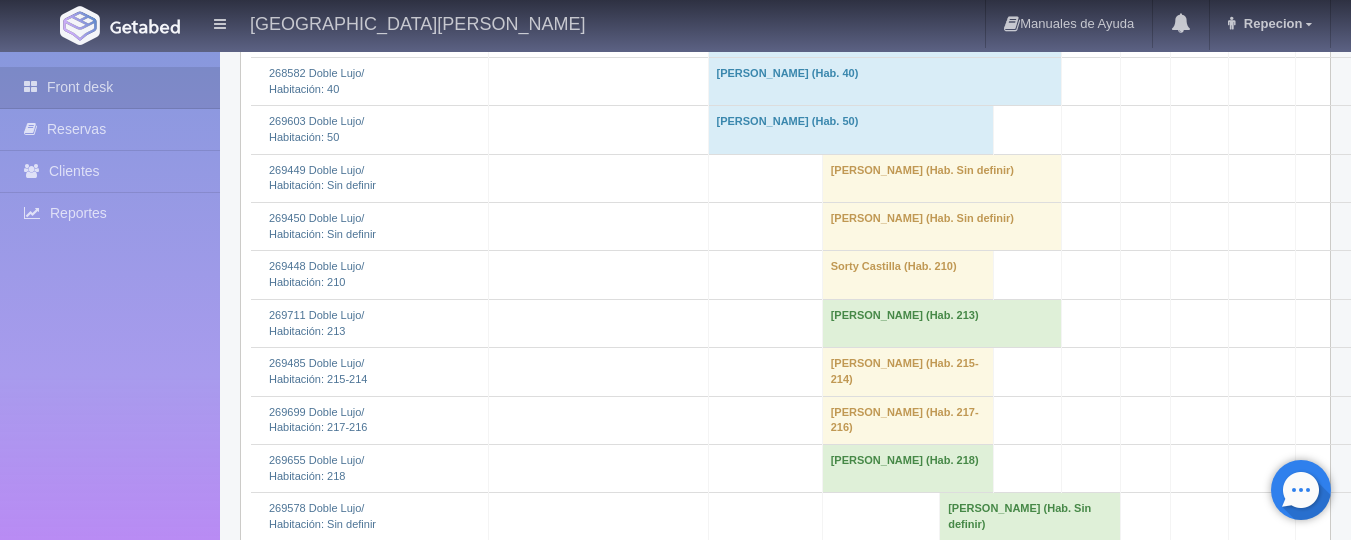 click on "[PERSON_NAME] 												(Hab. Sin definir)" at bounding box center [941, 178] 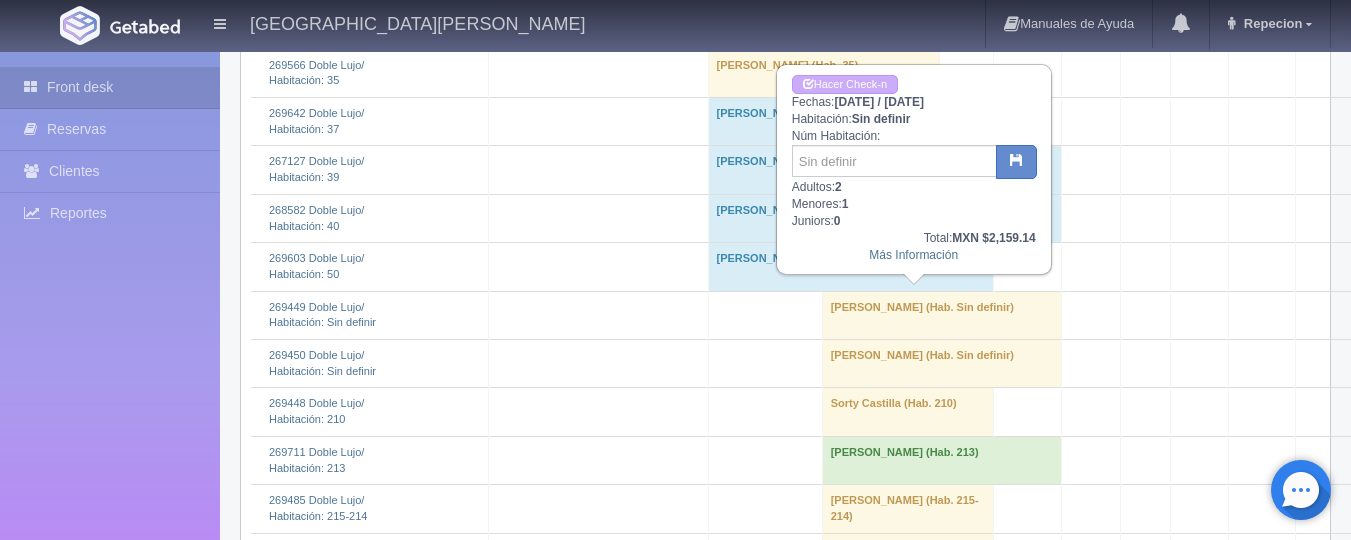 scroll, scrollTop: 1100, scrollLeft: 0, axis: vertical 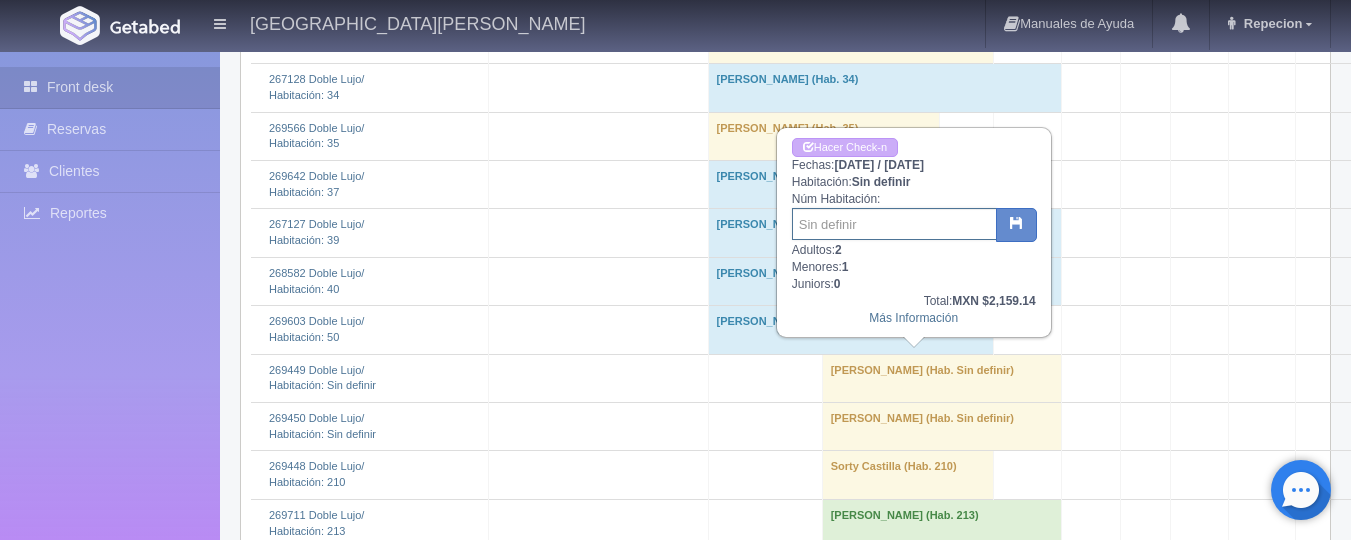 click at bounding box center (894, 224) 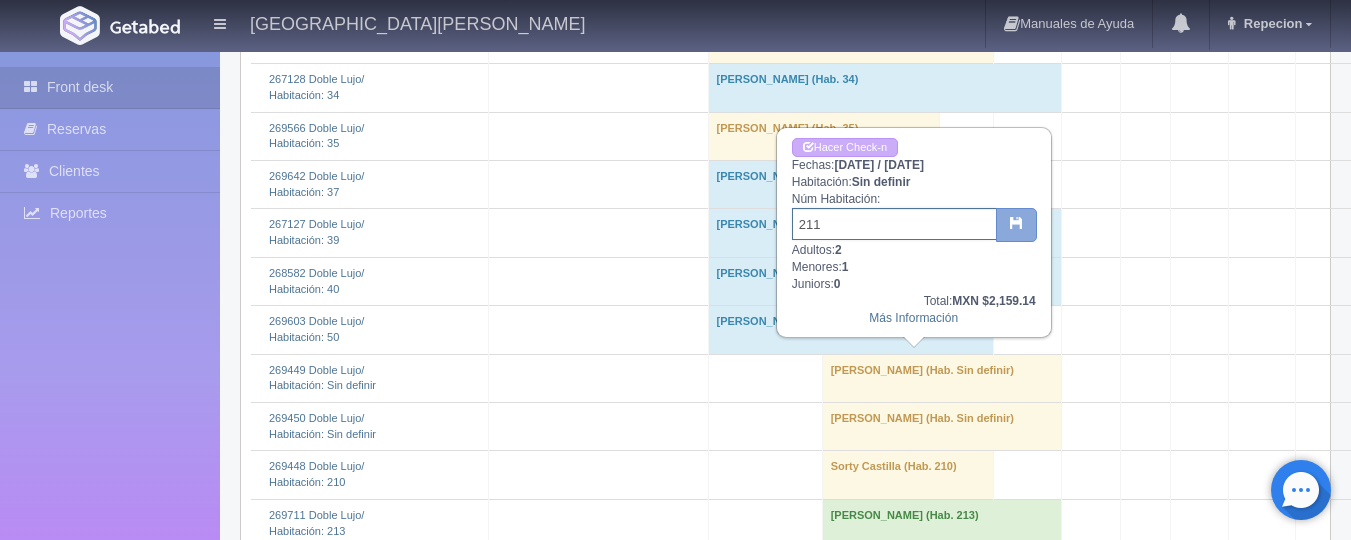 type on "211" 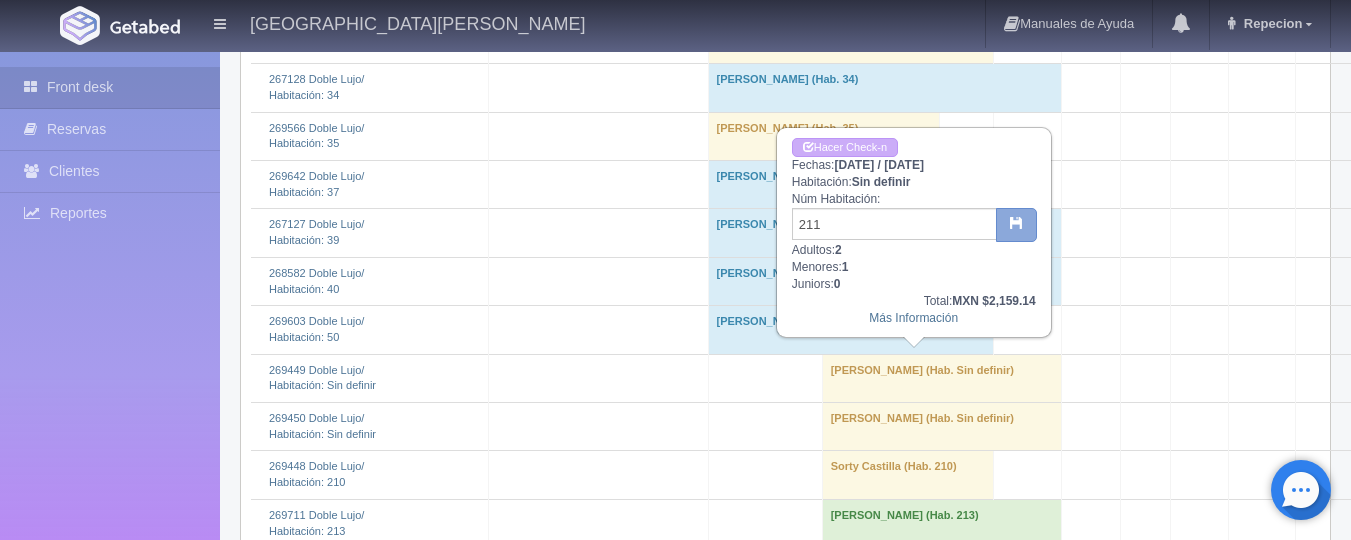 click at bounding box center (1016, 222) 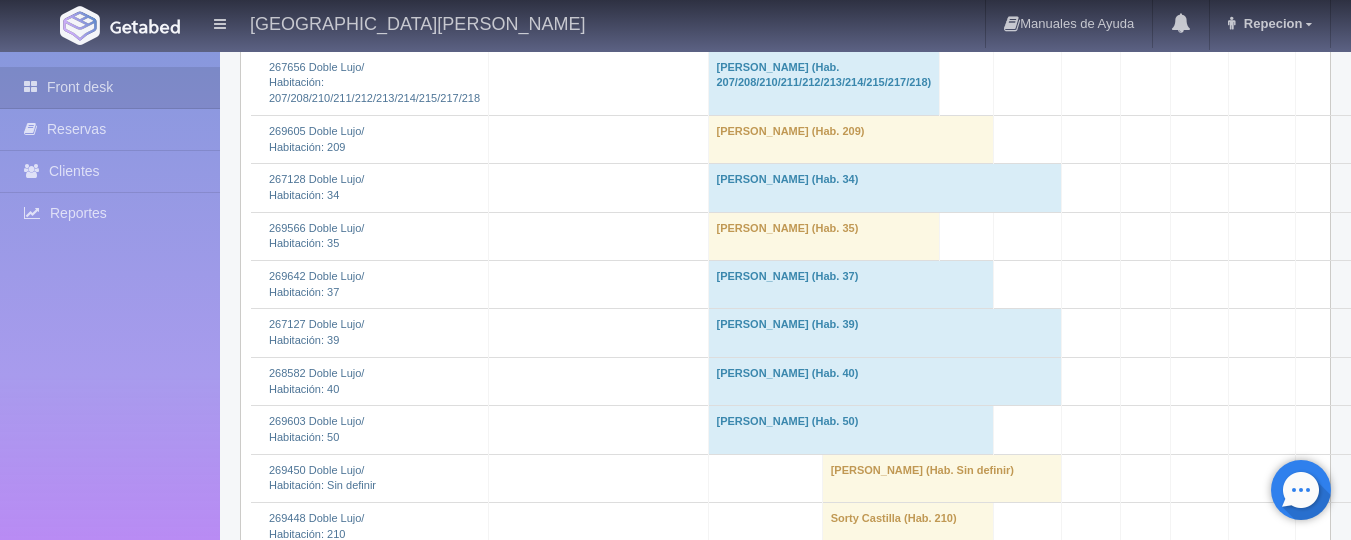scroll, scrollTop: 1200, scrollLeft: 0, axis: vertical 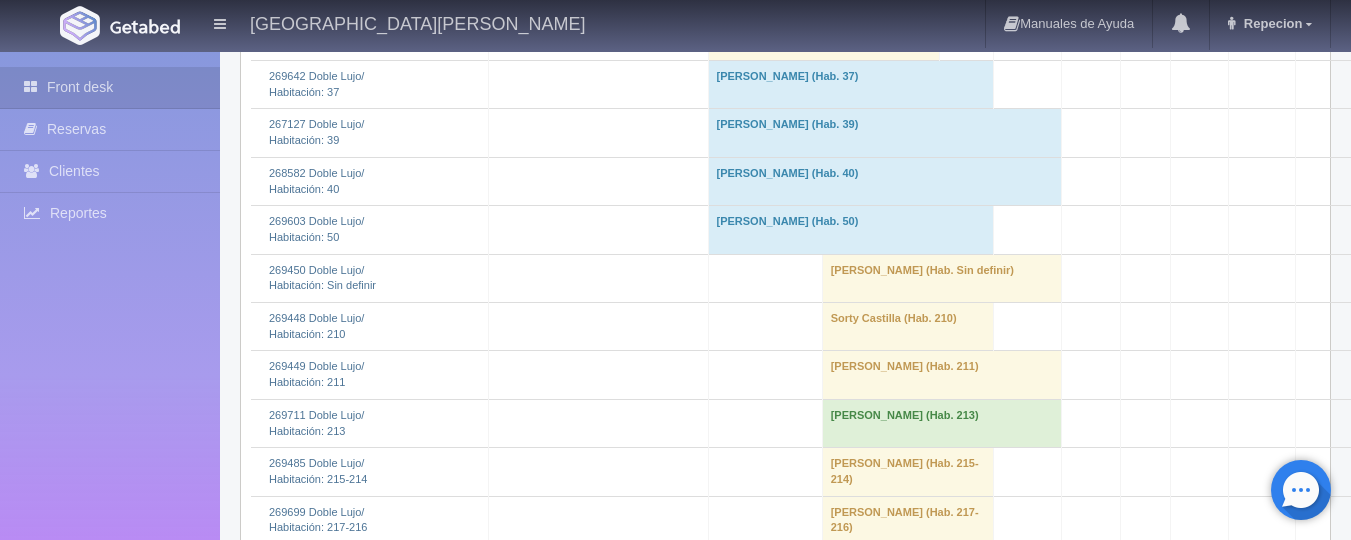 click on "[PERSON_NAME] 												(Hab. Sin definir)" at bounding box center [941, 278] 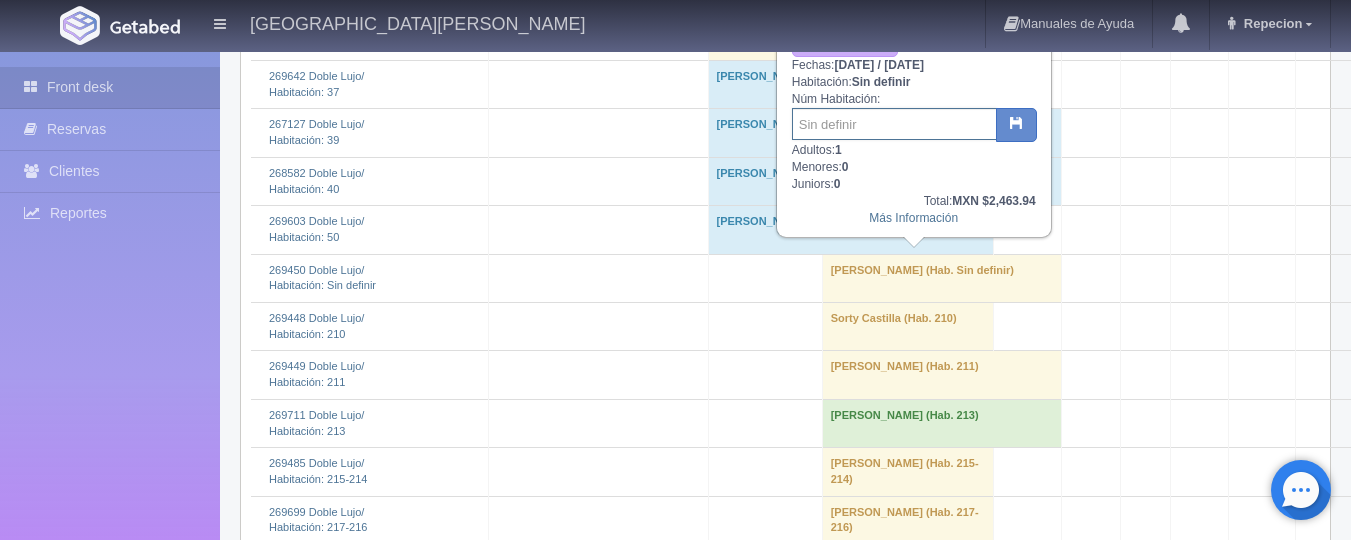click at bounding box center [894, 124] 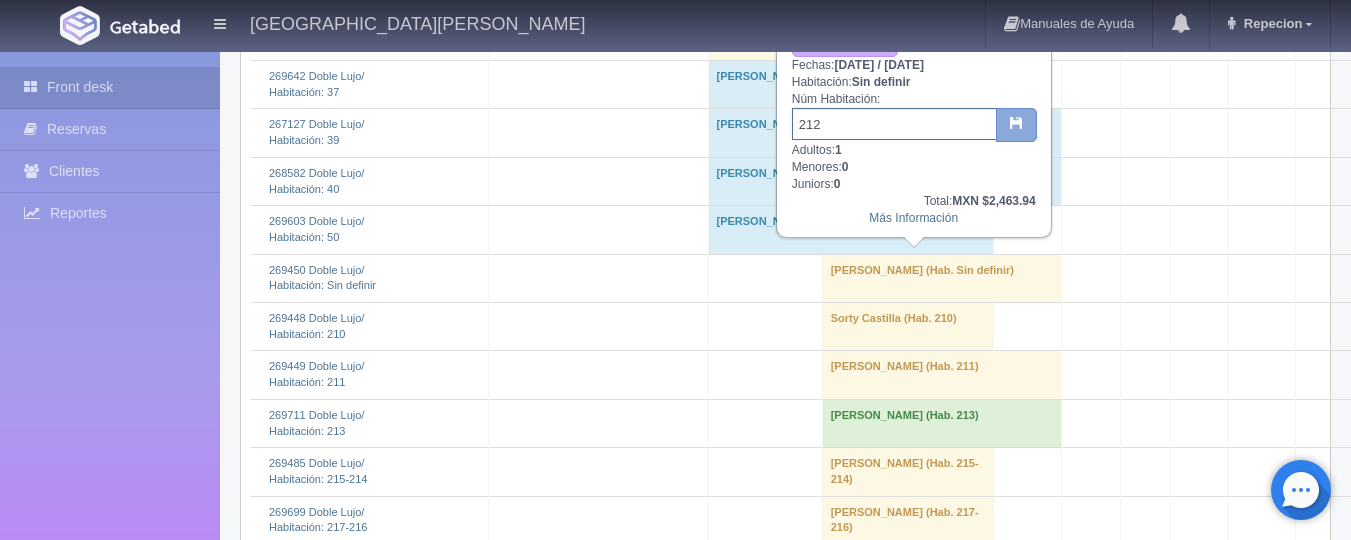 type on "212" 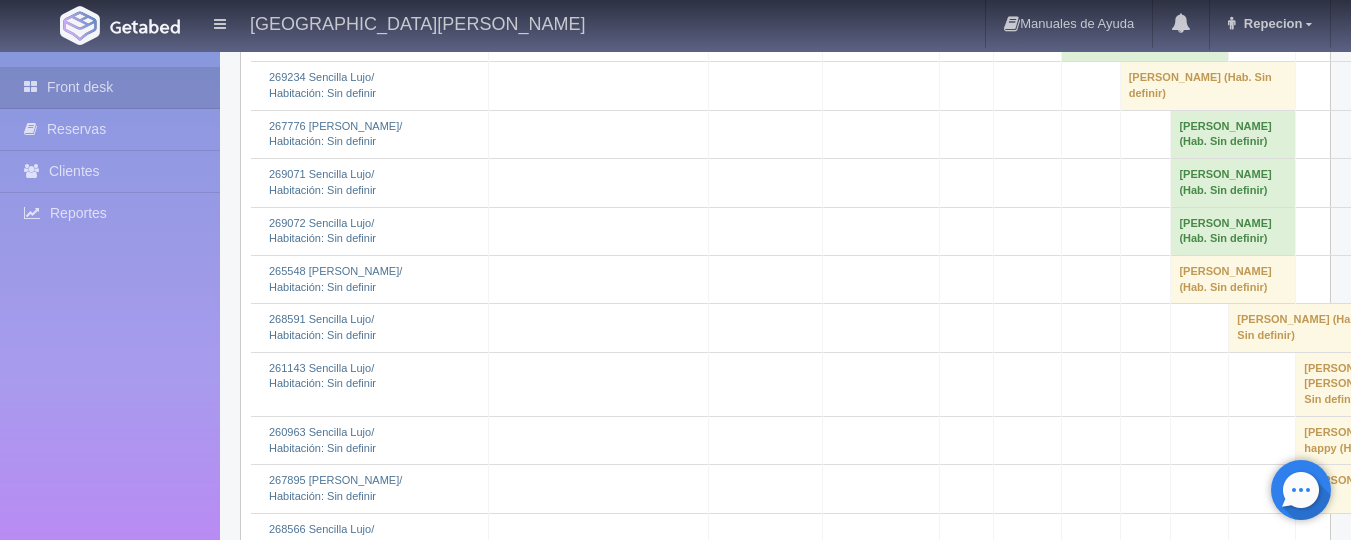 scroll, scrollTop: 4300, scrollLeft: 0, axis: vertical 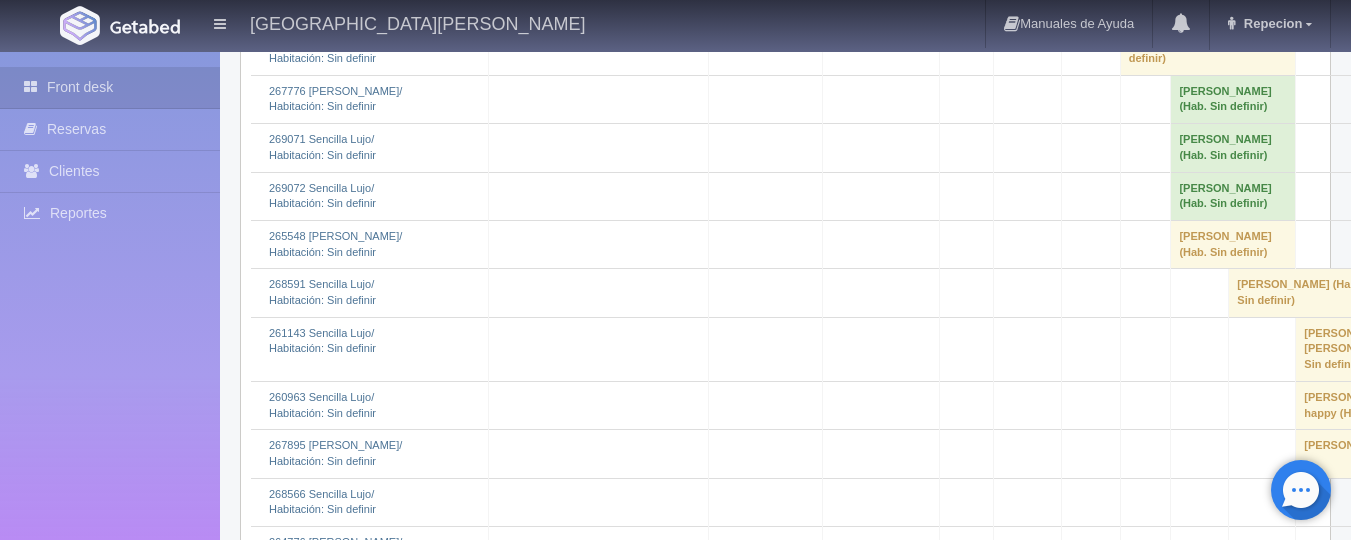 click on "[PERSON_NAME] 												(Hab. Sin definir)" at bounding box center [907, -401] 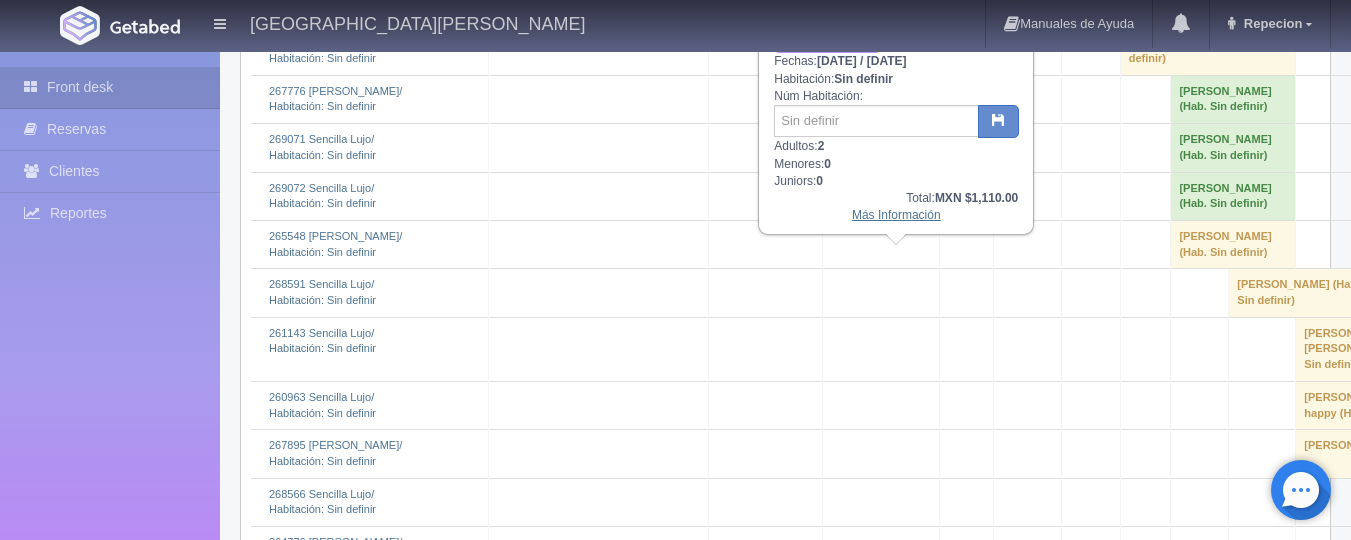 click on "Más Información" at bounding box center [896, 215] 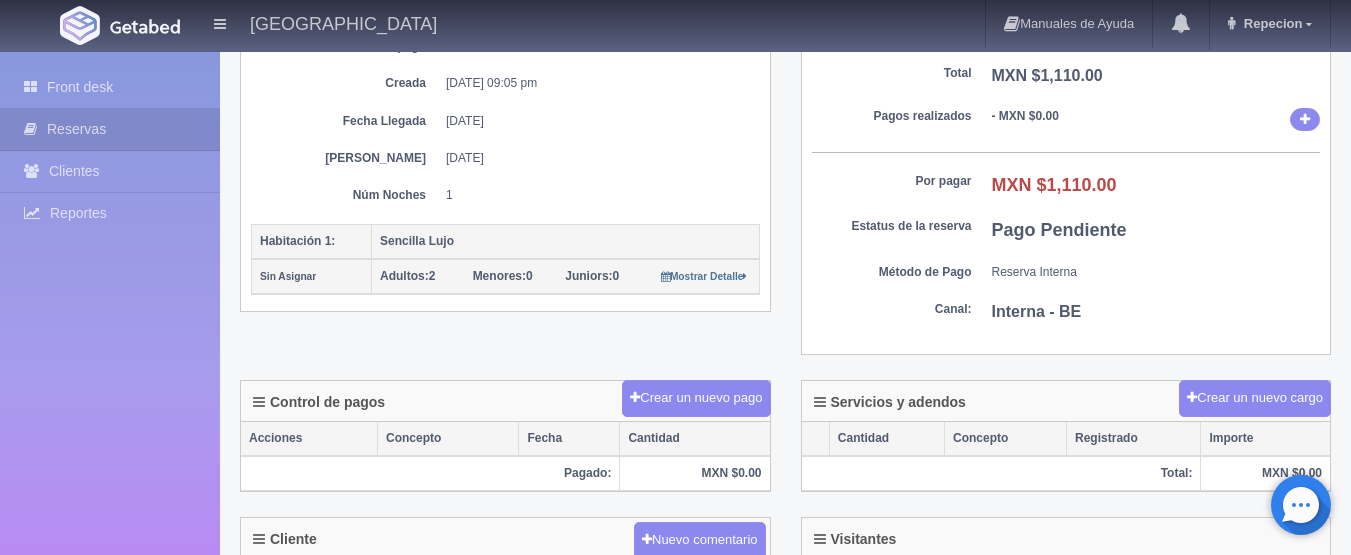scroll, scrollTop: 300, scrollLeft: 0, axis: vertical 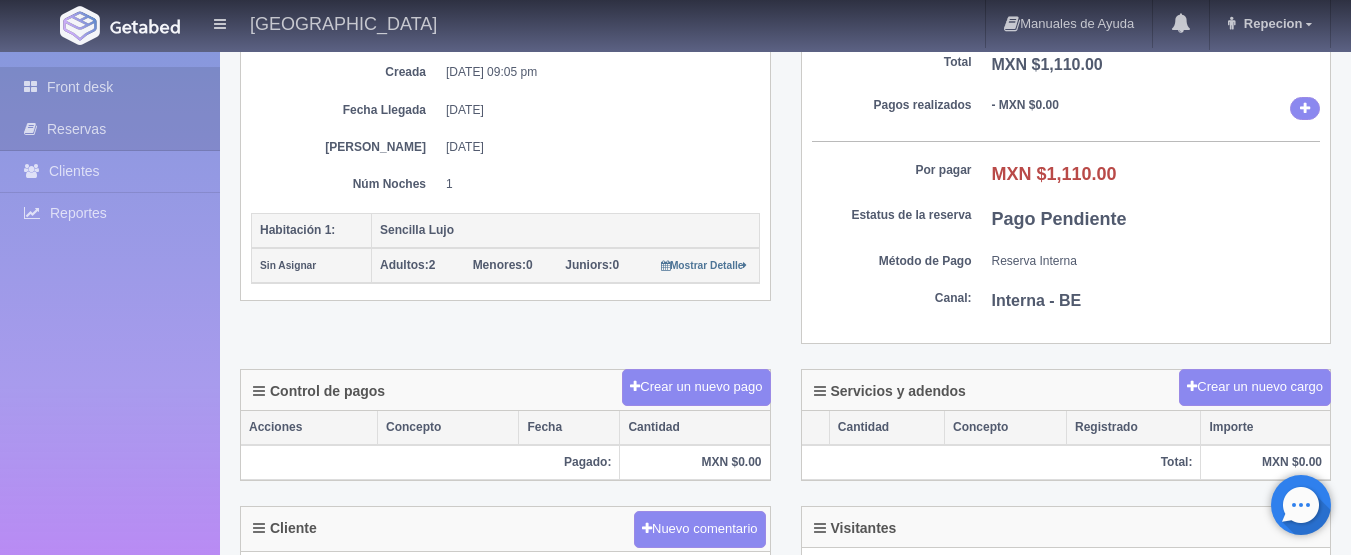 click on "Front desk" at bounding box center (110, 87) 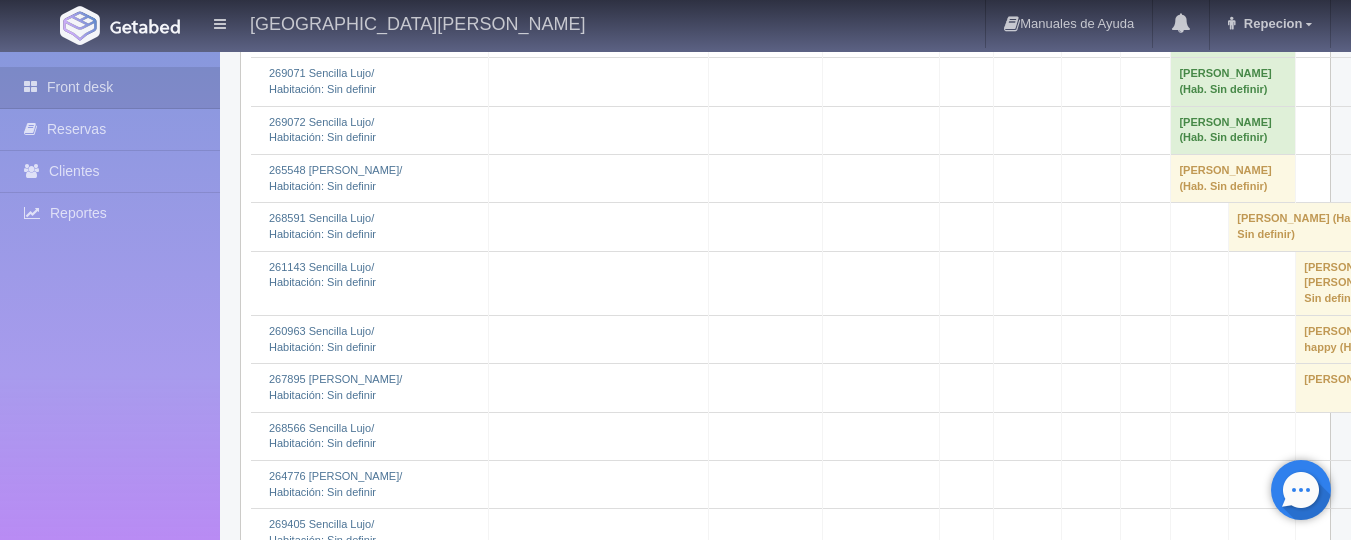 scroll, scrollTop: 4500, scrollLeft: 0, axis: vertical 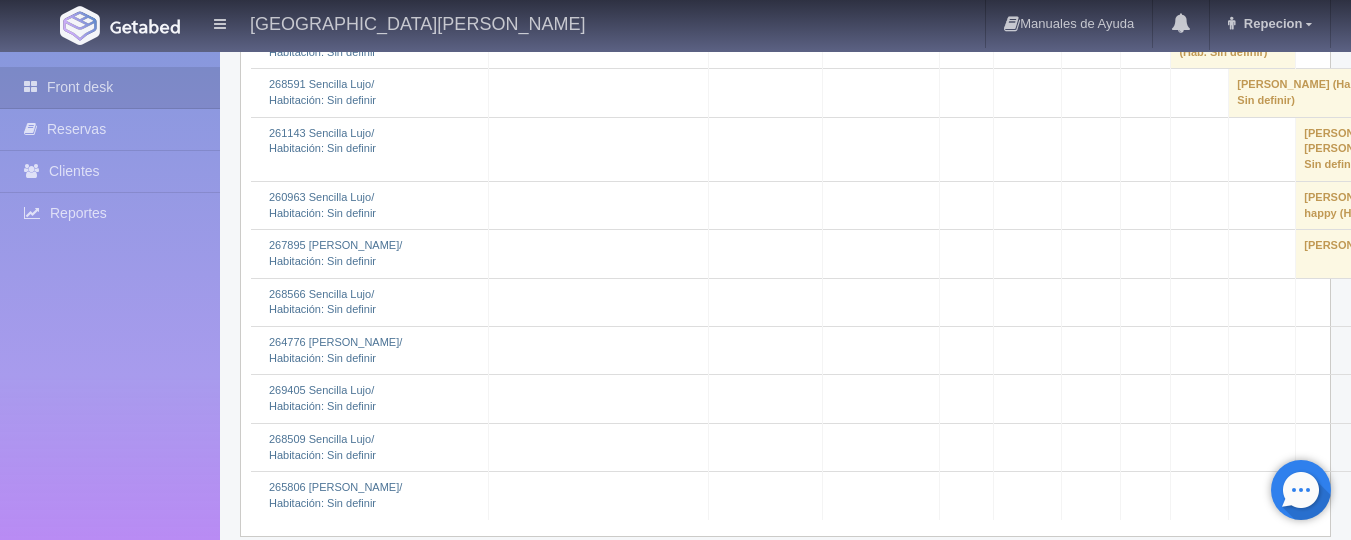 click on "Amaury Gomez Lomeli 												(Hab. Sin definir)" at bounding box center (907, -601) 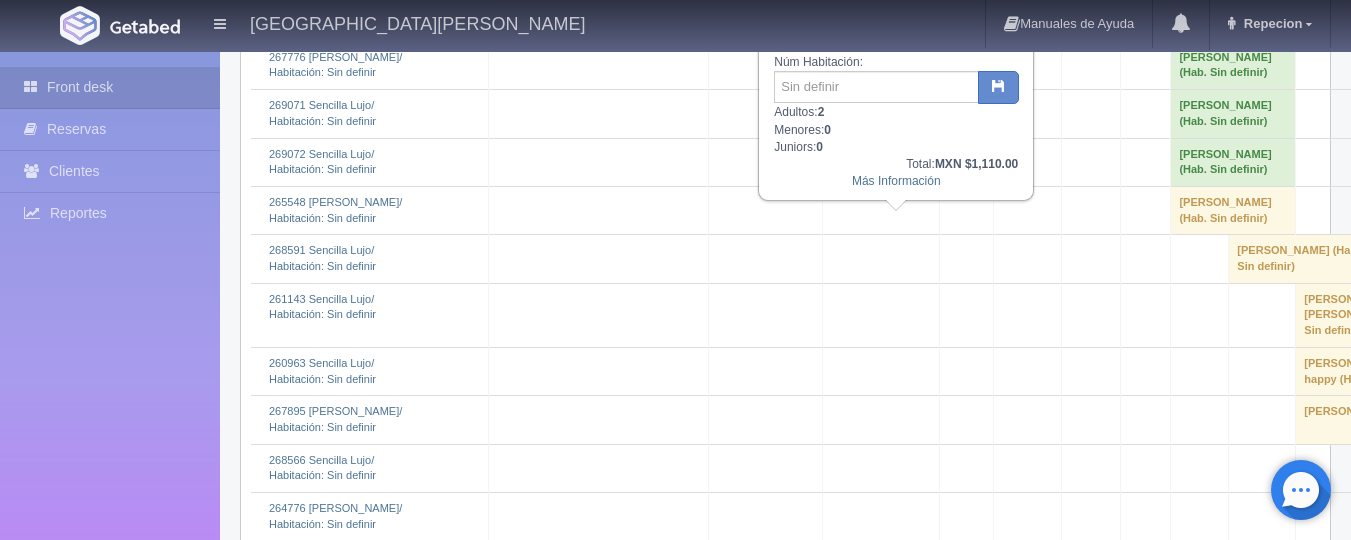 scroll, scrollTop: 4300, scrollLeft: 0, axis: vertical 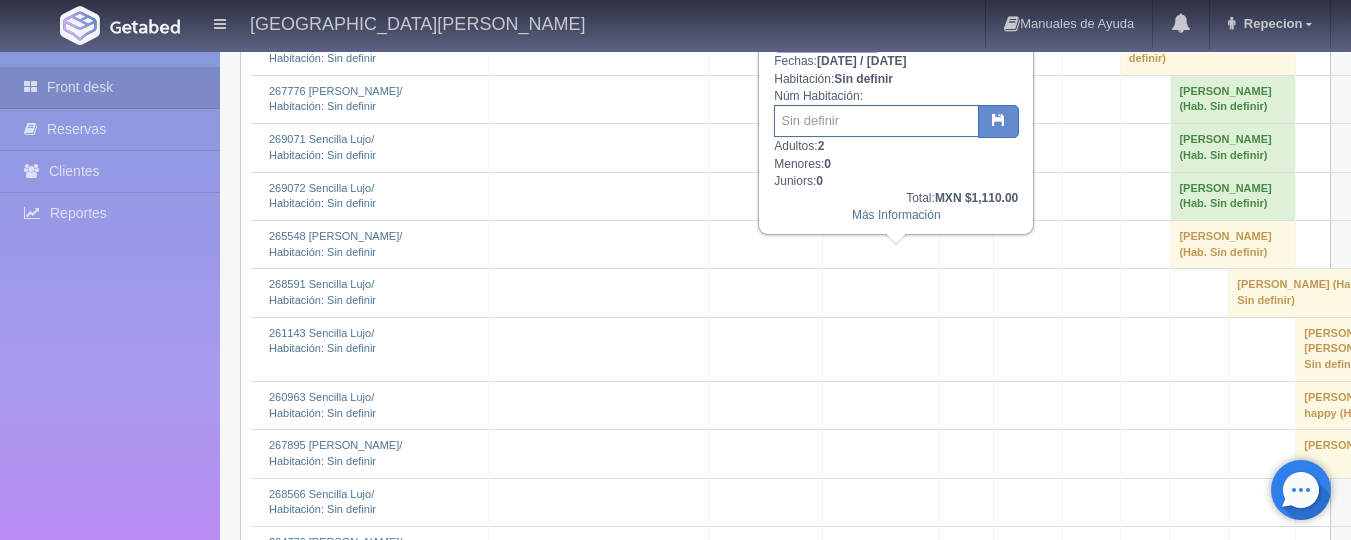 click at bounding box center (876, 121) 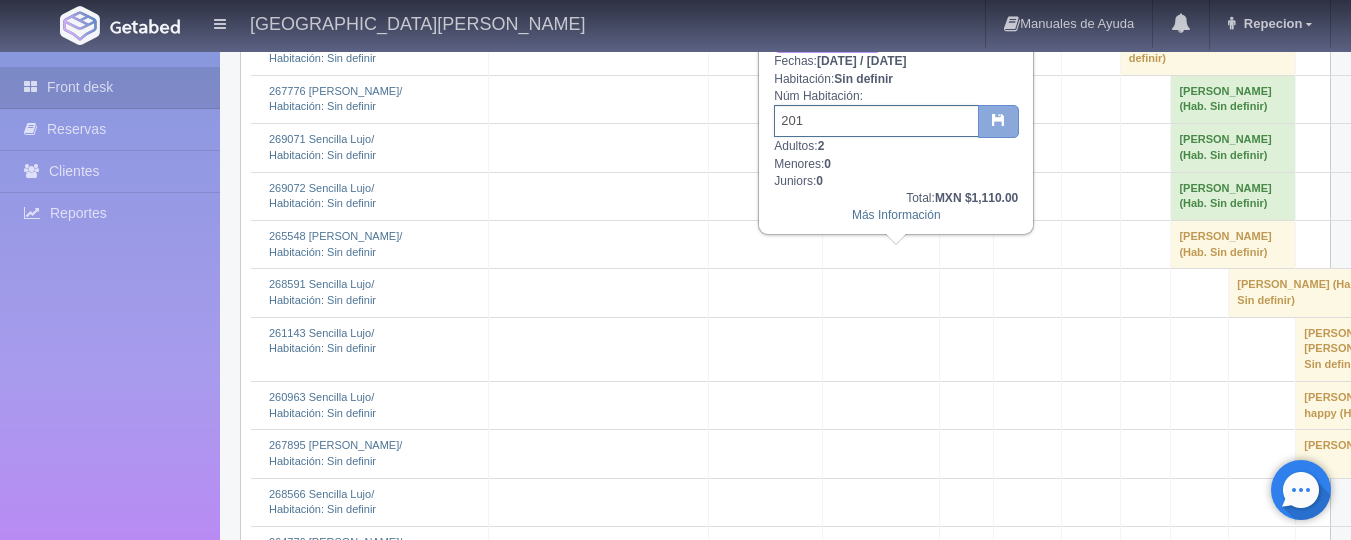 type on "201" 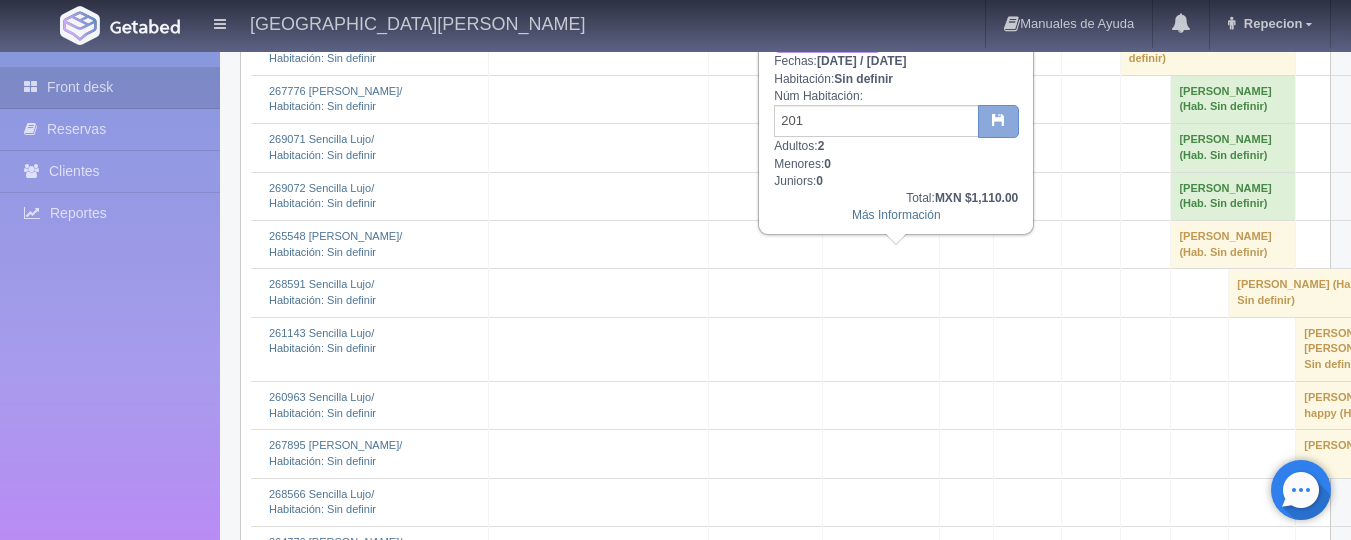 click at bounding box center (998, 122) 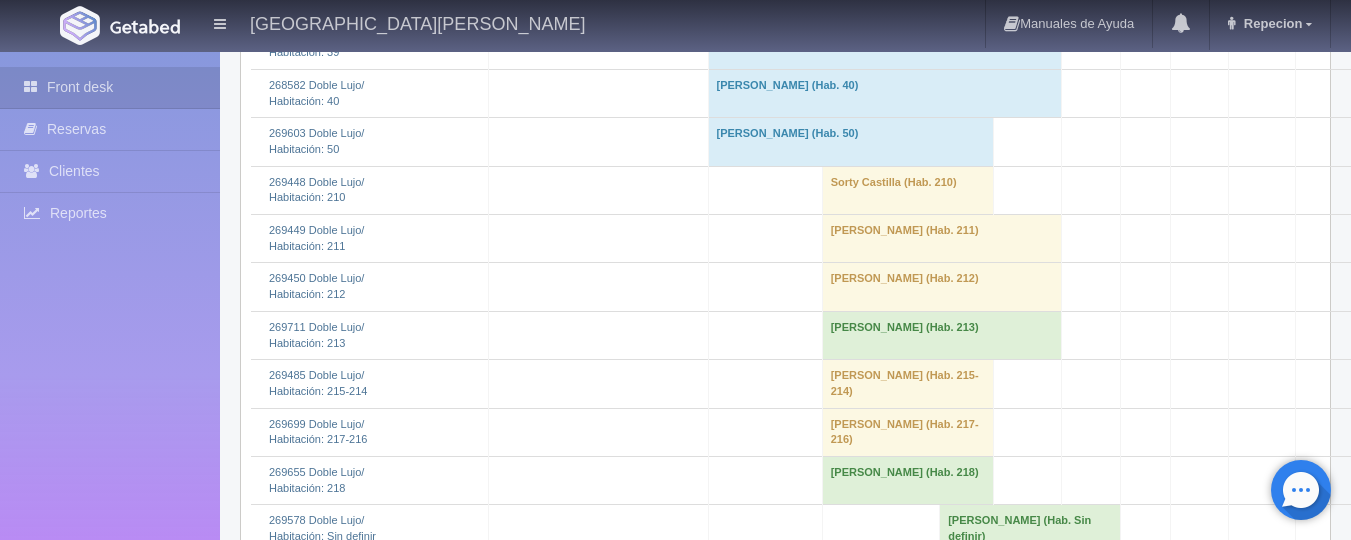 scroll, scrollTop: 1388, scrollLeft: 0, axis: vertical 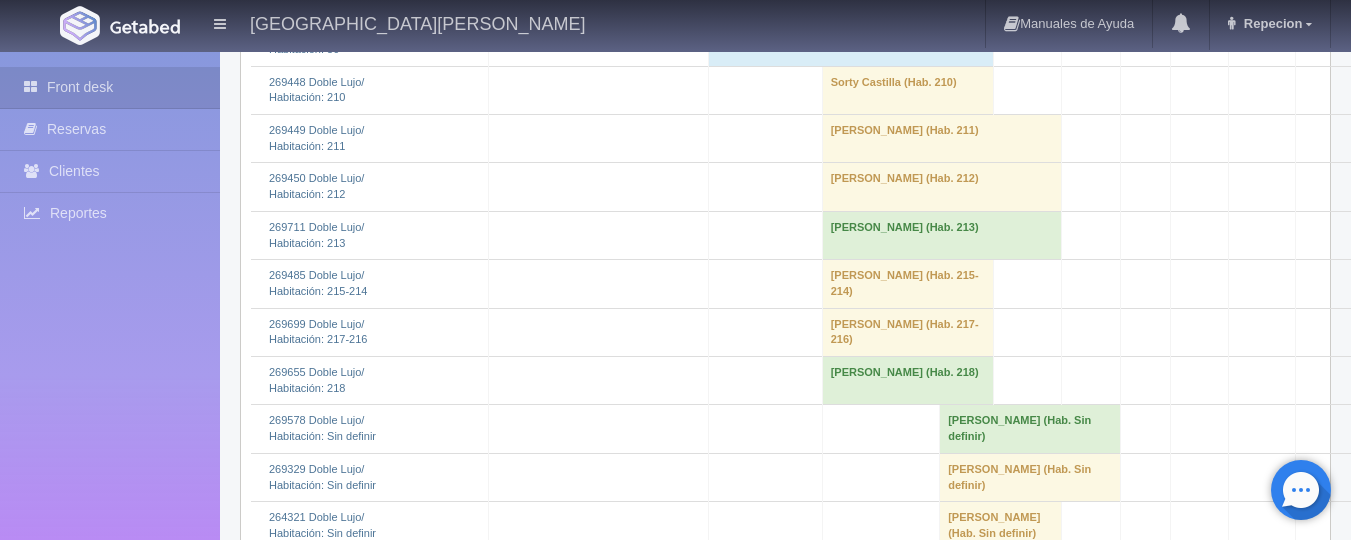 click on "JULIAN CRISTOBAL HERNANDEZ ORTEGA 												(Hab. 218)" at bounding box center [907, 381] 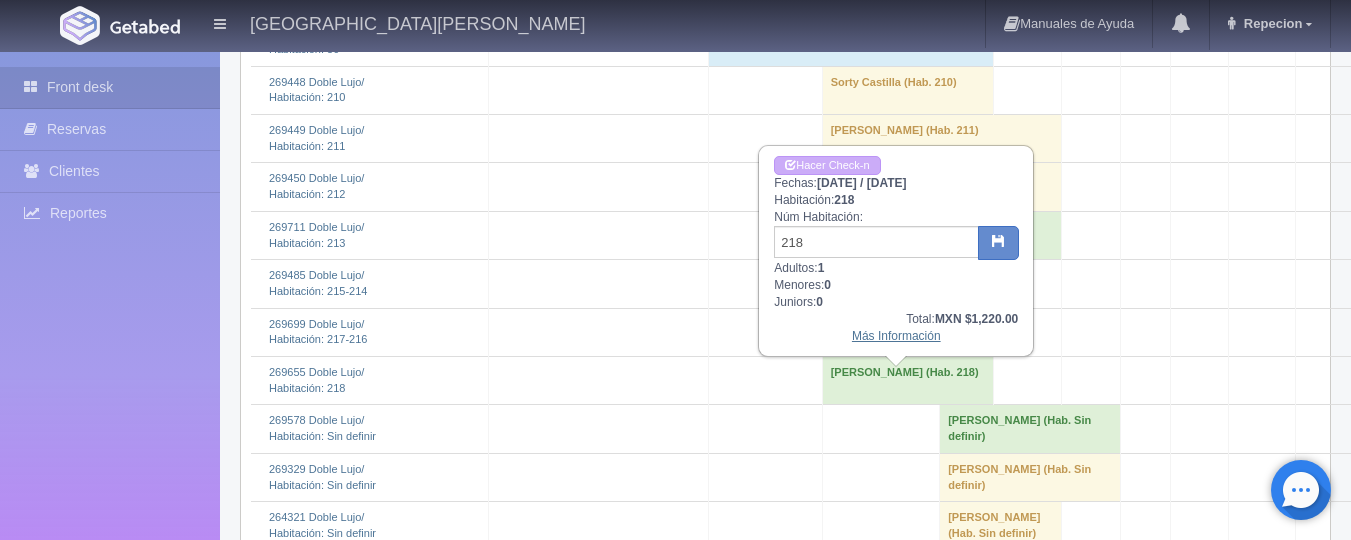 click on "Más Información" at bounding box center [896, 336] 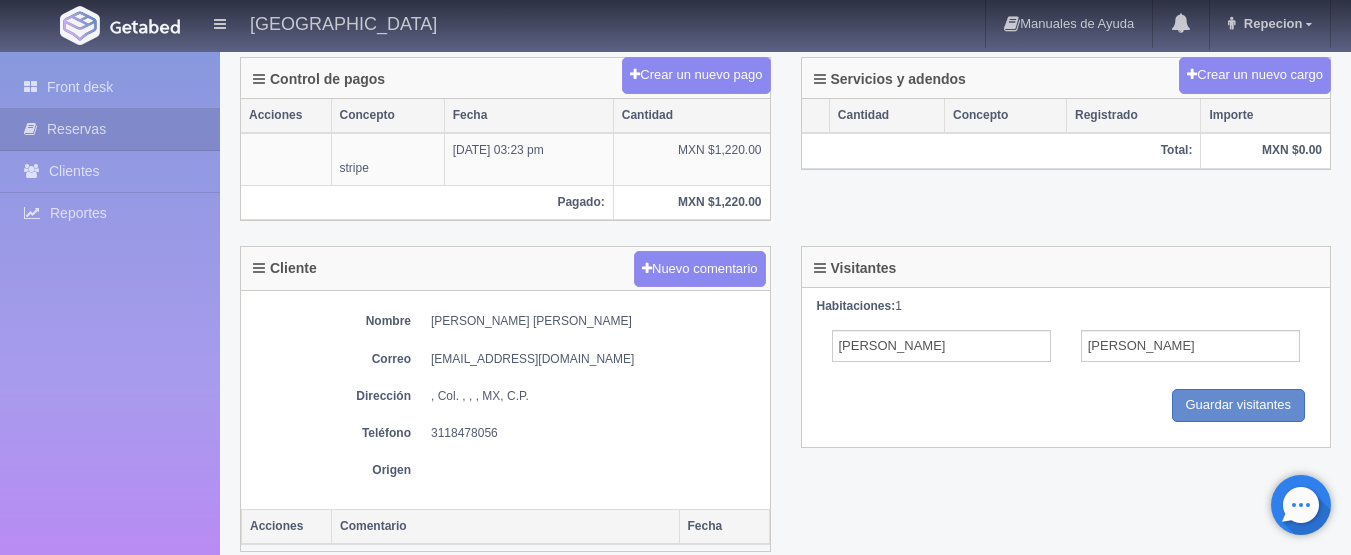 scroll, scrollTop: 0, scrollLeft: 0, axis: both 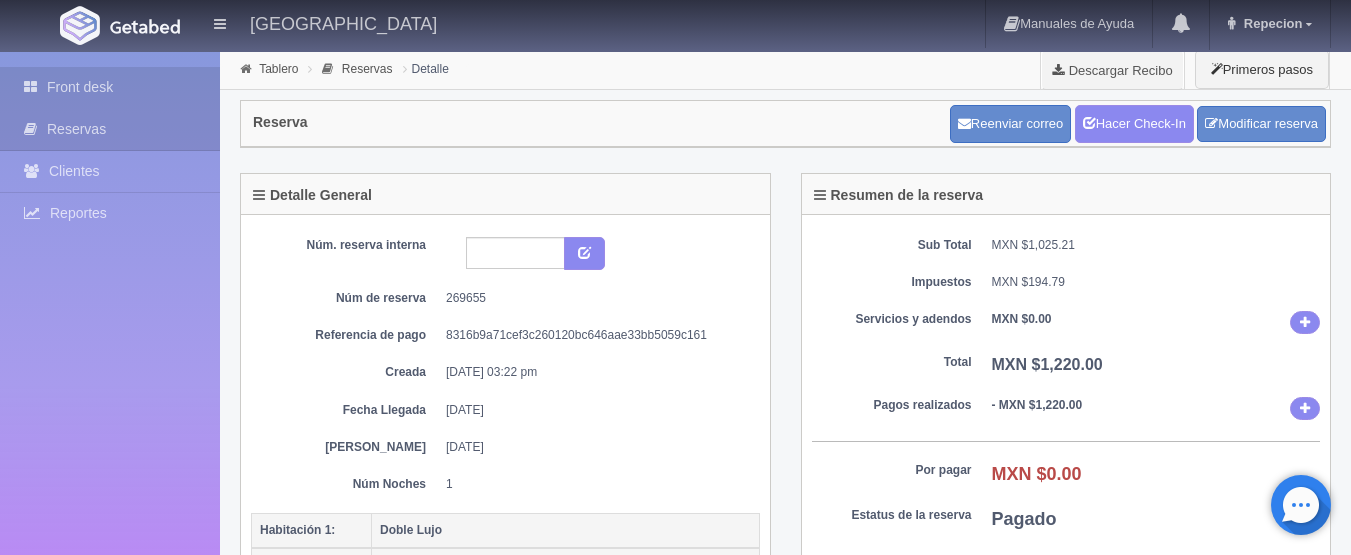click on "Front desk" at bounding box center [110, 87] 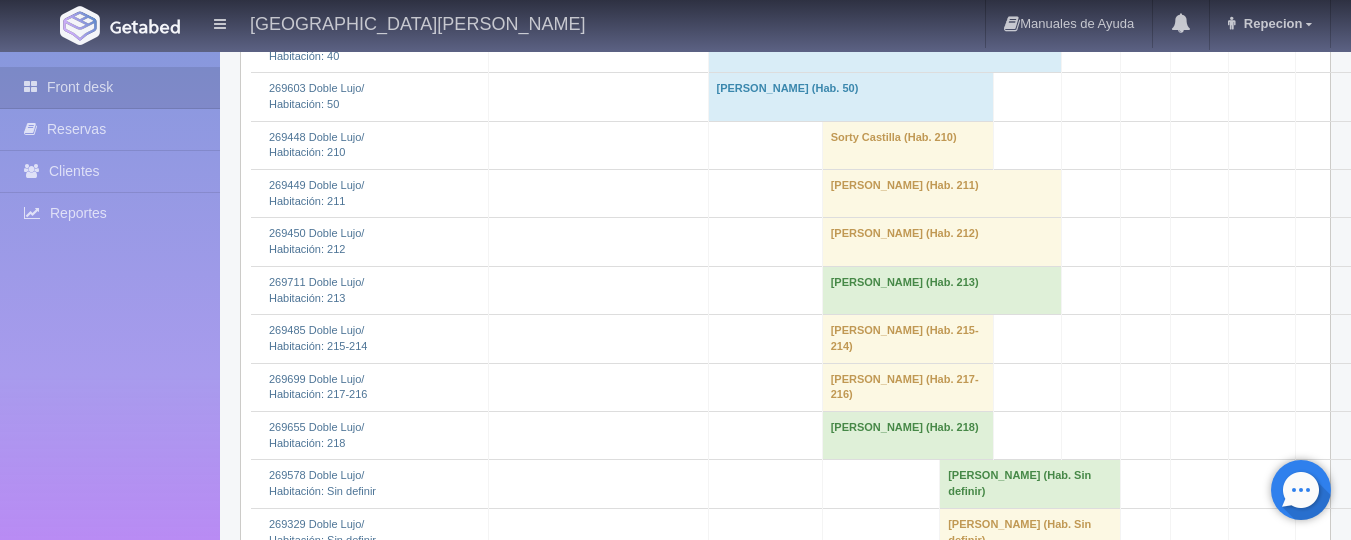 scroll, scrollTop: 1300, scrollLeft: 0, axis: vertical 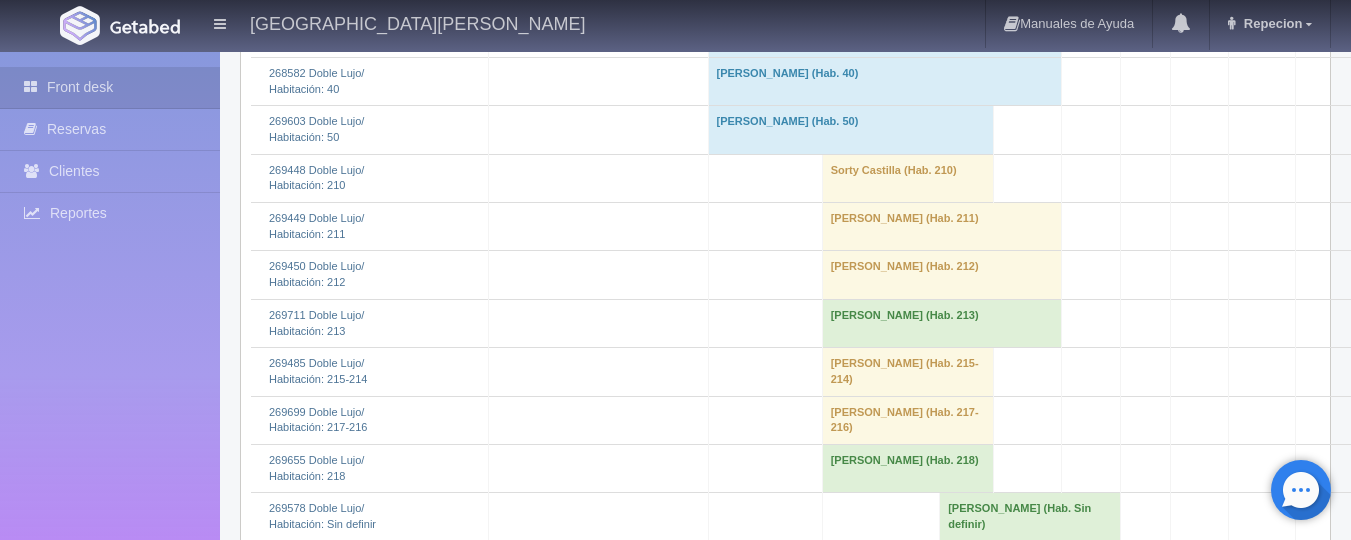 click on "[PERSON_NAME] 												(Hab. 218)" at bounding box center (907, 469) 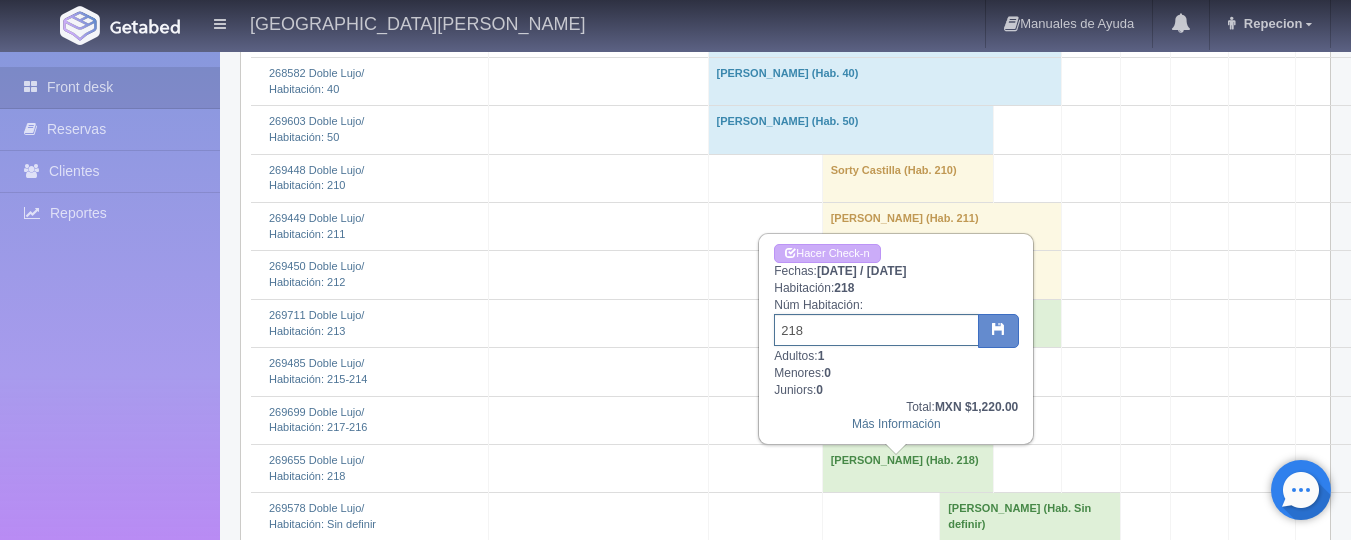 drag, startPoint x: 869, startPoint y: 325, endPoint x: 658, endPoint y: 357, distance: 213.41275 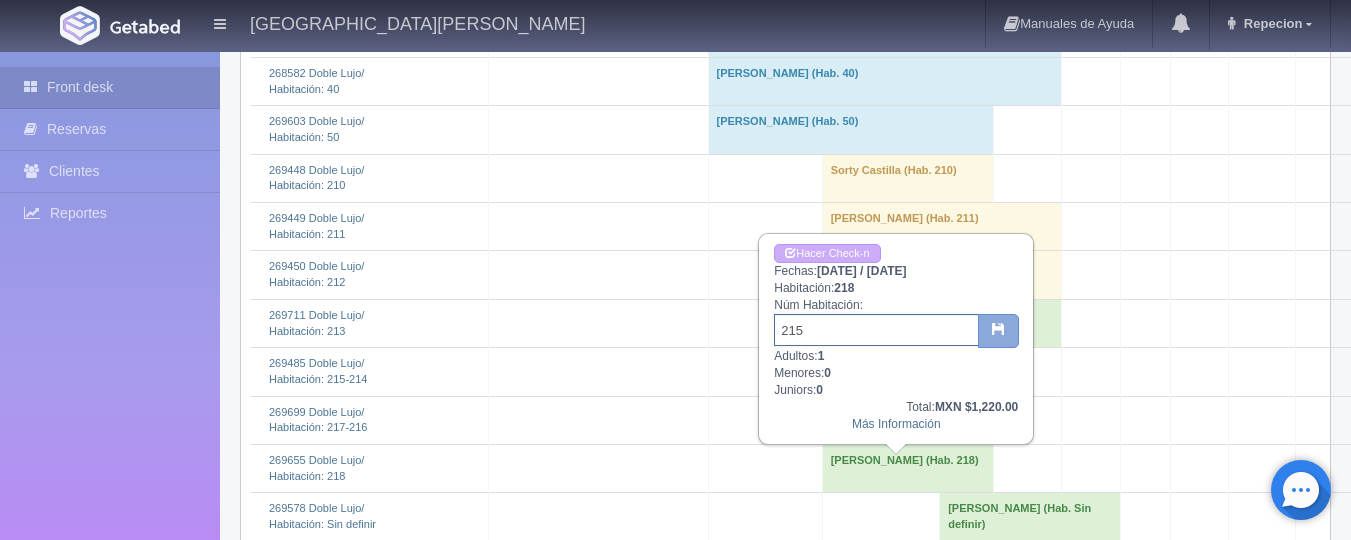type on "215" 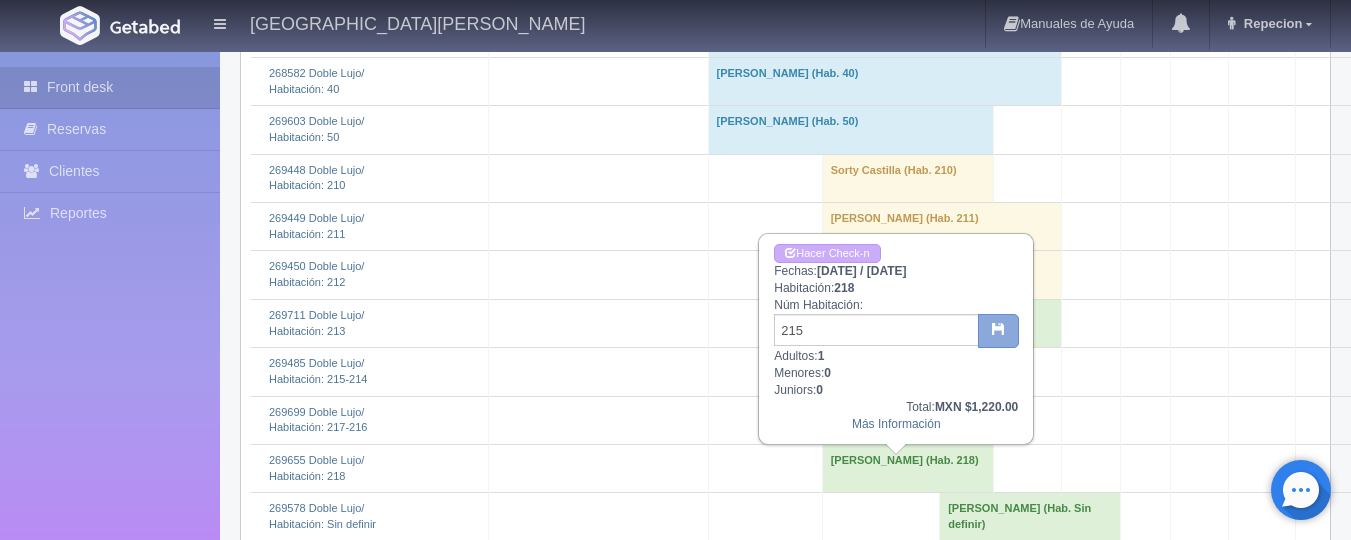 click at bounding box center (998, 331) 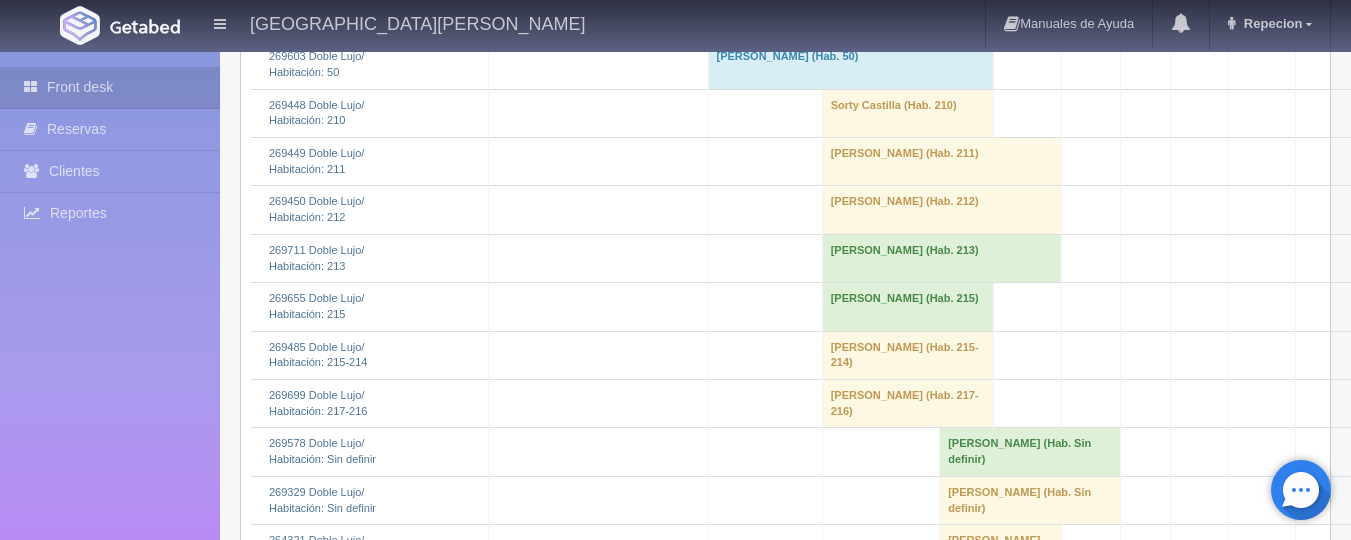 scroll, scrollTop: 1400, scrollLeft: 0, axis: vertical 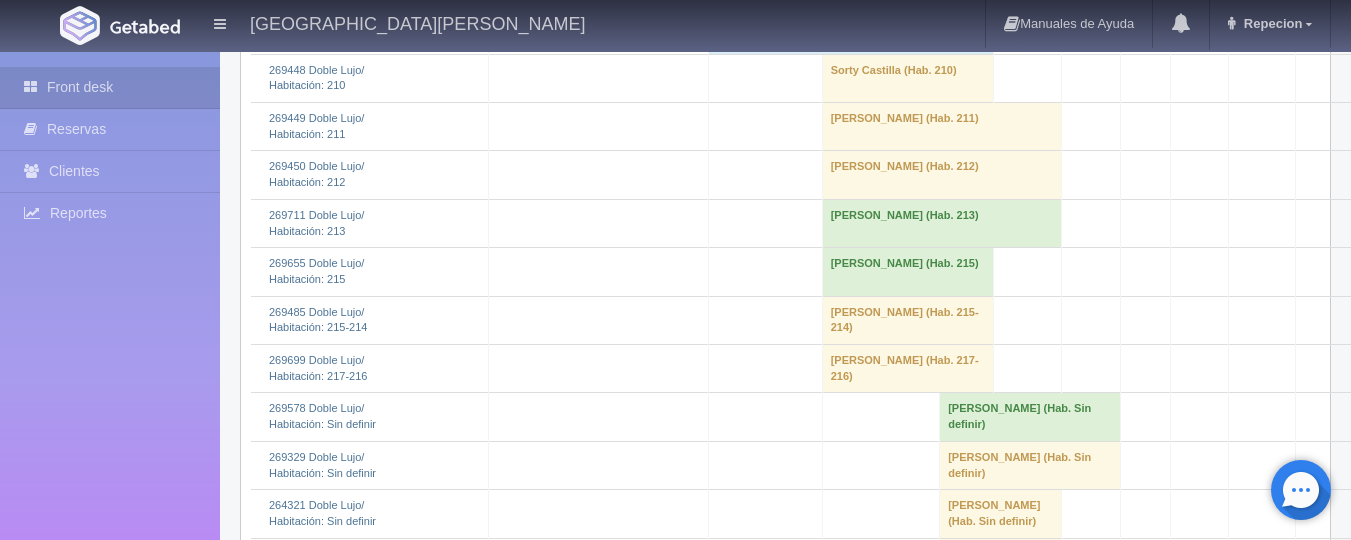 click on "Jorge Andres Ramirez Elizalde 												(Hab. 213)" at bounding box center (941, 223) 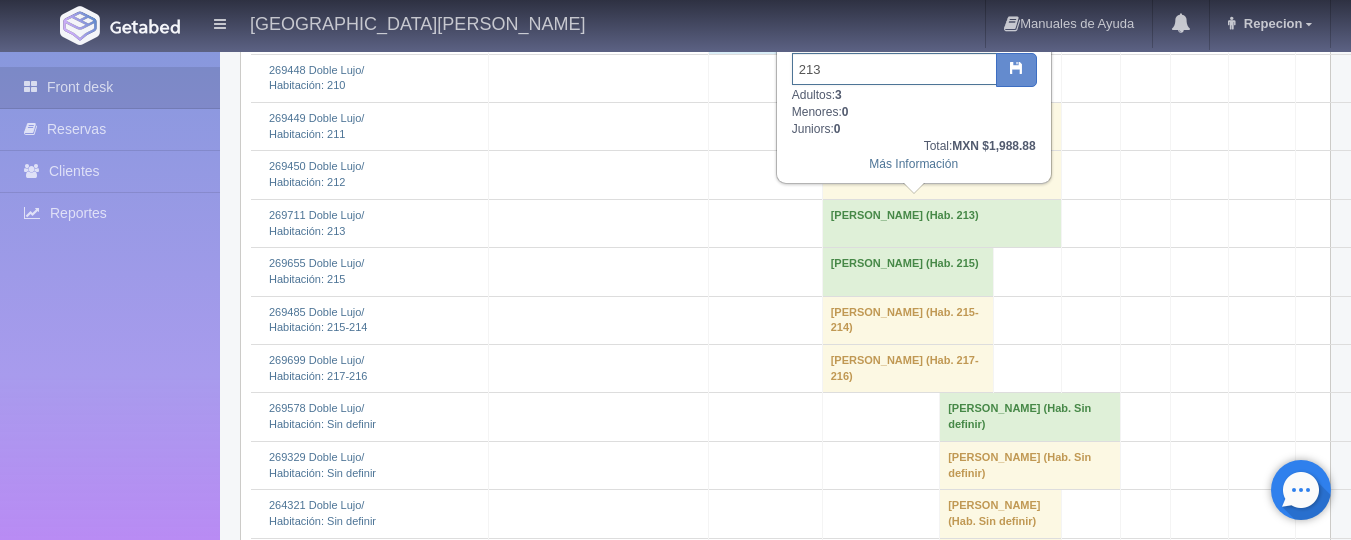 click on "213" at bounding box center [894, 69] 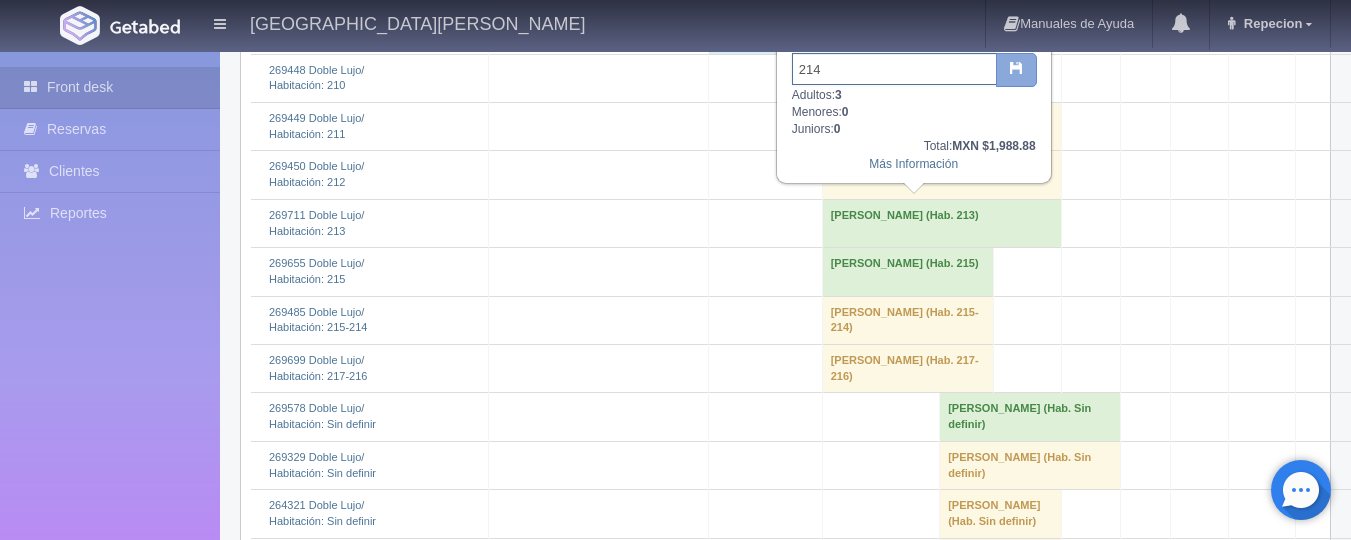 type on "214" 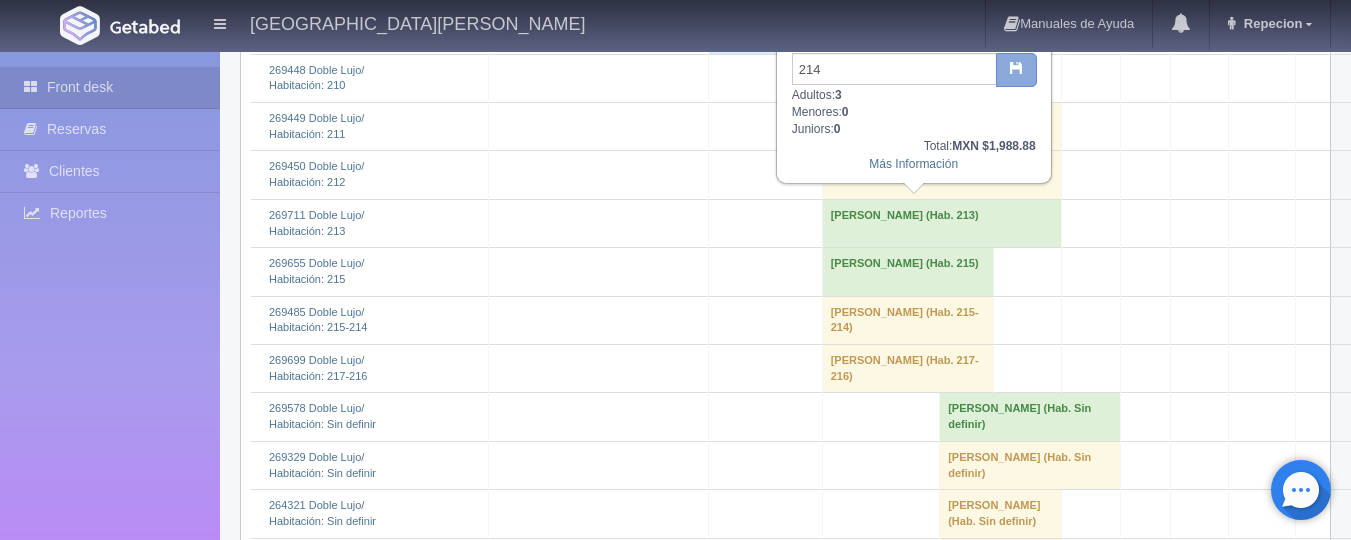 click at bounding box center [1016, 70] 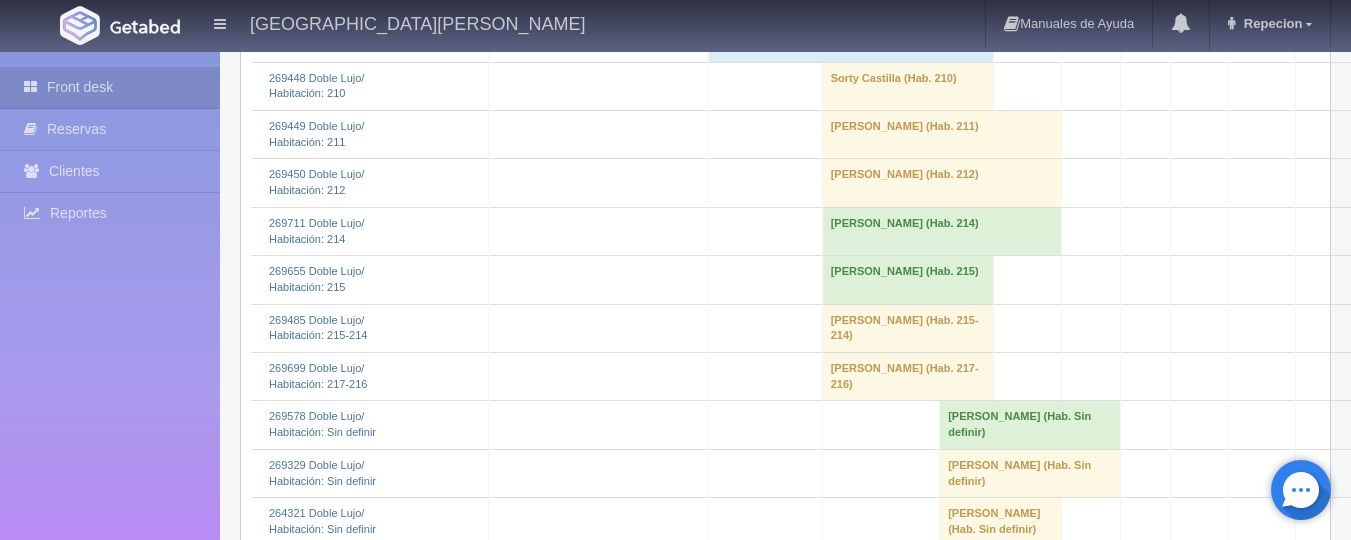 scroll, scrollTop: 1400, scrollLeft: 0, axis: vertical 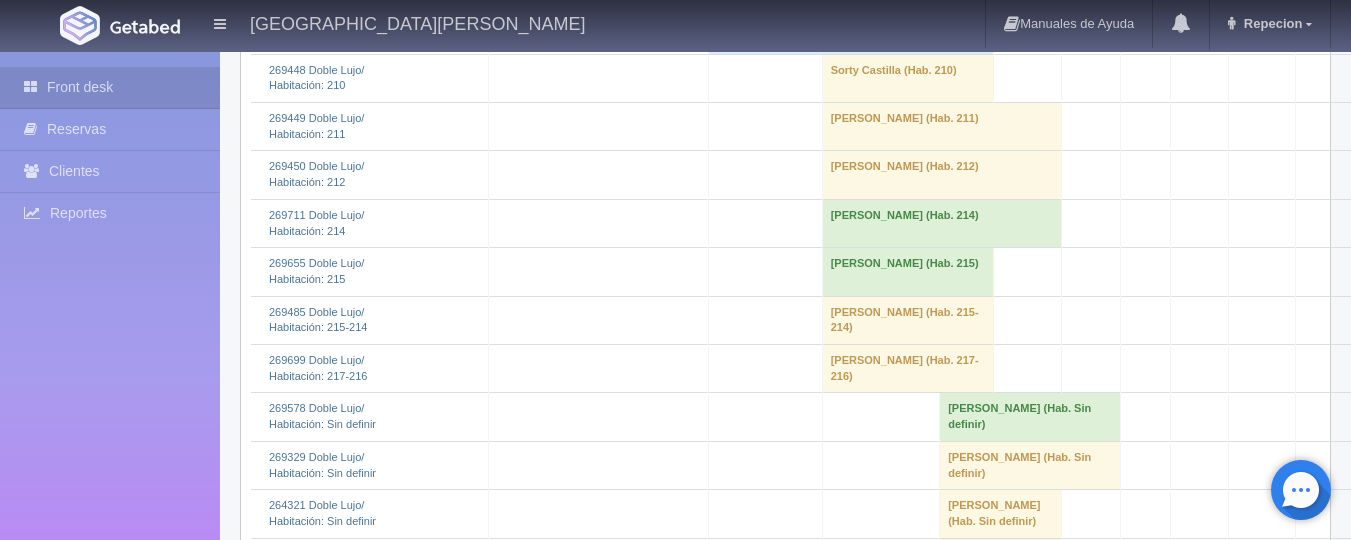 click on "[PERSON_NAME] 												(Hab. 215-214)" at bounding box center [907, 320] 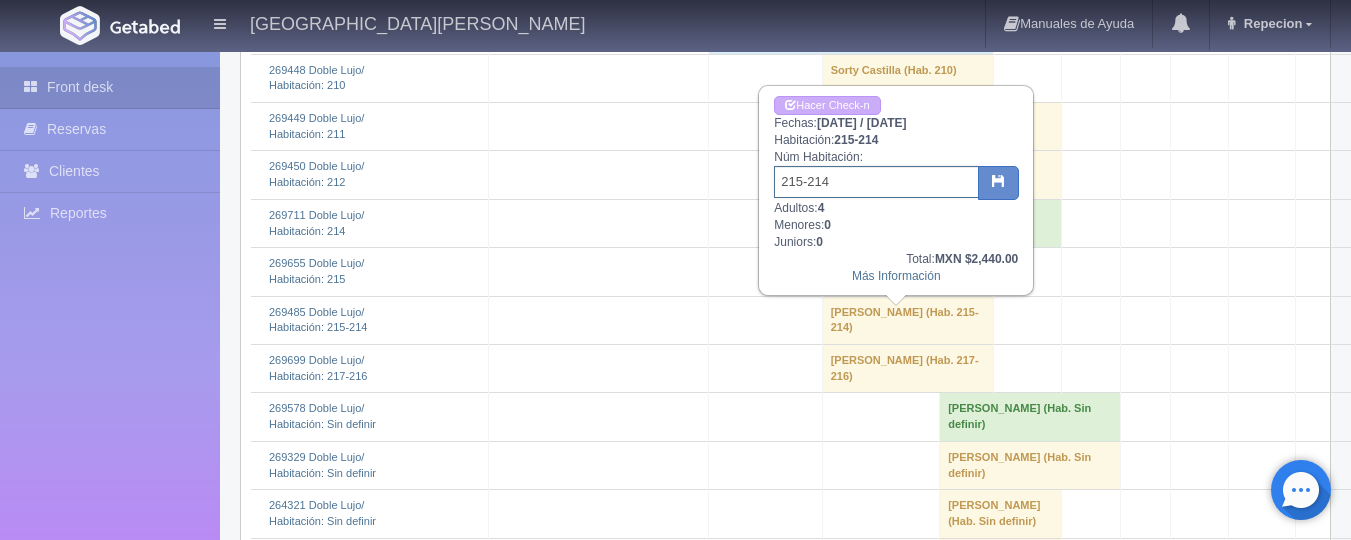 drag, startPoint x: 840, startPoint y: 181, endPoint x: 752, endPoint y: 183, distance: 88.02273 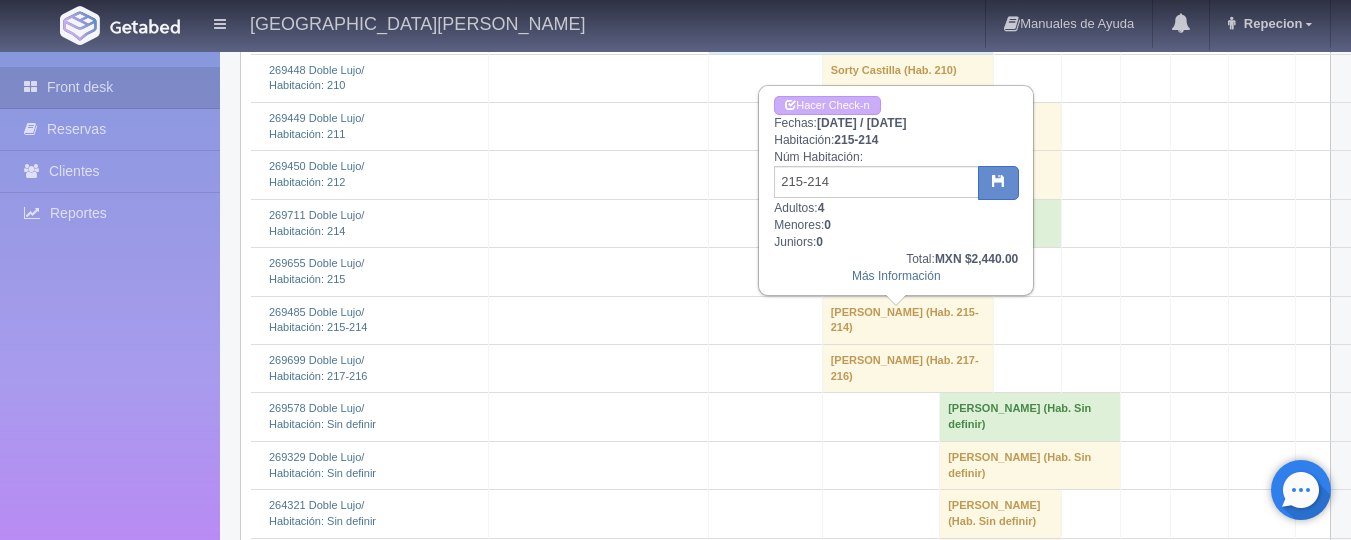 click at bounding box center [765, 369] 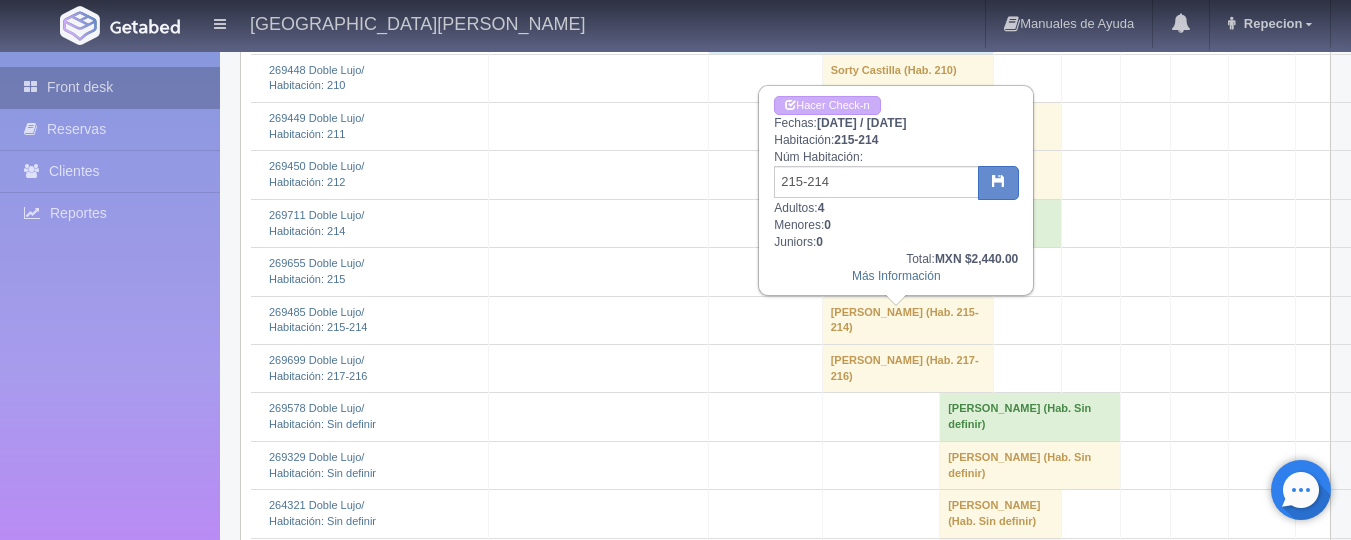 click on "Front desk" at bounding box center (110, 87) 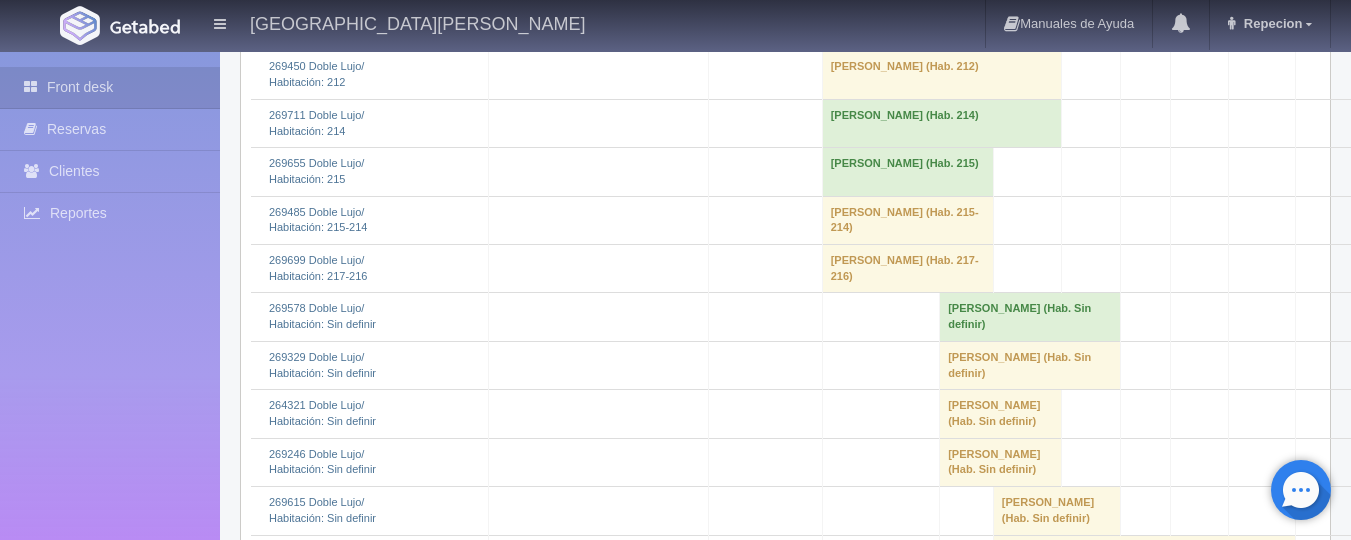 scroll, scrollTop: 1400, scrollLeft: 0, axis: vertical 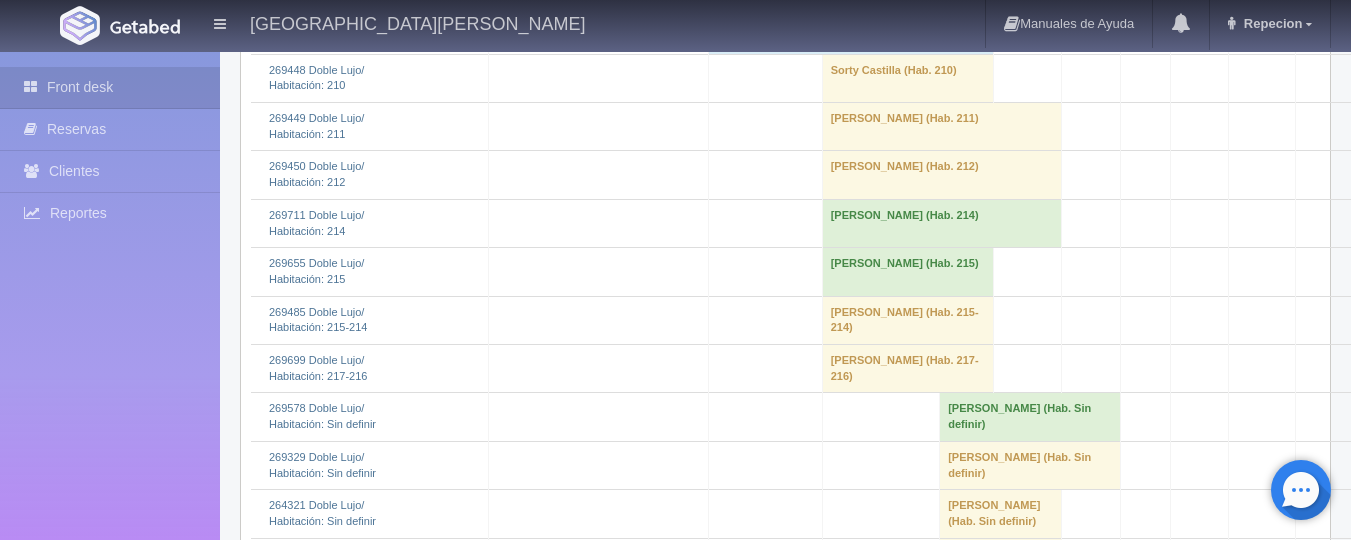 click on "[PERSON_NAME] 												(Hab. 215-214)" at bounding box center [907, 320] 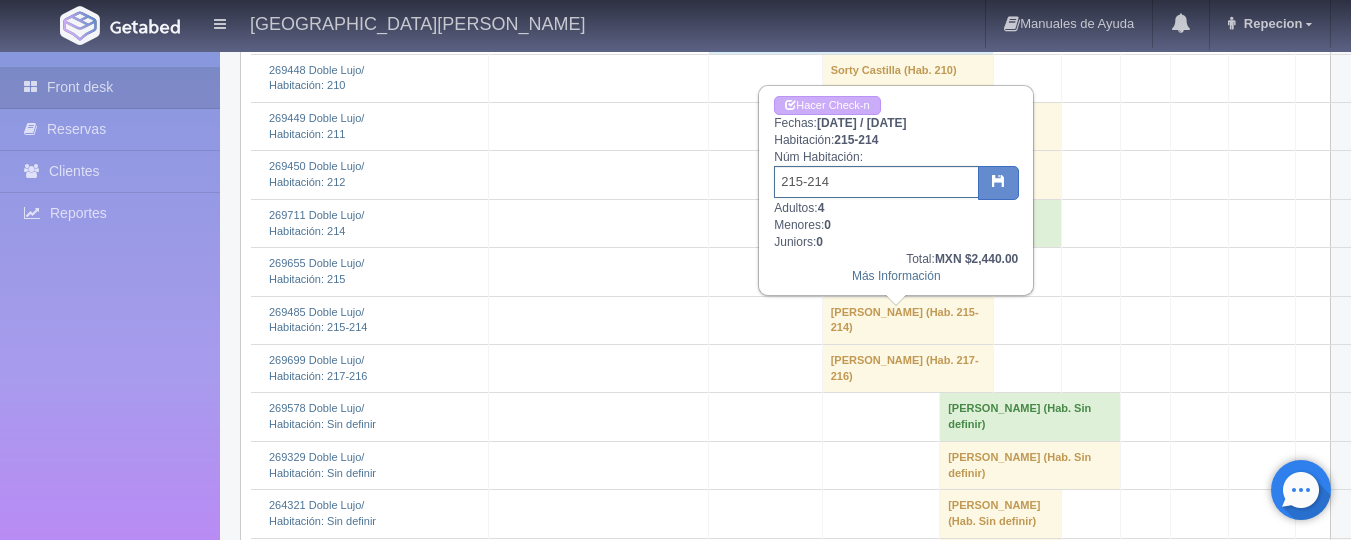 click on "215-214" at bounding box center [876, 182] 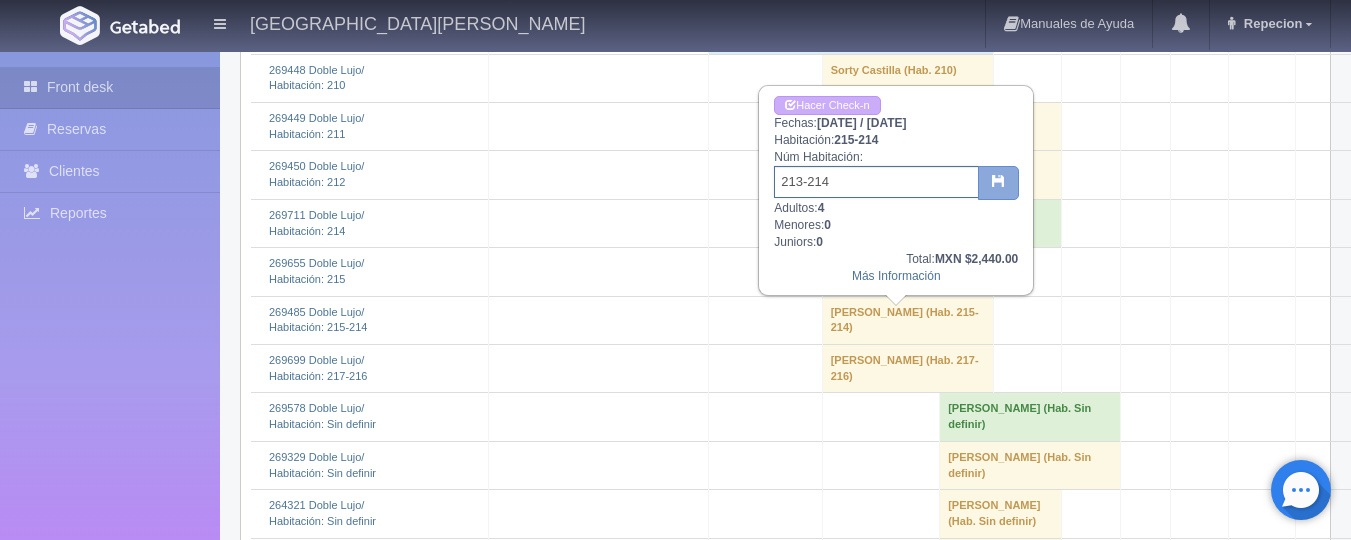 type on "213-214" 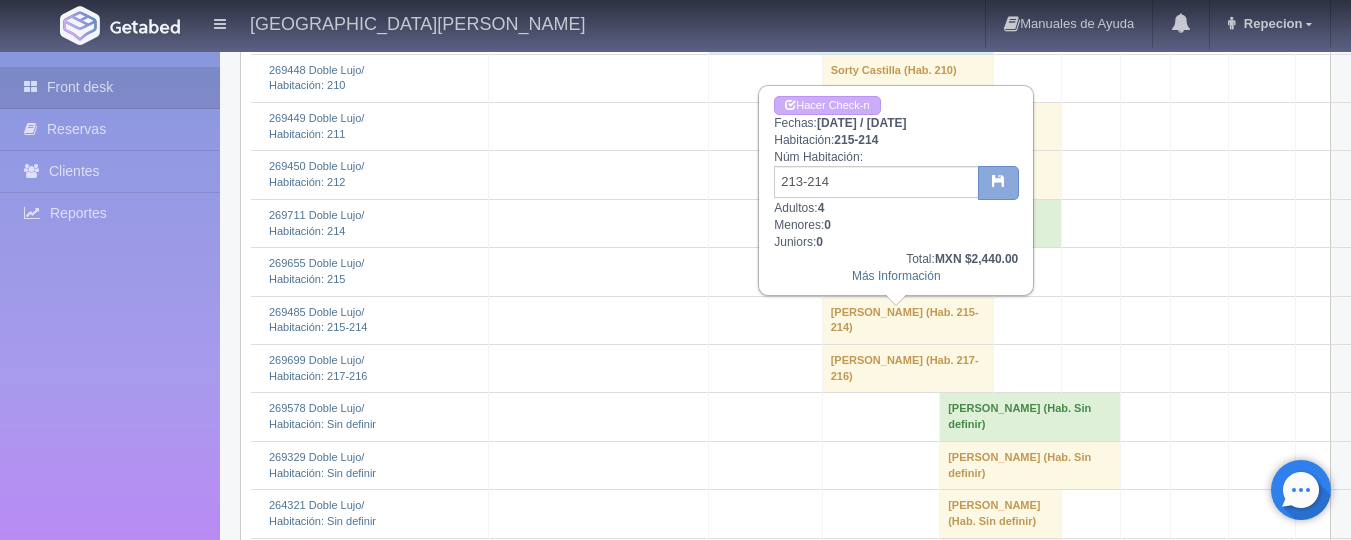 click at bounding box center (998, 183) 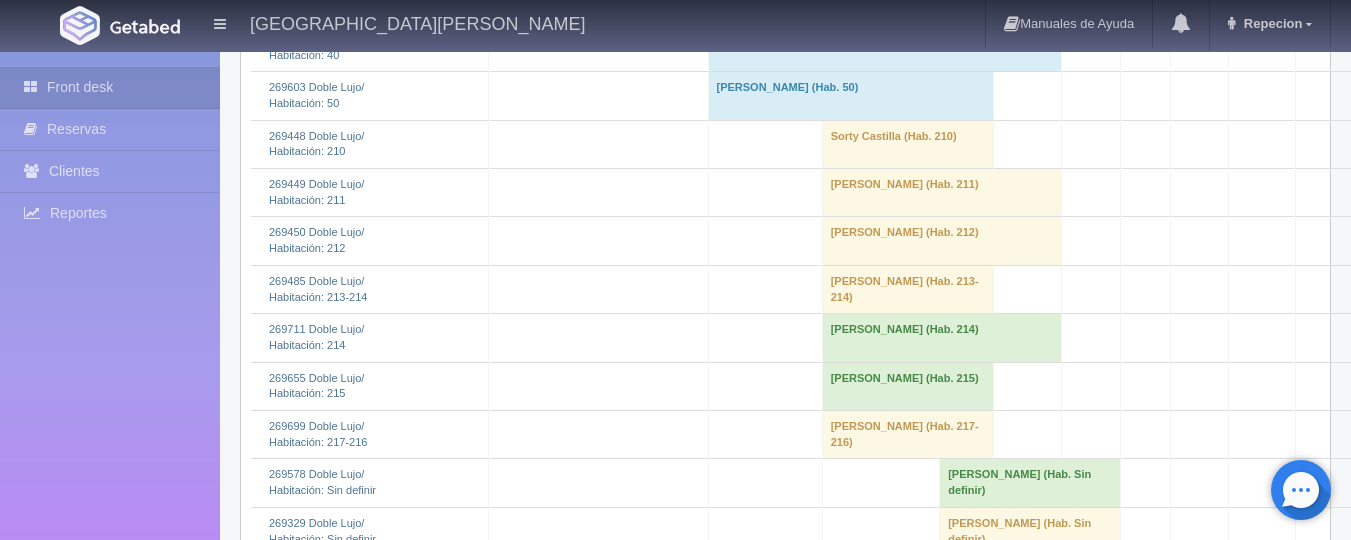 scroll, scrollTop: 1300, scrollLeft: 0, axis: vertical 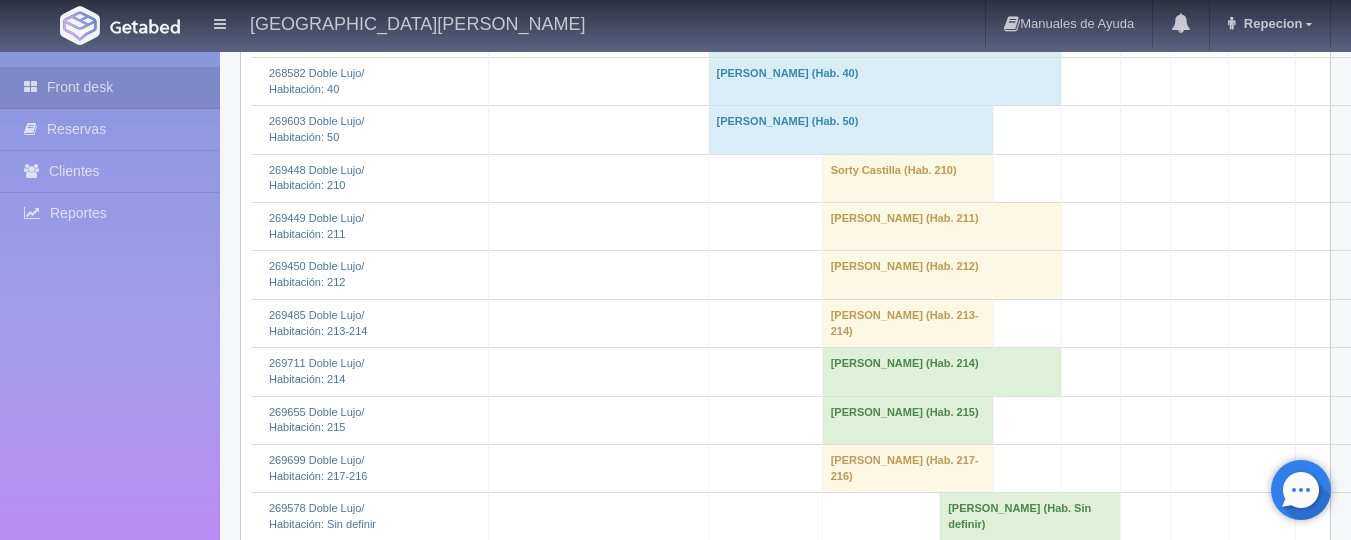 click on "[PERSON_NAME] 												(Hab. 214)" at bounding box center (941, 372) 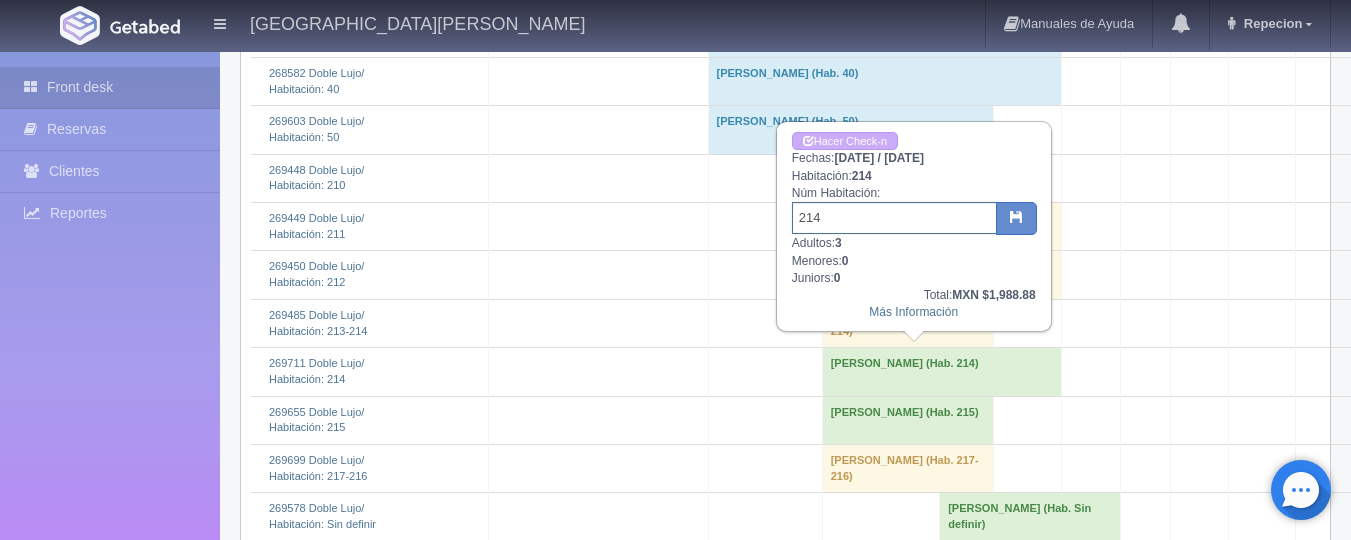 click on "214" at bounding box center [894, 218] 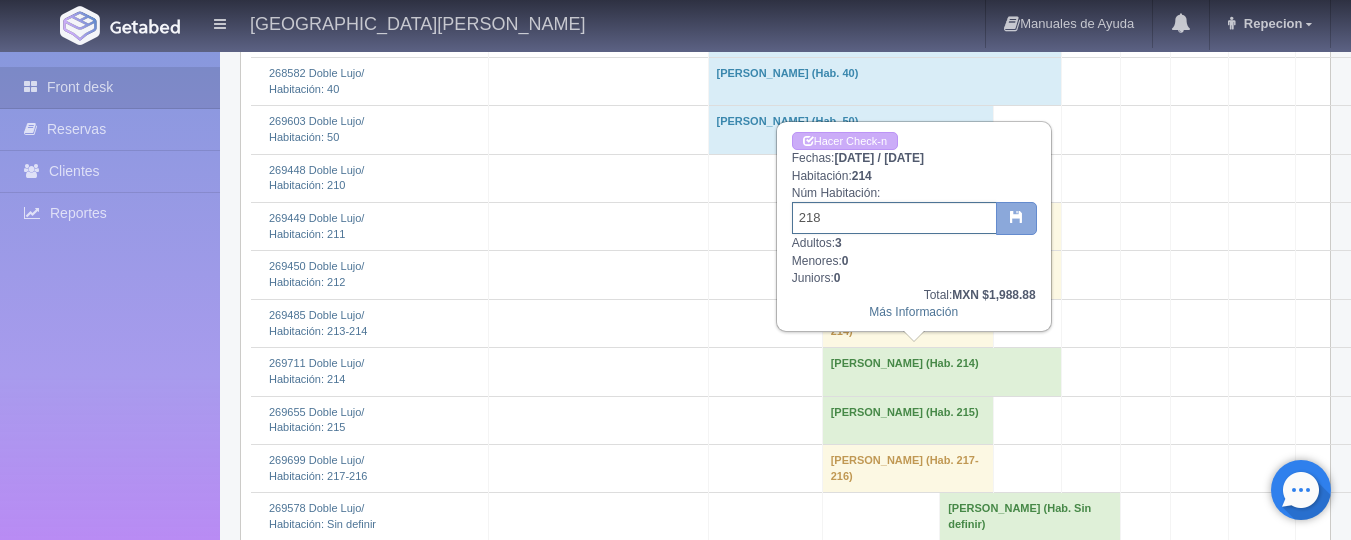 type on "218" 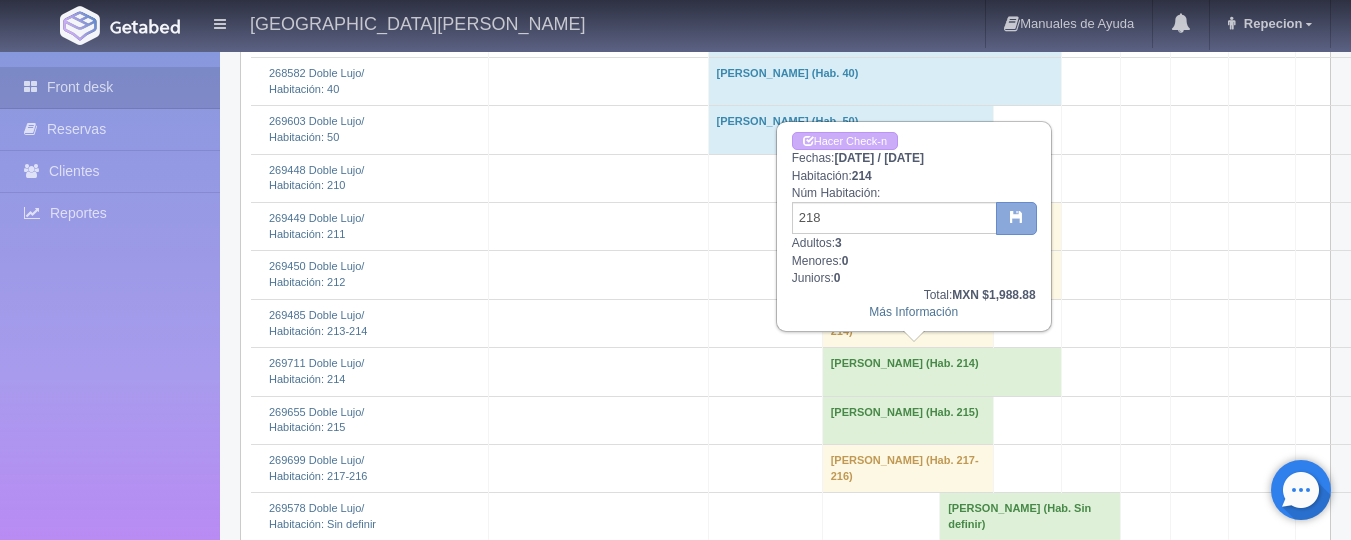 click at bounding box center (1016, 219) 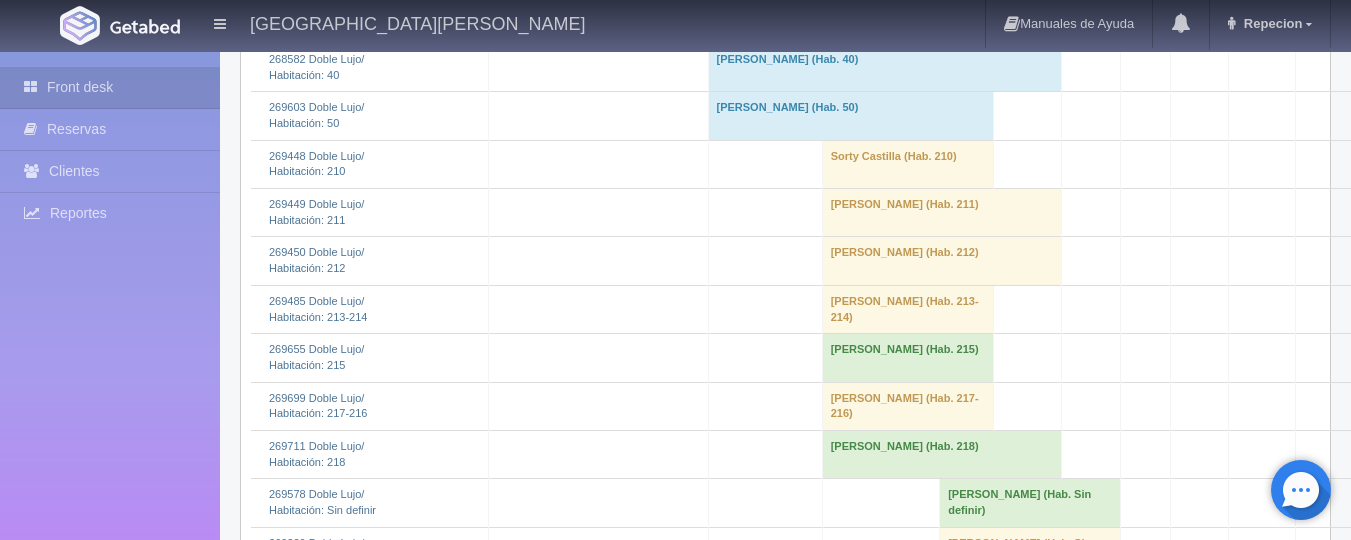 scroll, scrollTop: 1400, scrollLeft: 0, axis: vertical 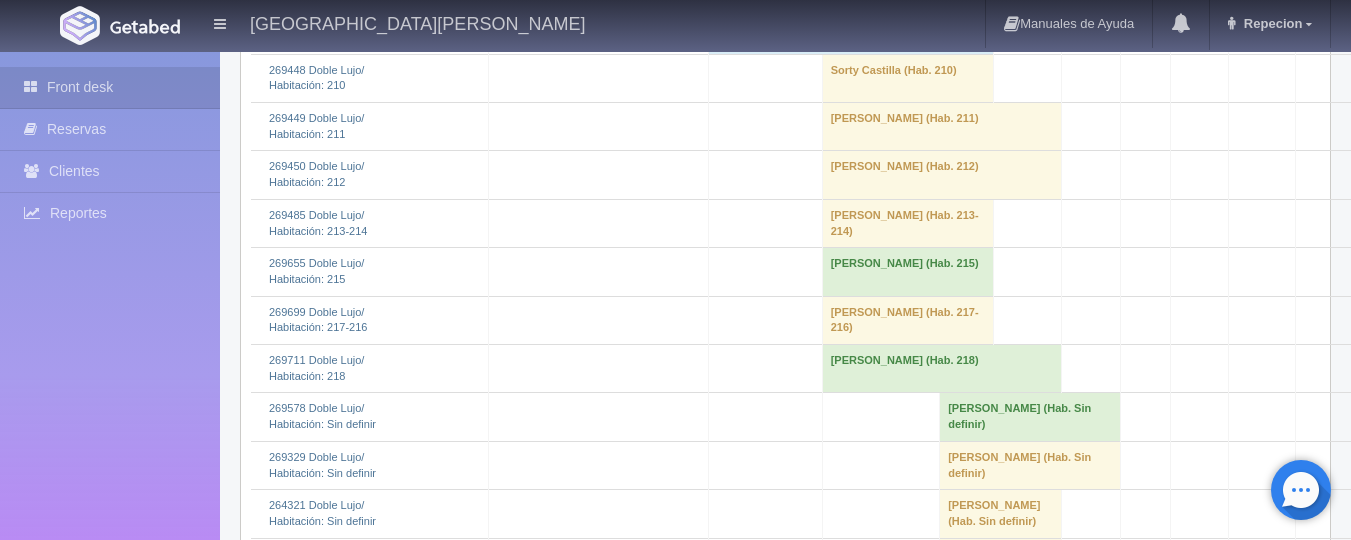 click on "JULIAN CRISTOBAL HERNANDEZ ORTEGA 												(Hab. 215)" at bounding box center (907, 272) 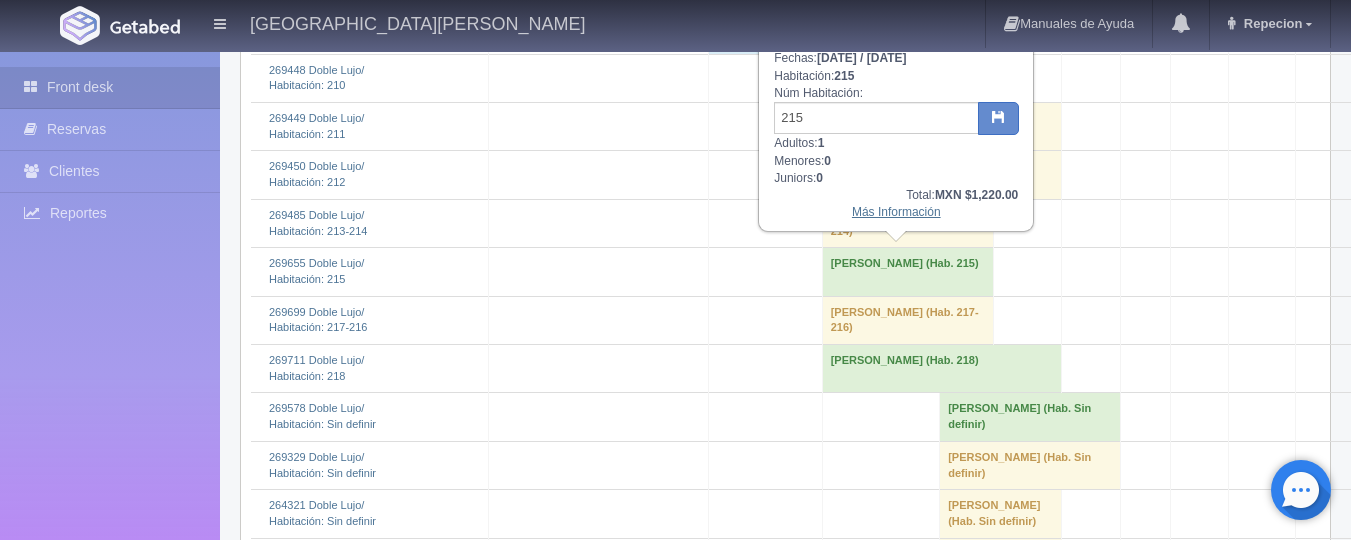 click on "Más Información" at bounding box center (896, 212) 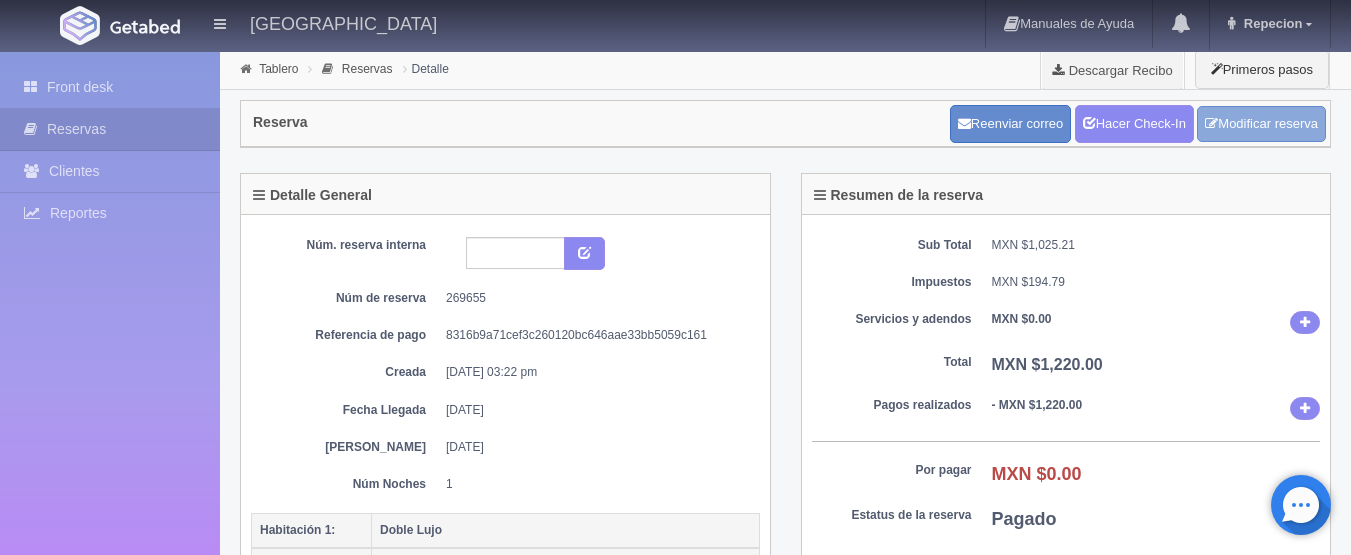 scroll, scrollTop: 0, scrollLeft: 0, axis: both 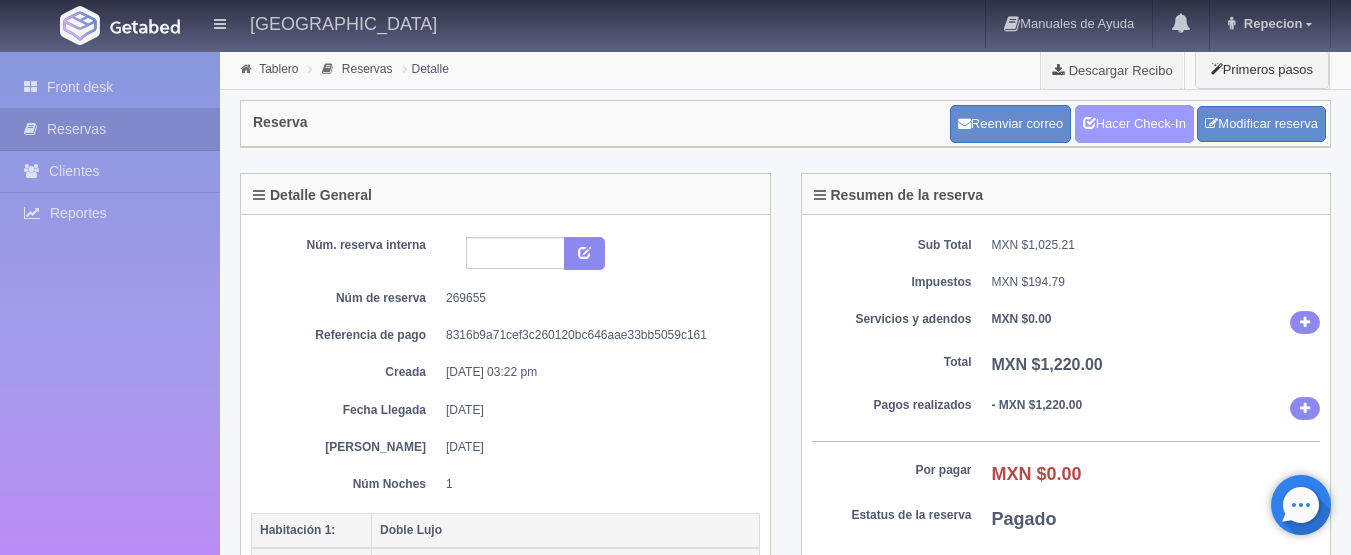 click on "Hacer Check-In" at bounding box center (1134, 124) 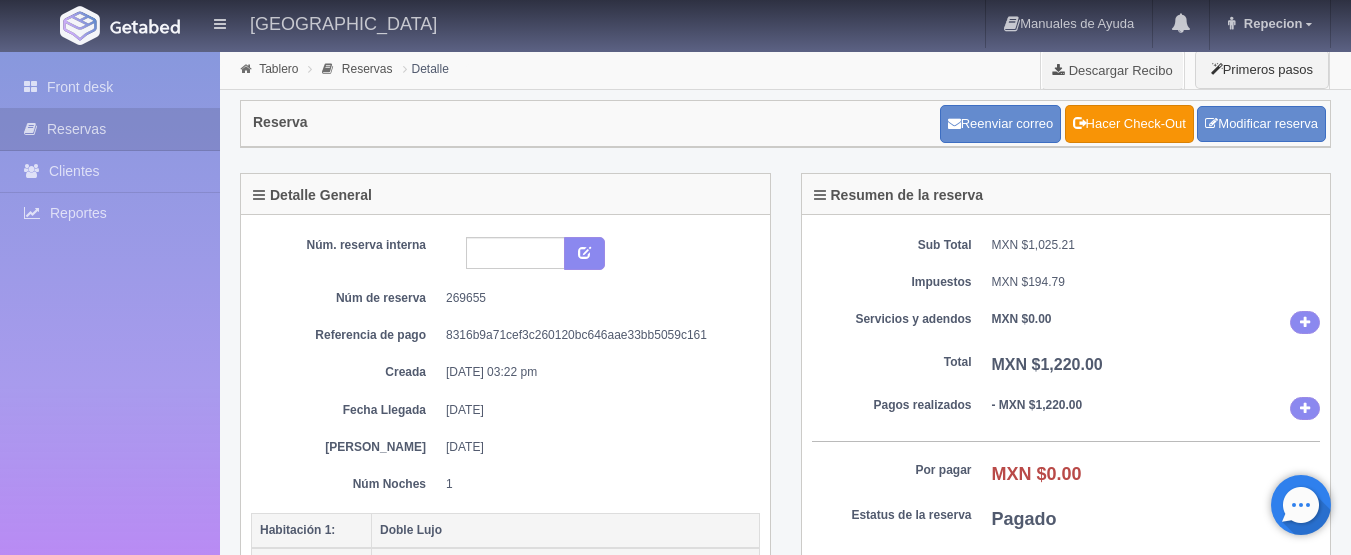 scroll, scrollTop: 0, scrollLeft: 0, axis: both 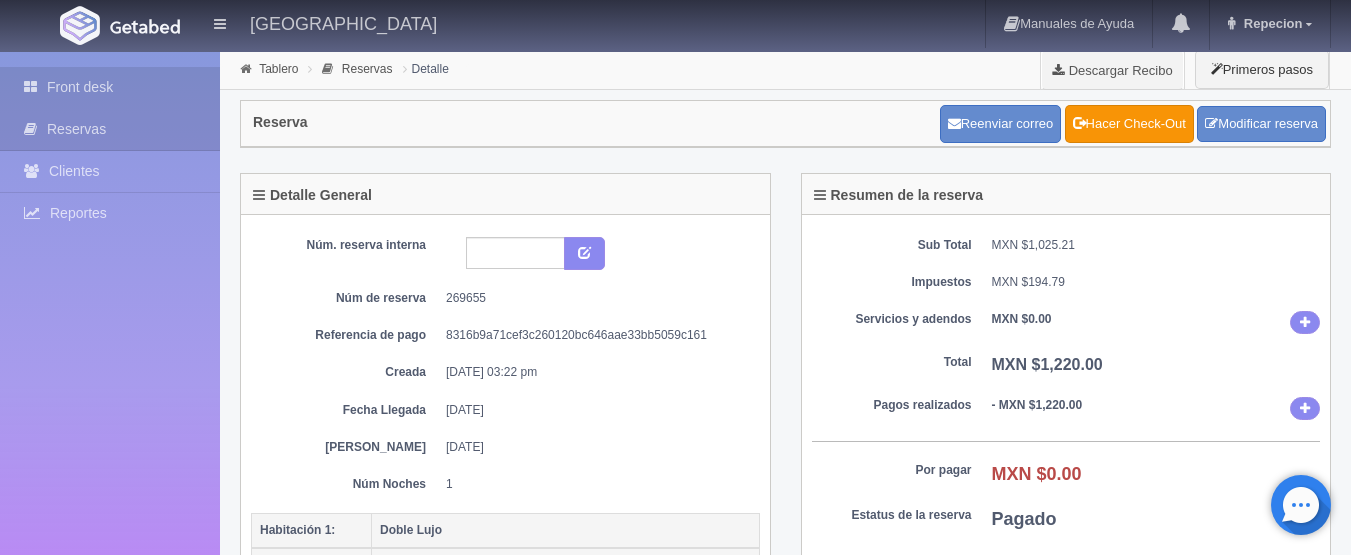 click on "Front desk" at bounding box center (110, 87) 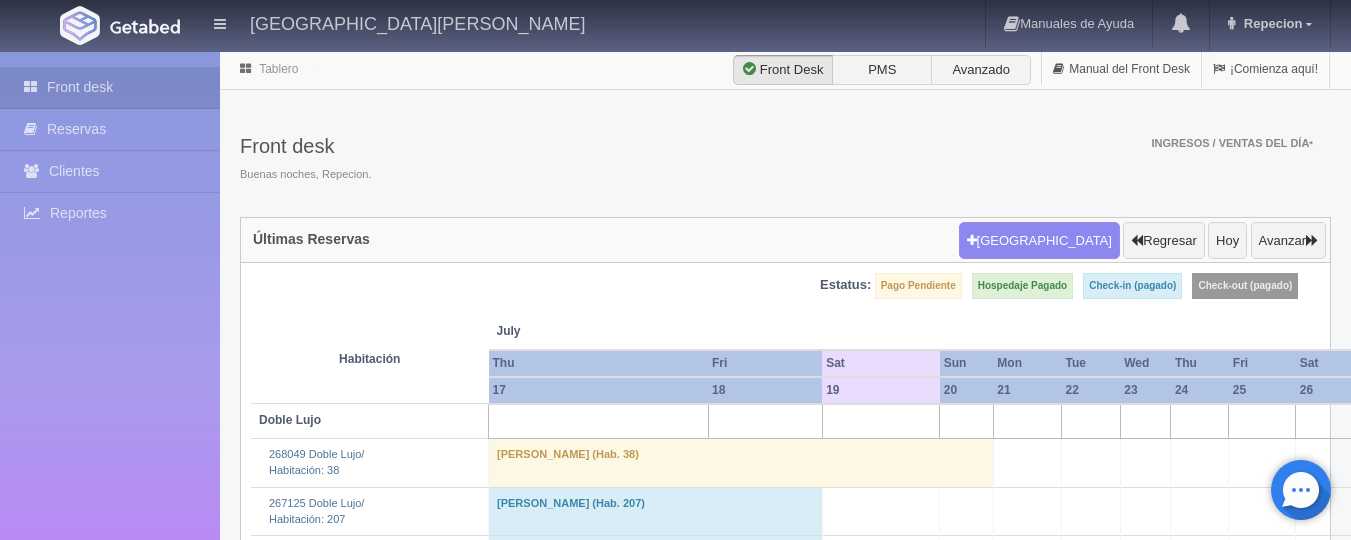 scroll, scrollTop: 0, scrollLeft: 0, axis: both 